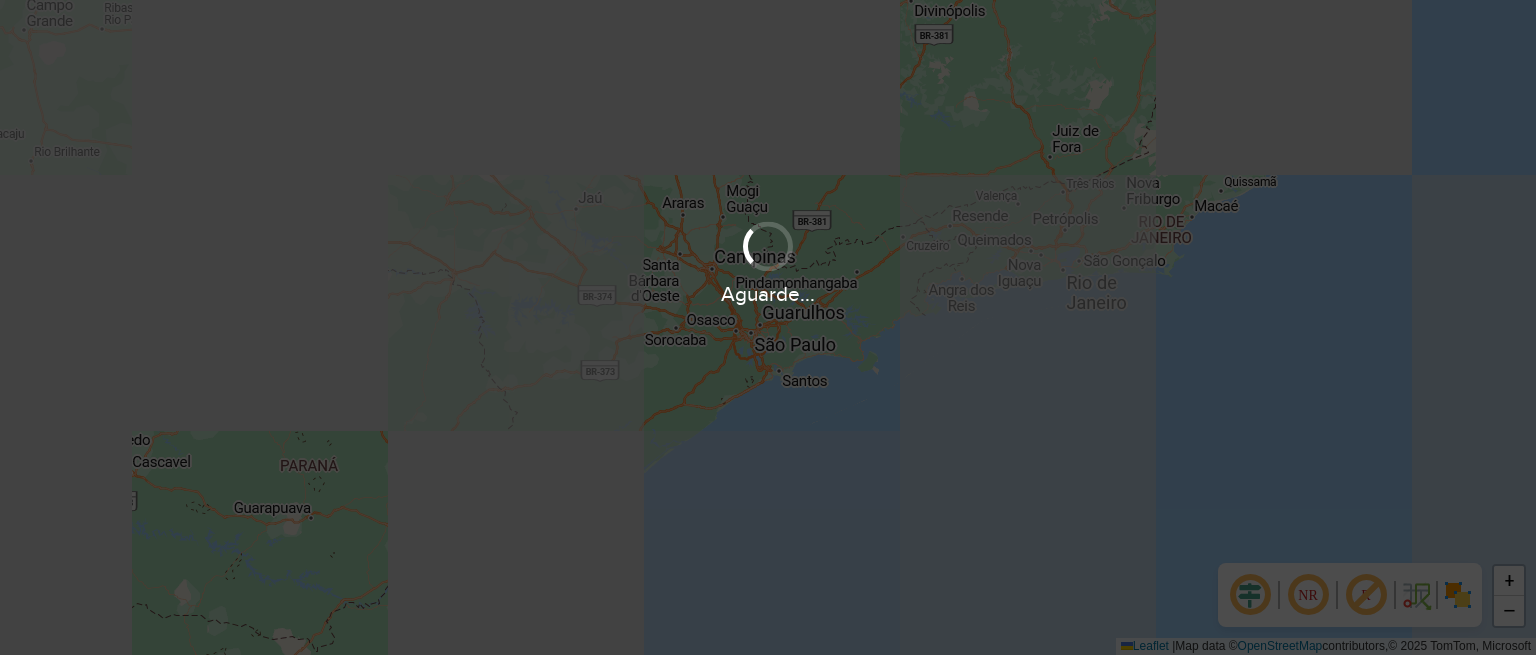 scroll, scrollTop: 0, scrollLeft: 0, axis: both 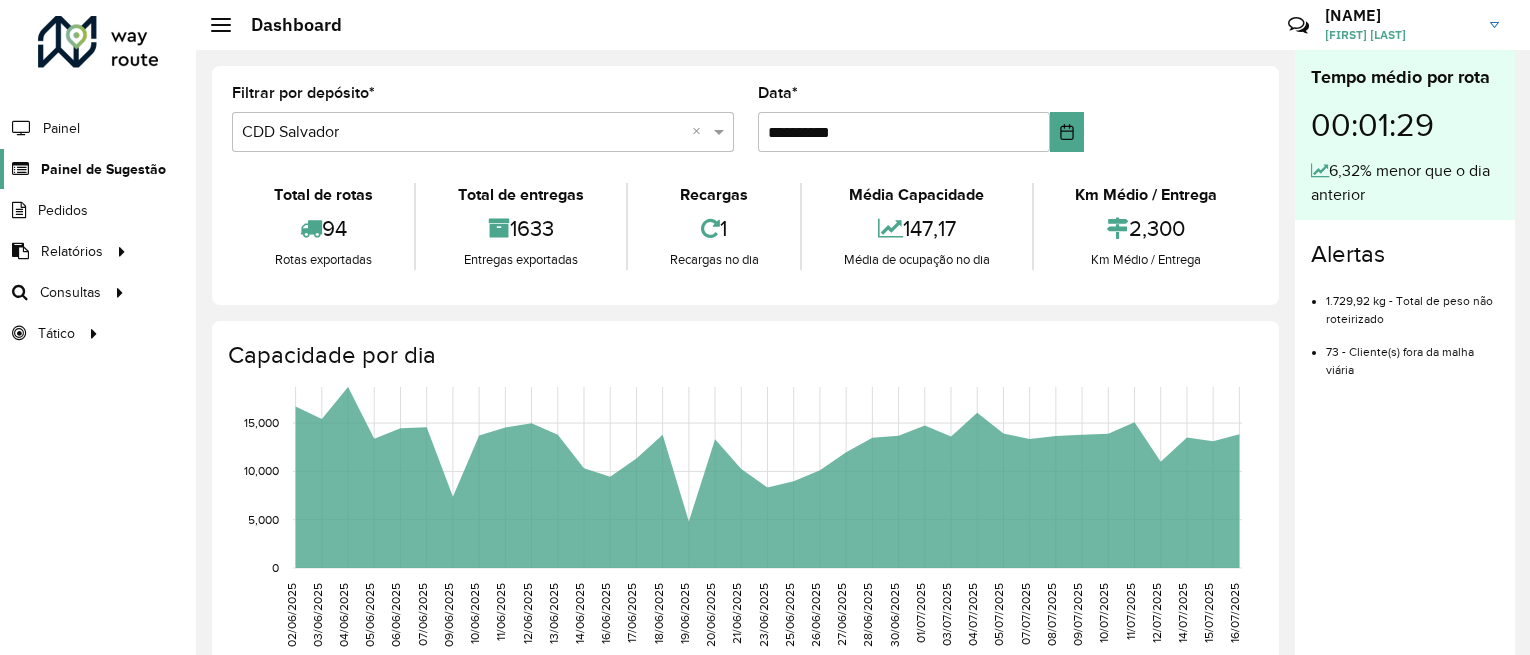 click on "Painel de Sugestão" 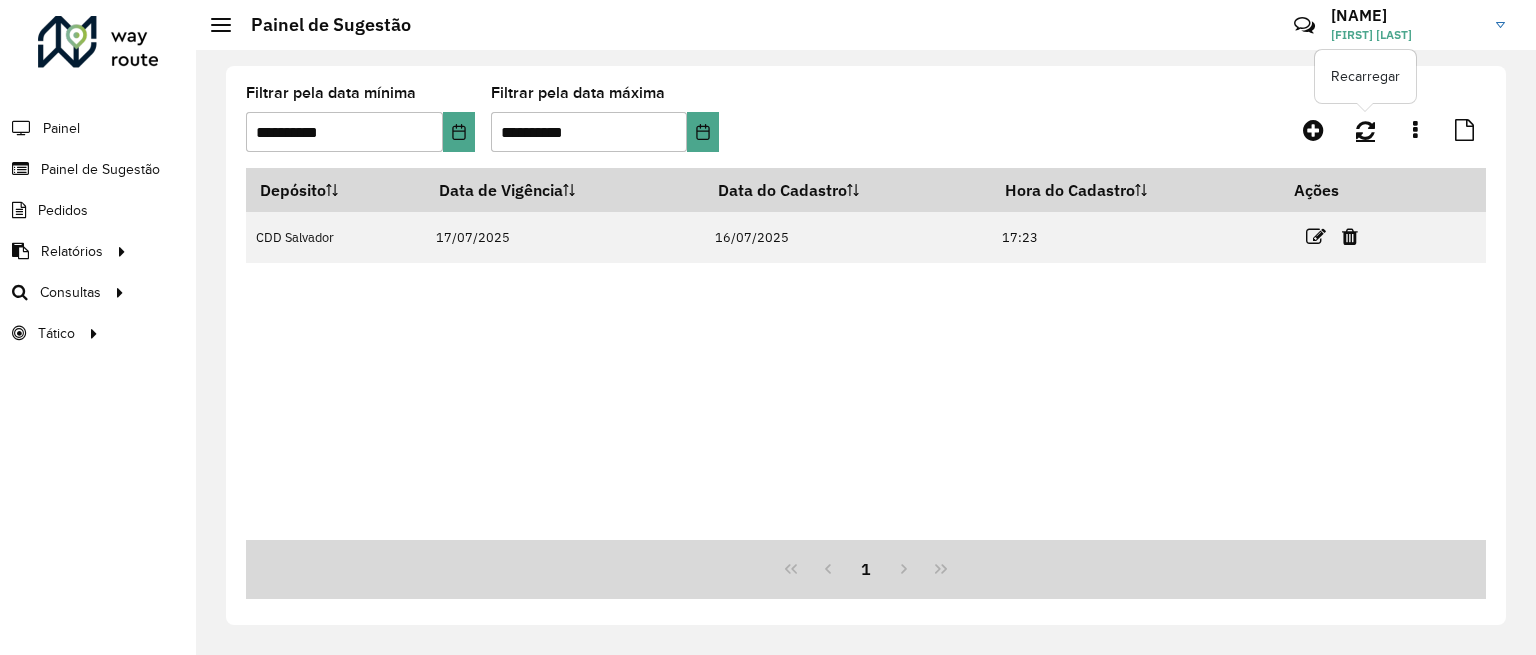 click 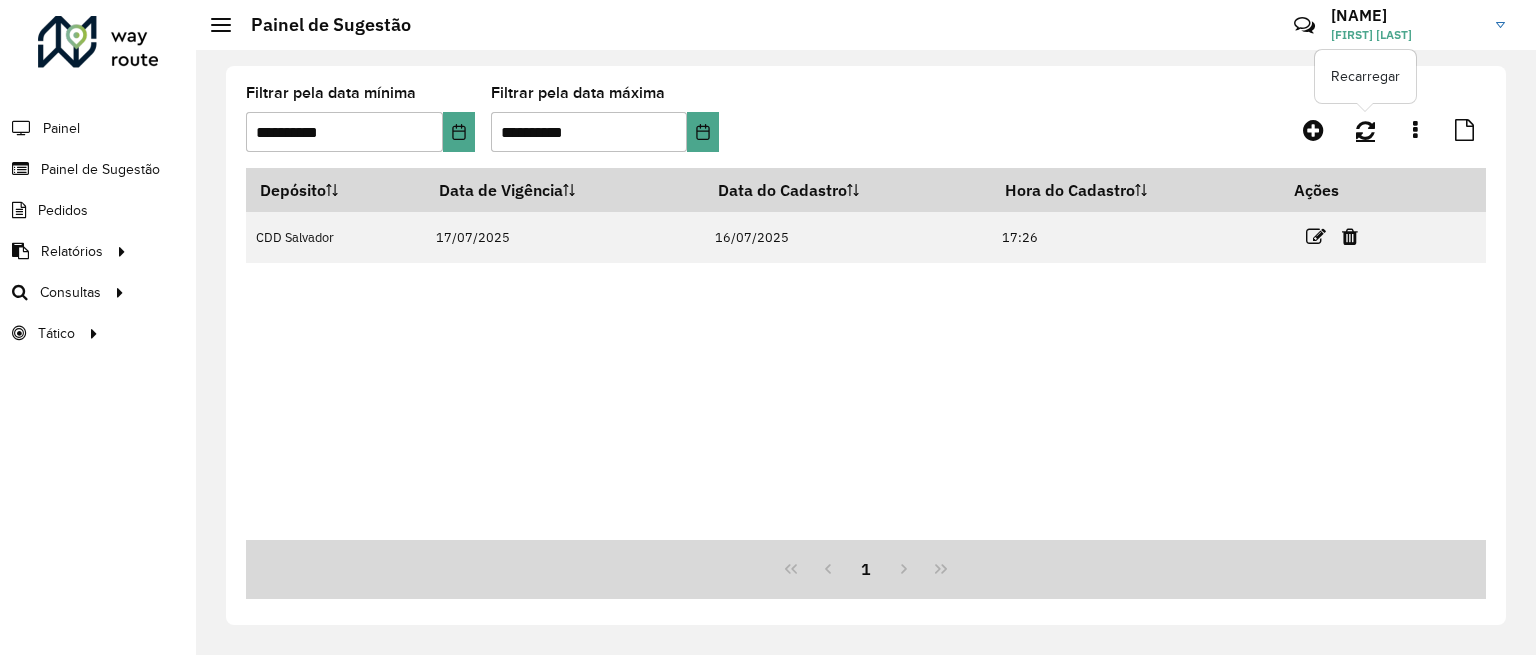 click 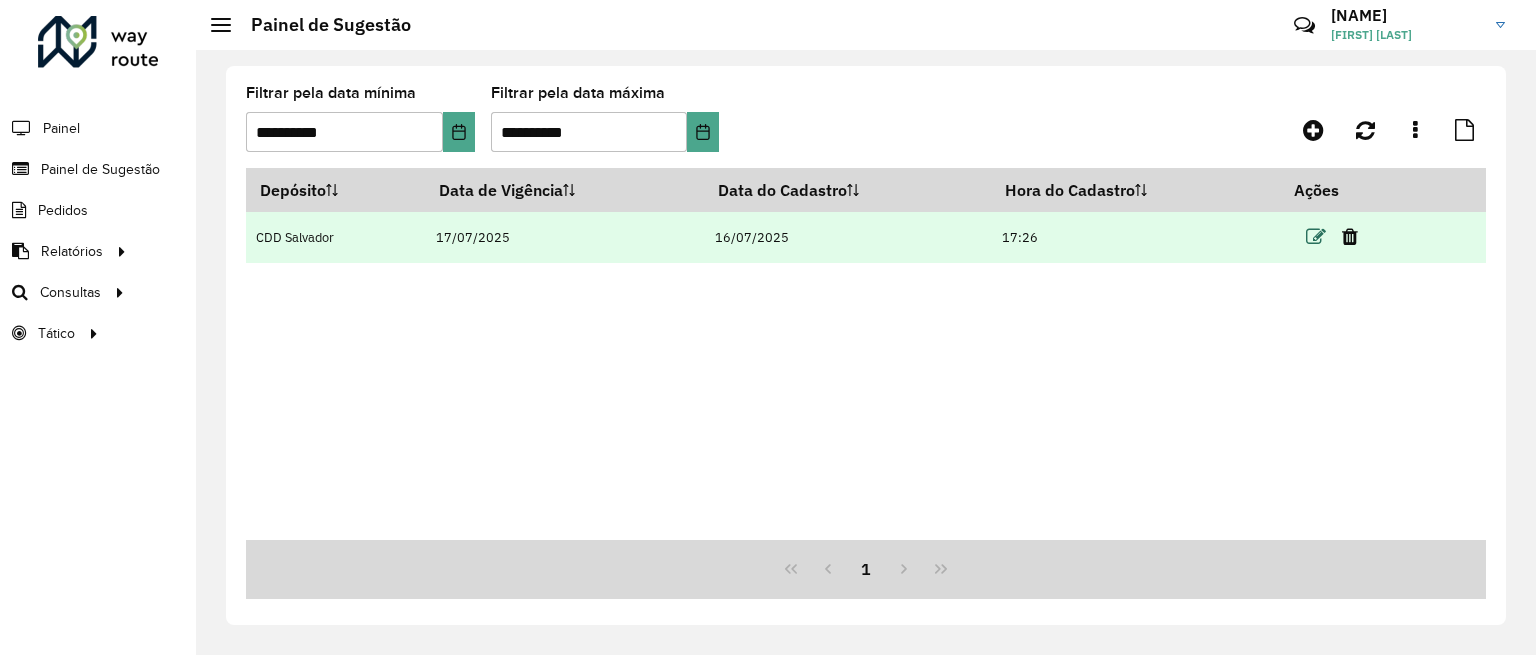 click at bounding box center [1316, 237] 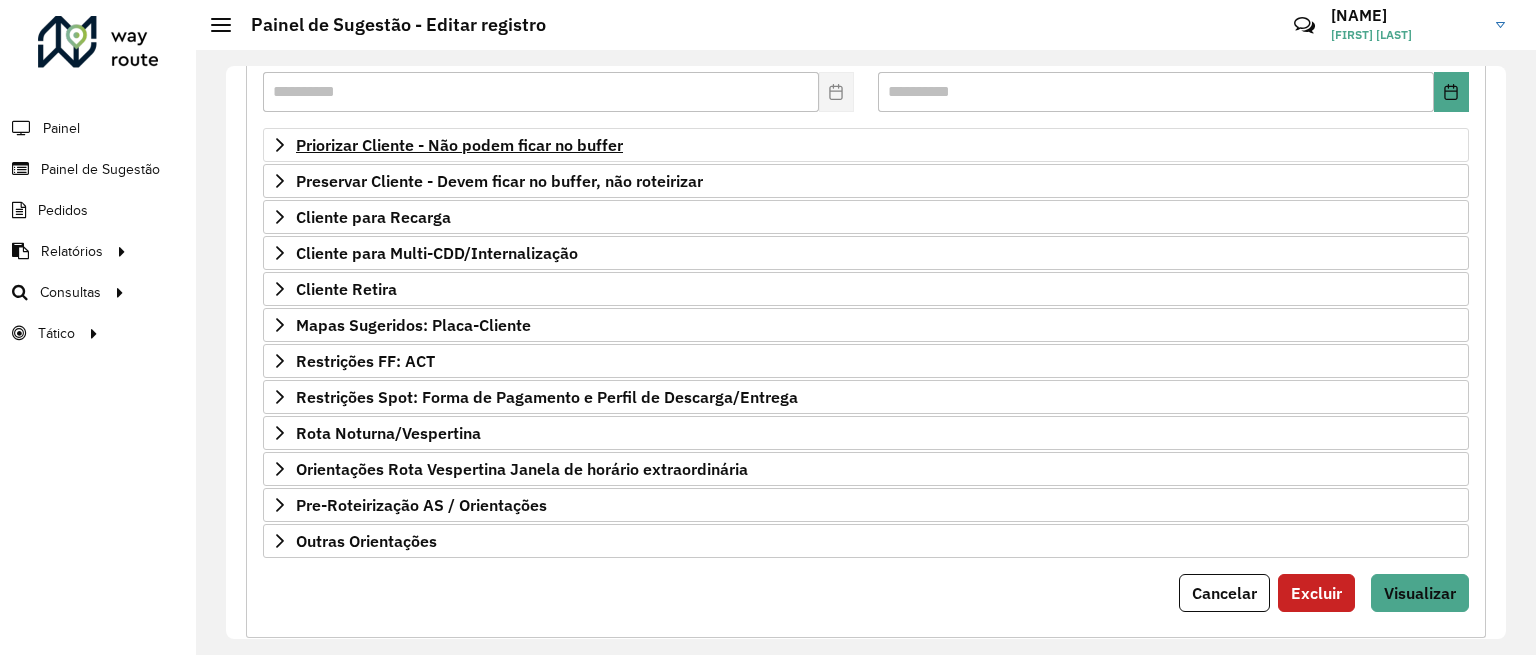 scroll, scrollTop: 303, scrollLeft: 0, axis: vertical 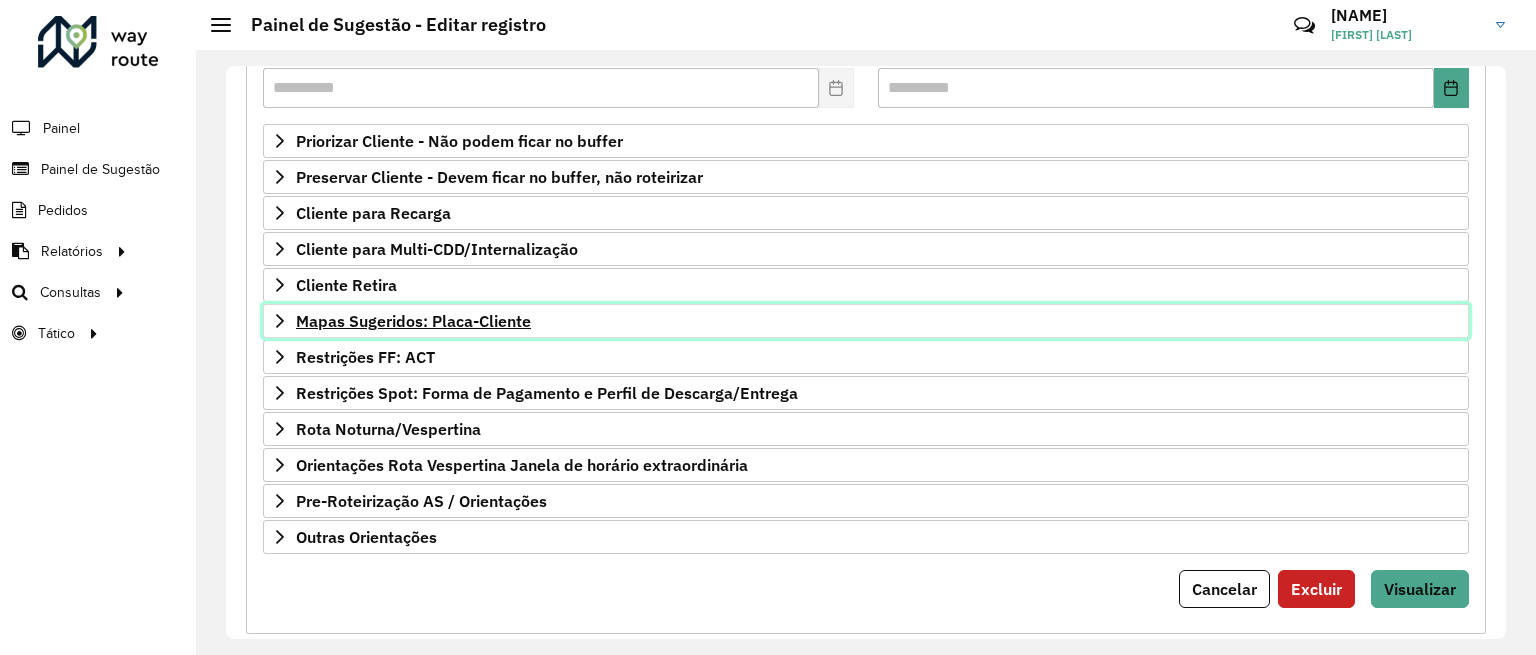 click on "Mapas Sugeridos: Placa-Cliente" at bounding box center [413, 321] 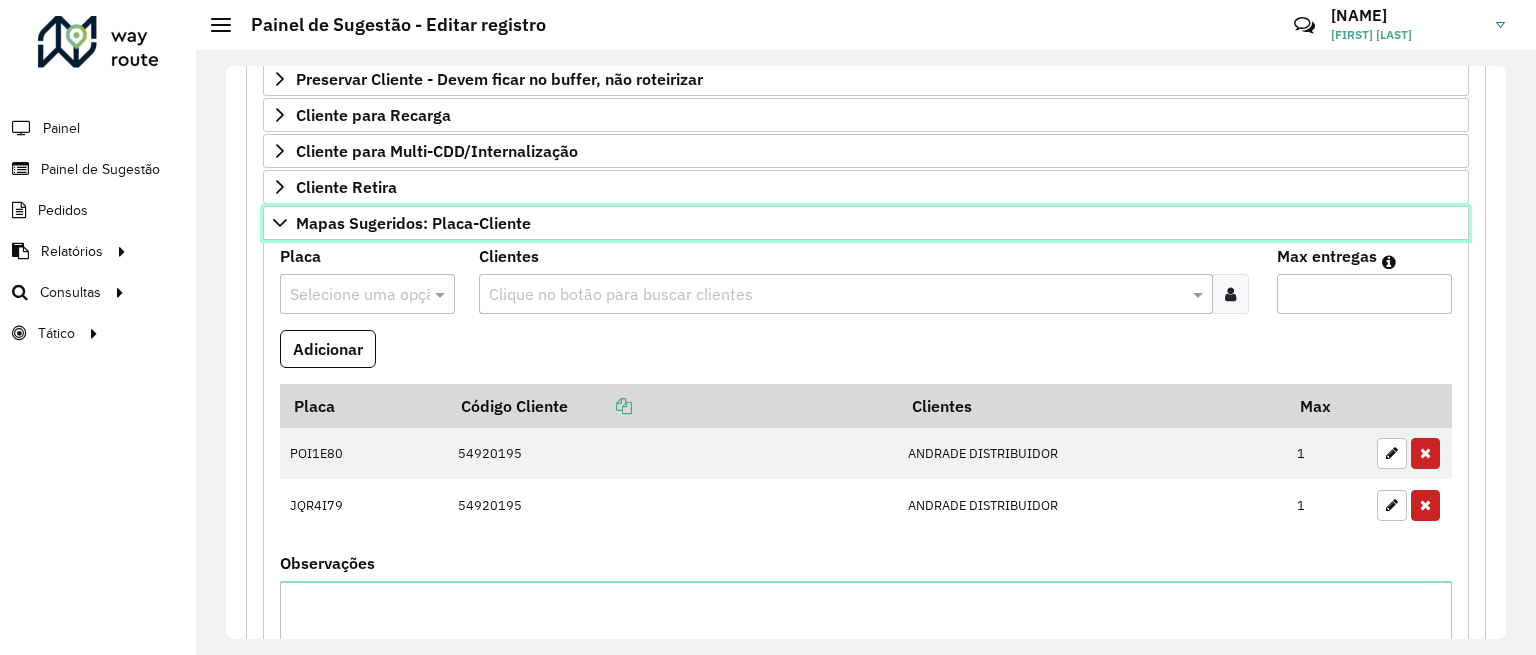 scroll, scrollTop: 437, scrollLeft: 0, axis: vertical 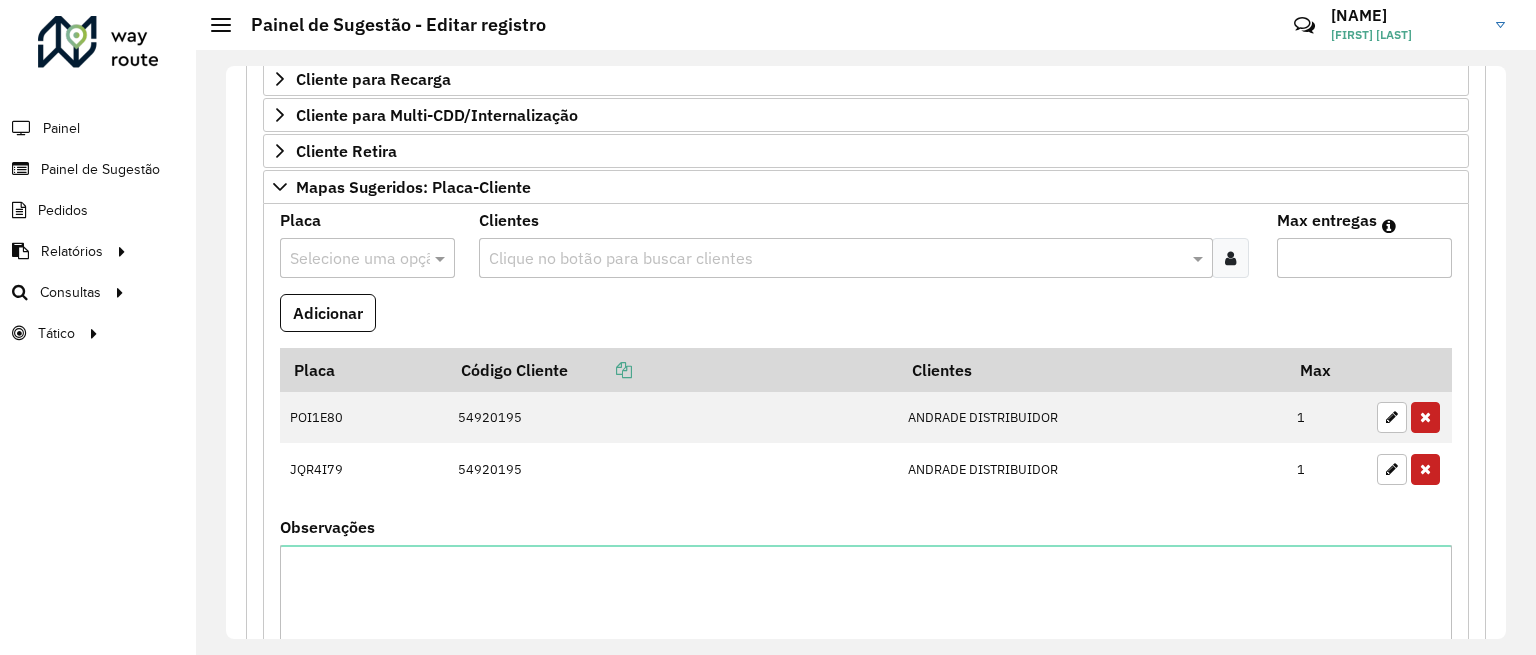 click at bounding box center (1230, 258) 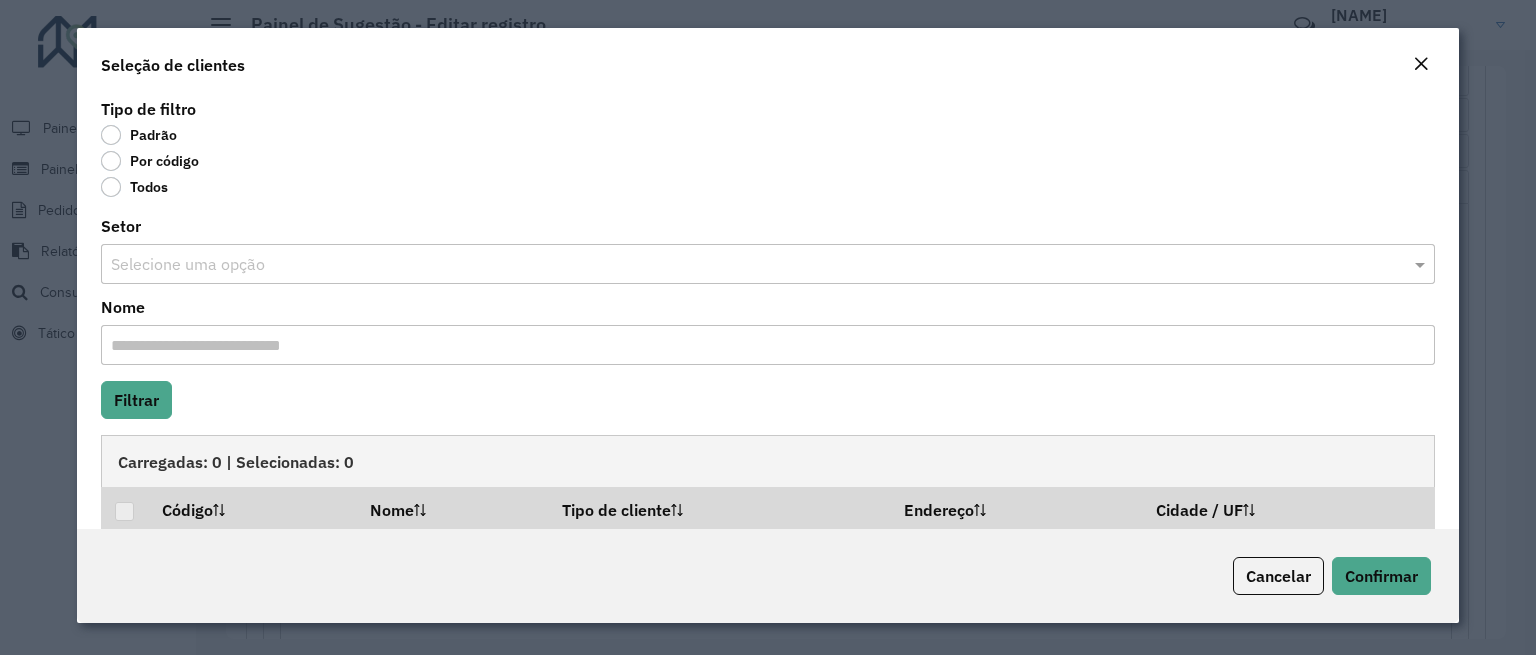 click on "Por código" 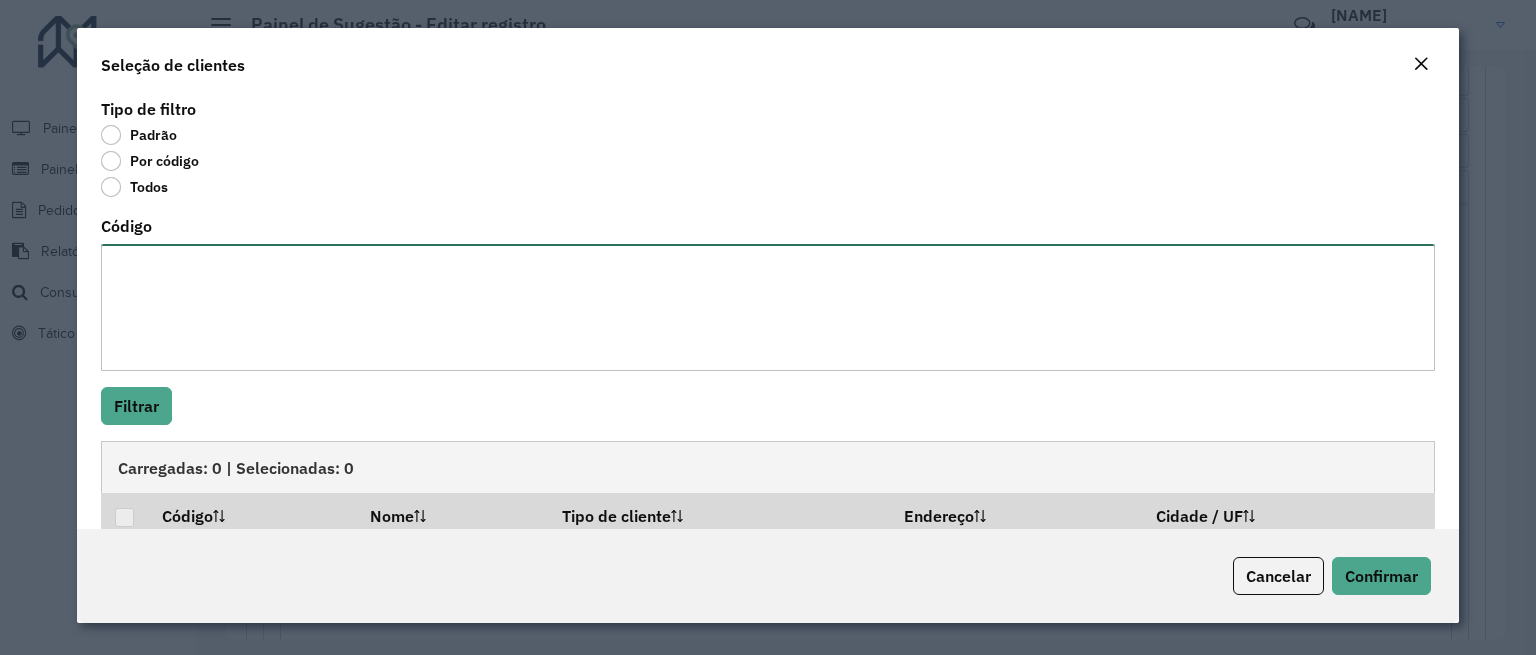 click on "Código" at bounding box center [768, 307] 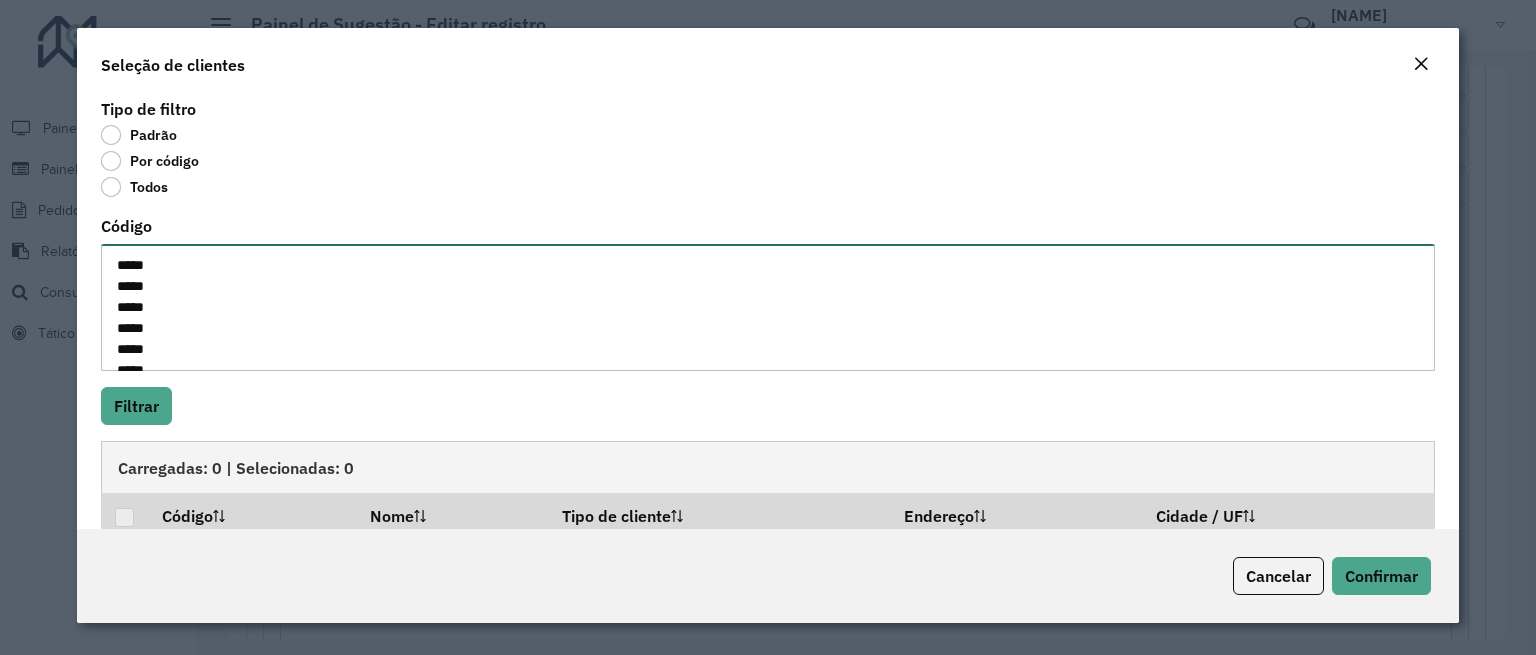 scroll, scrollTop: 197, scrollLeft: 0, axis: vertical 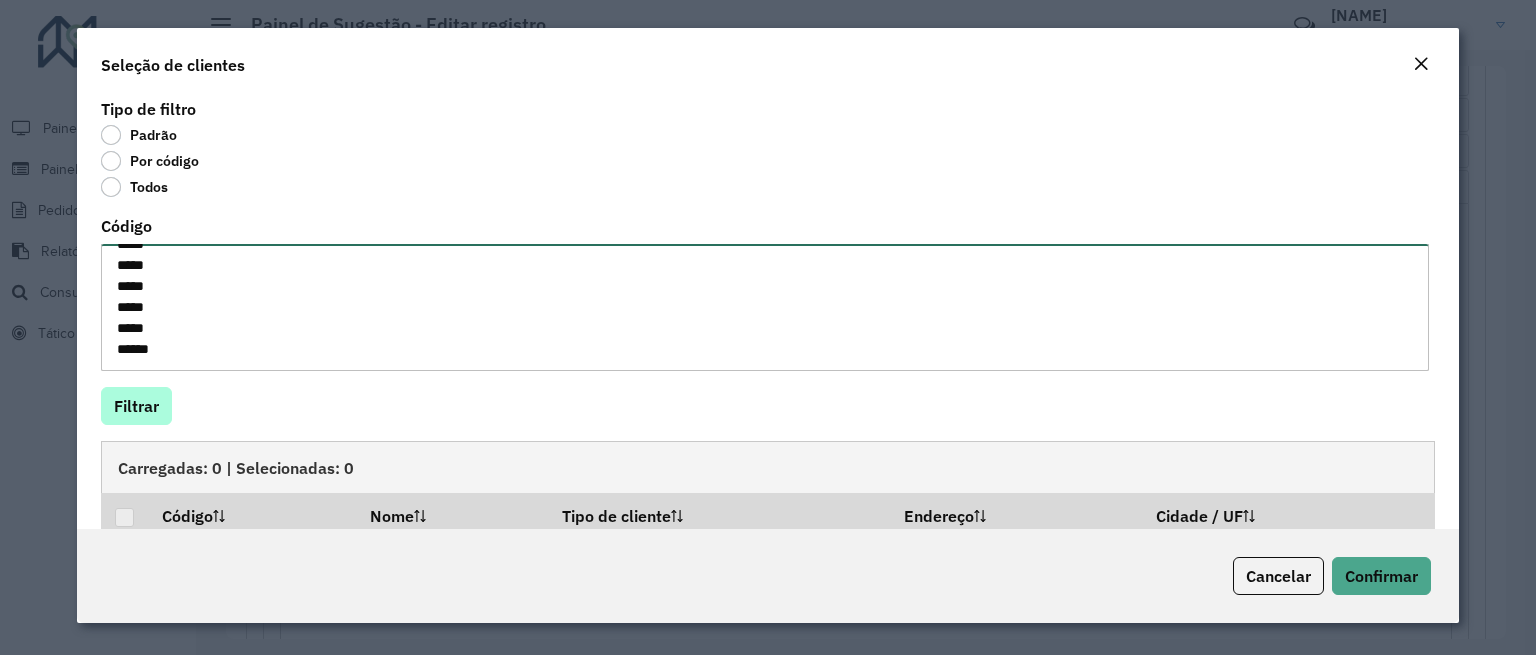type on "*****
*****
*****
*****
*****
*****
****
*****
*****
*****
*****
*****
*****
*****" 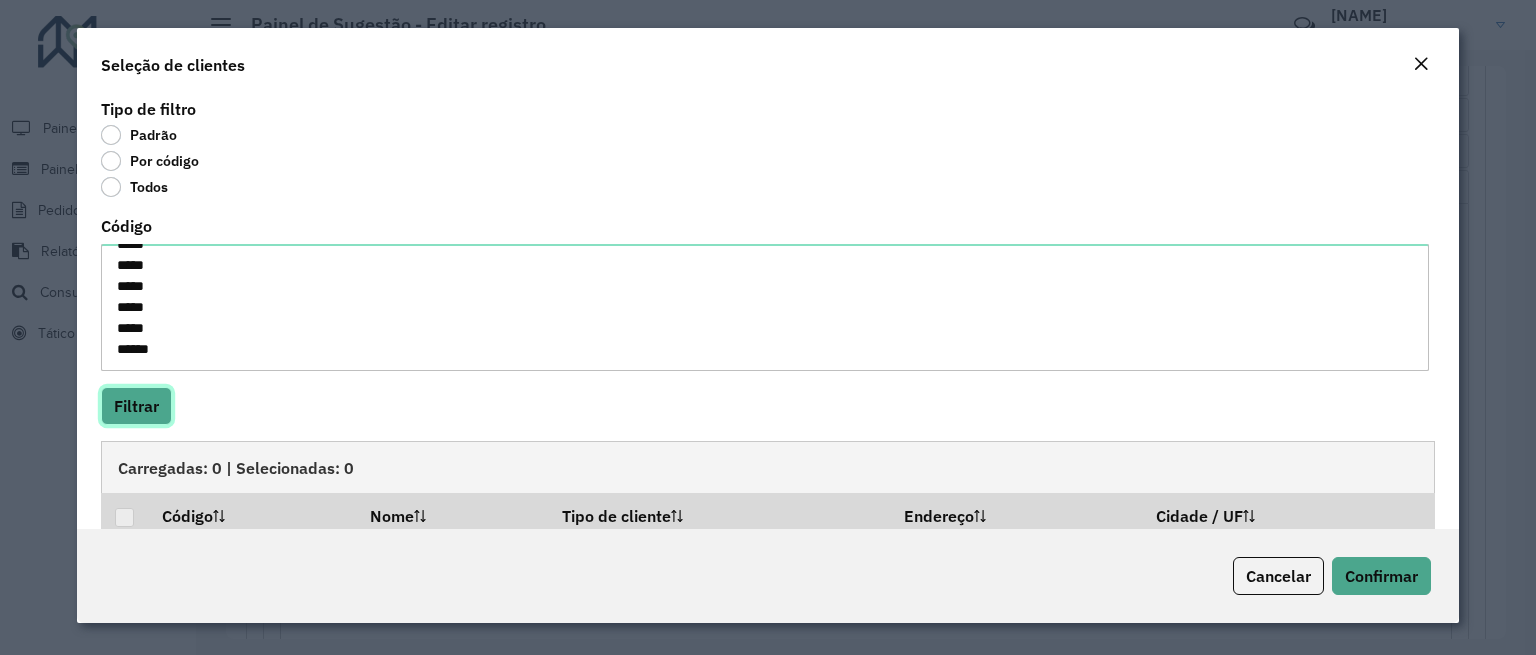 click on "Filtrar" 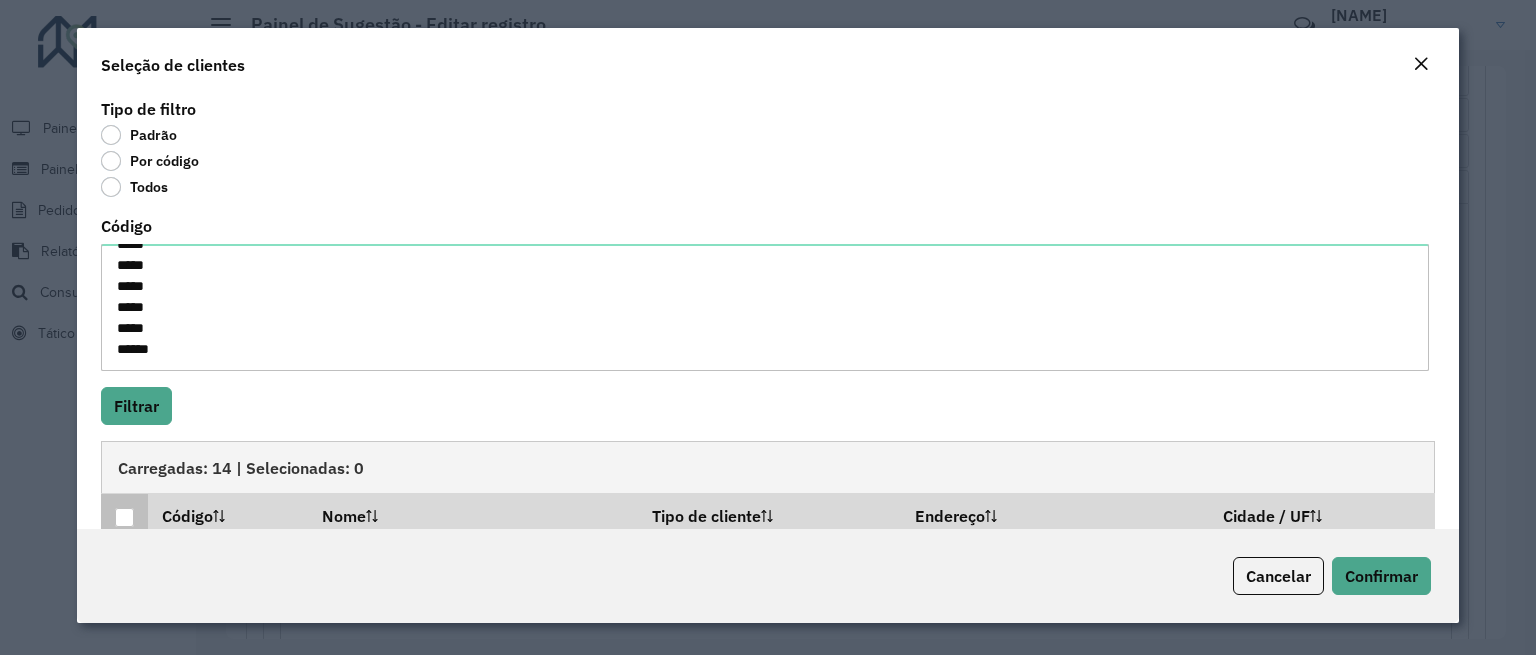 click at bounding box center (124, 517) 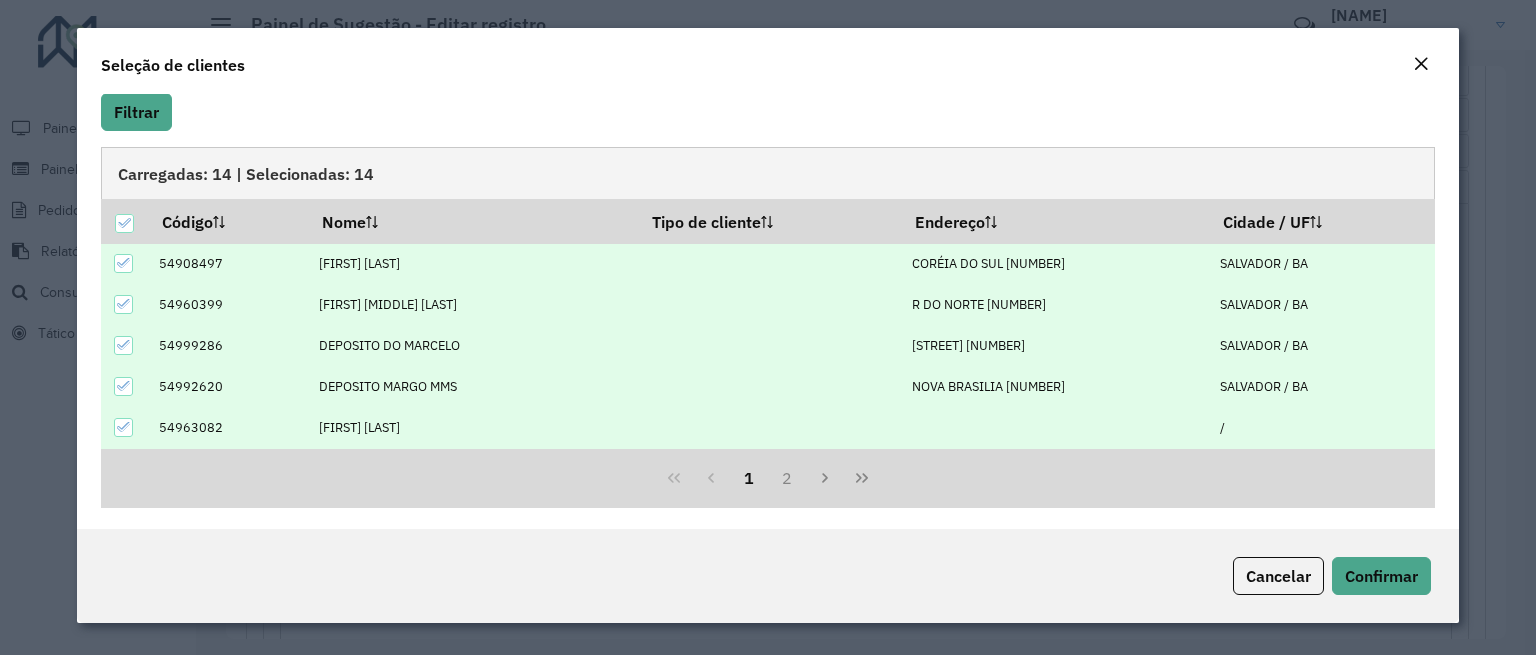 scroll, scrollTop: 297, scrollLeft: 0, axis: vertical 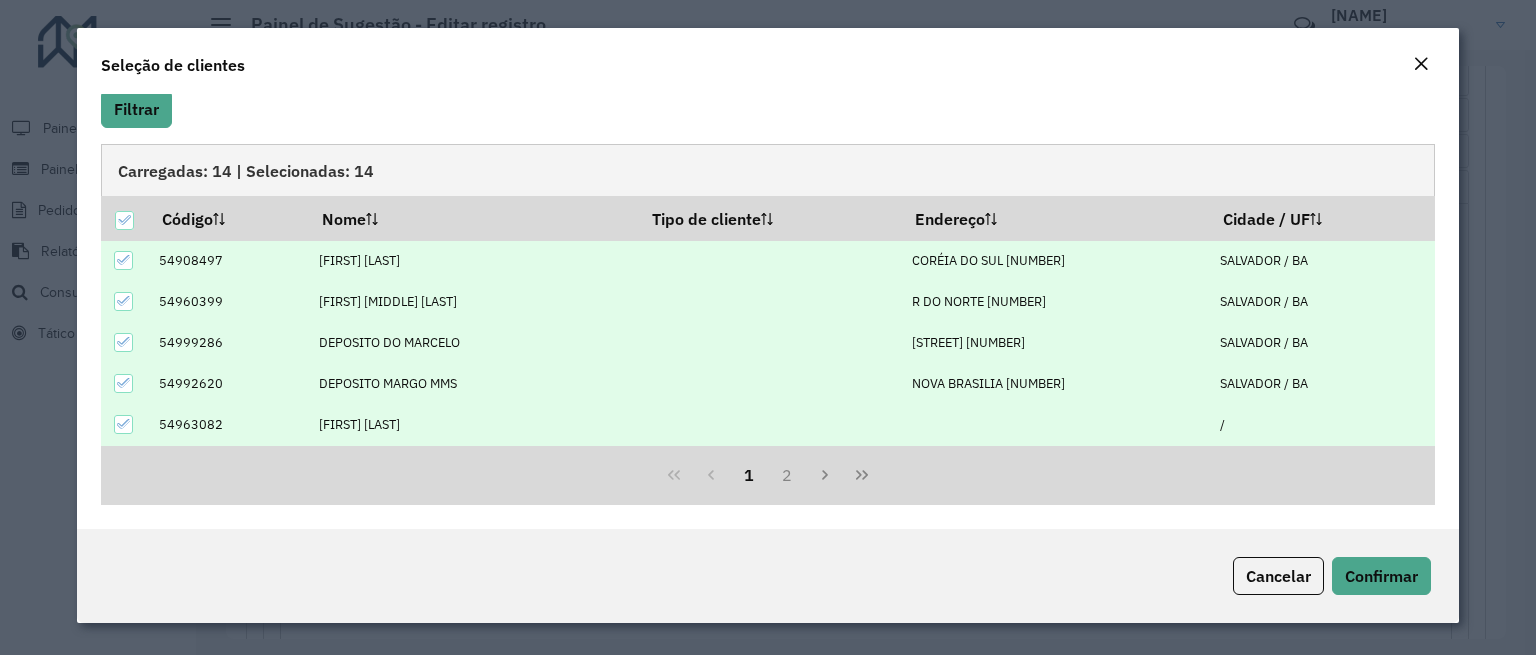 click on "Cancelar Confirmar" 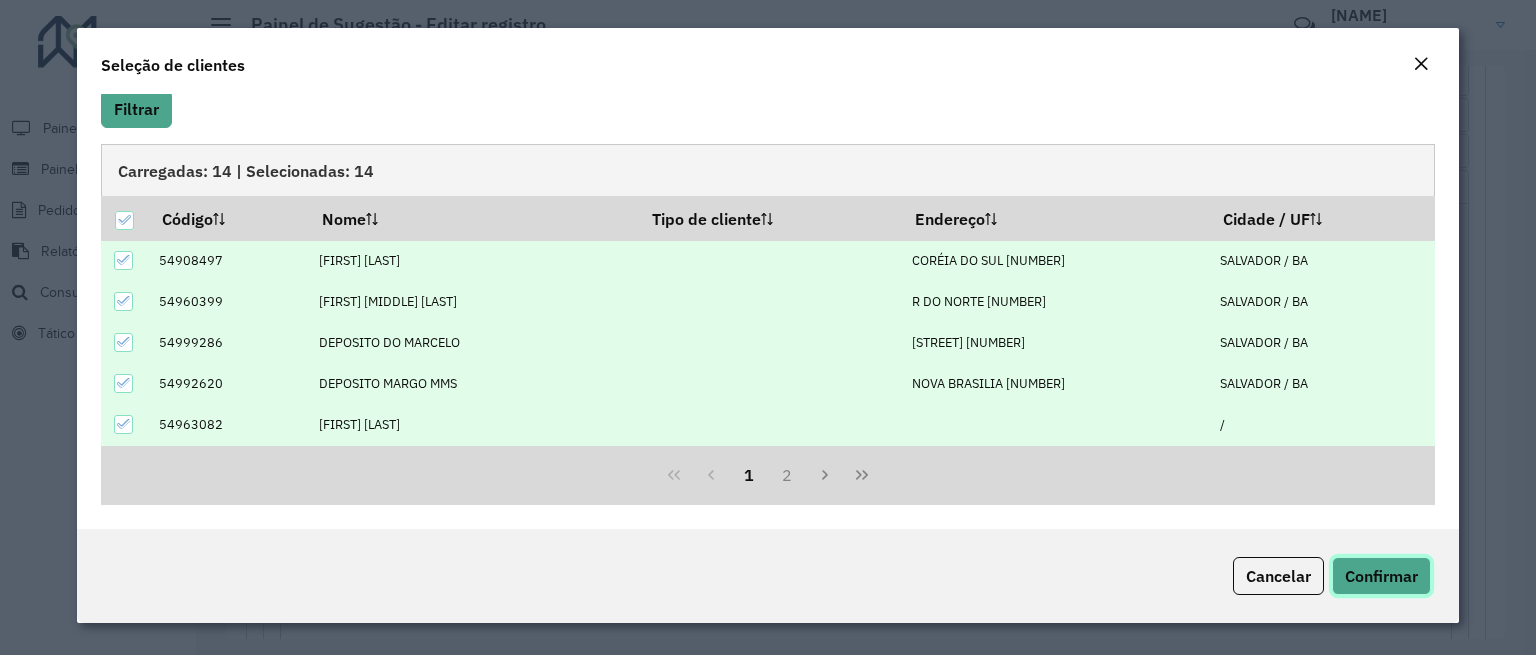 click on "Confirmar" 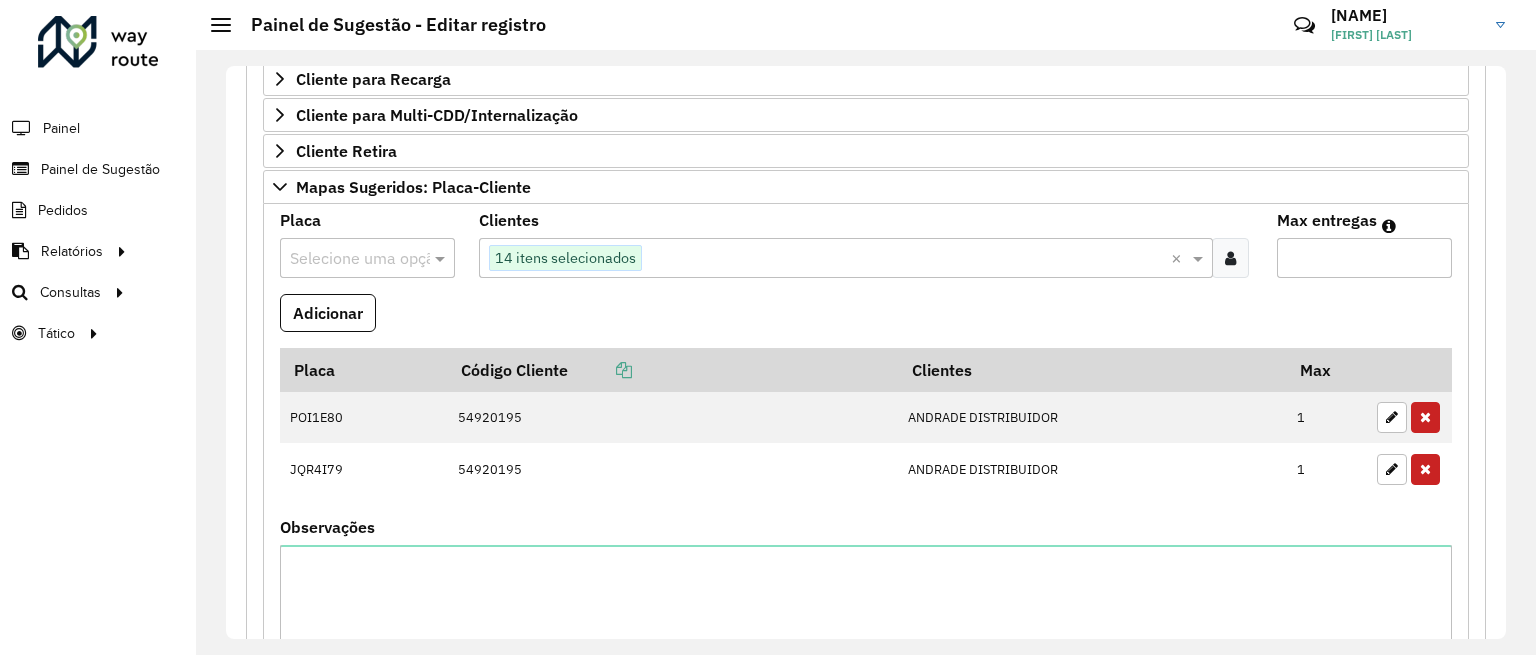 click at bounding box center (906, 259) 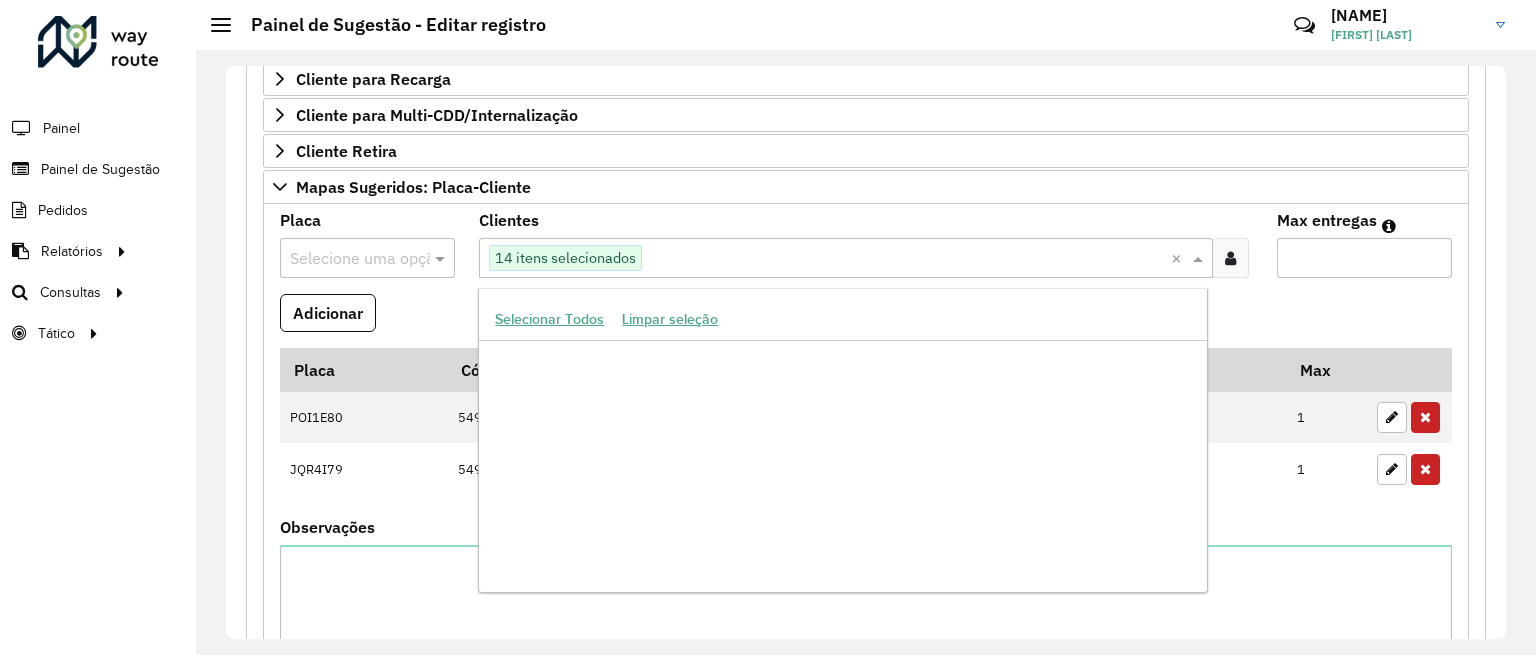 scroll, scrollTop: 238306, scrollLeft: 0, axis: vertical 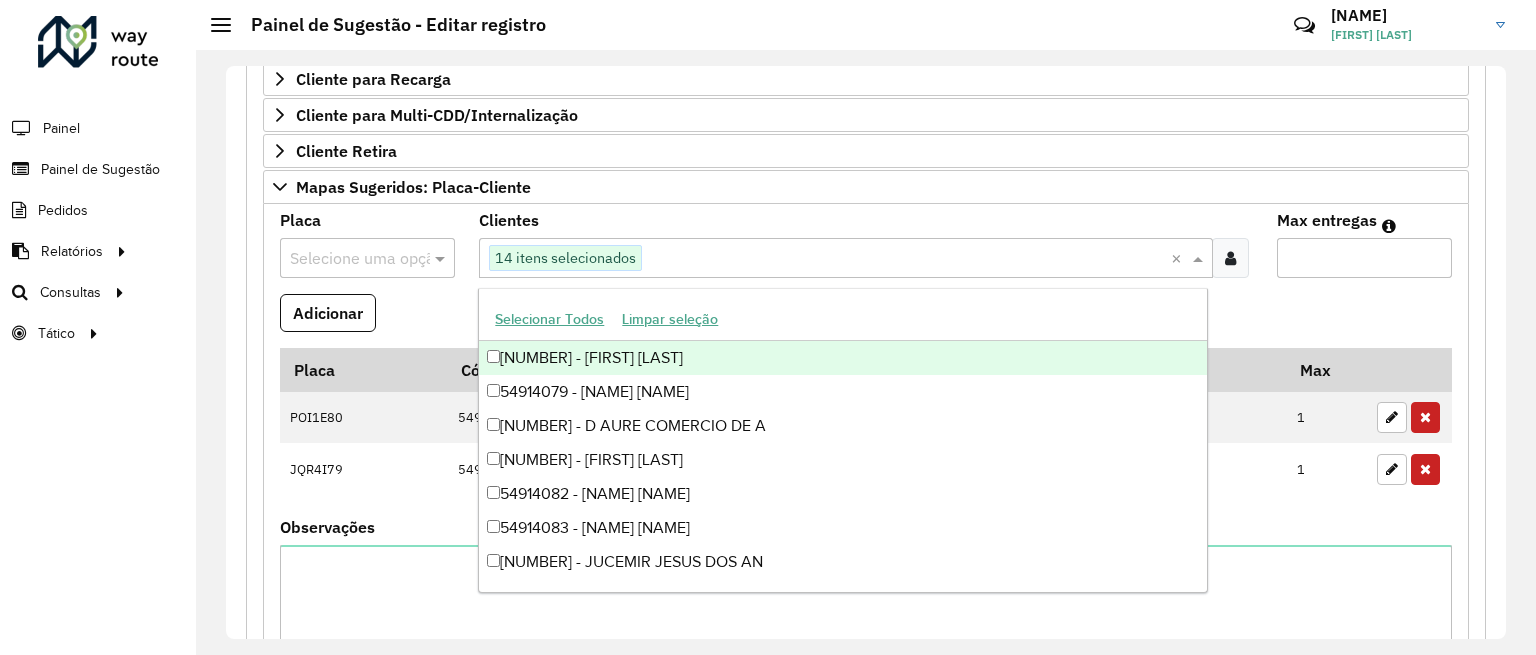paste on "*****" 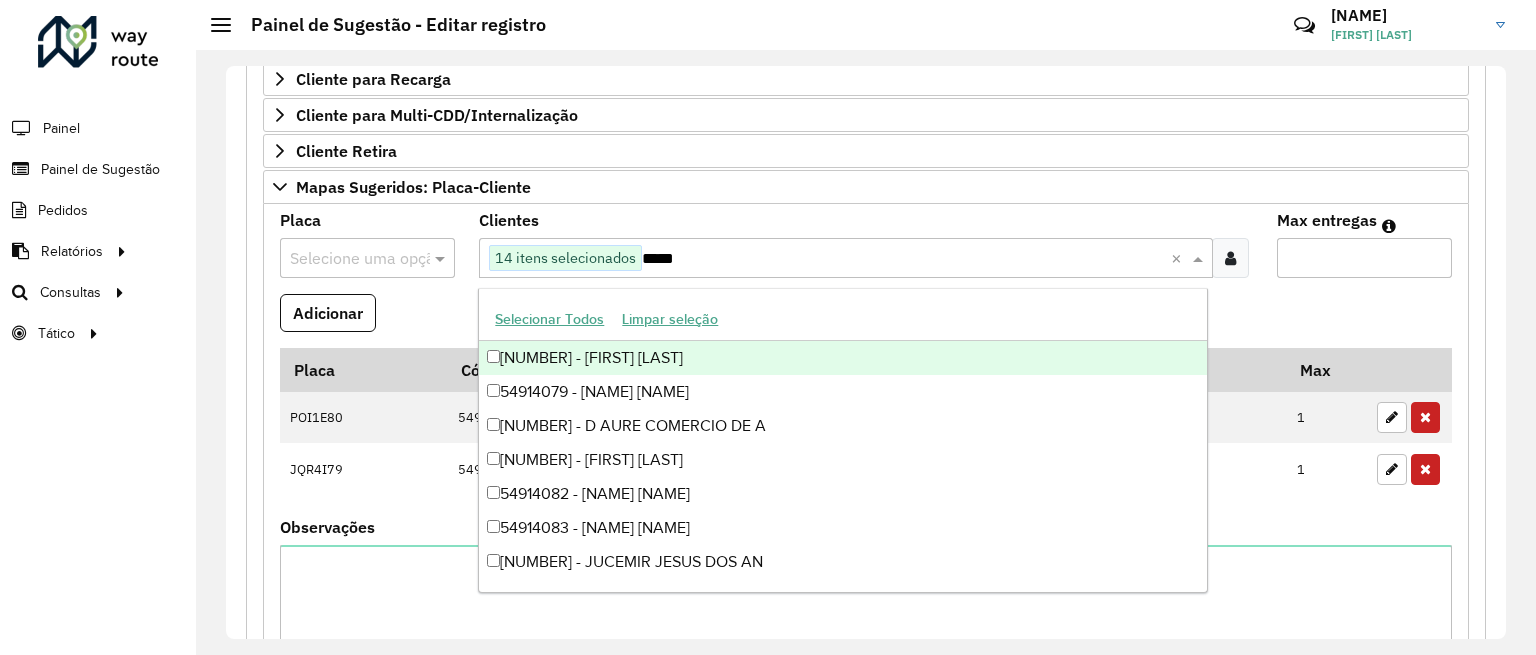 scroll, scrollTop: 0, scrollLeft: 0, axis: both 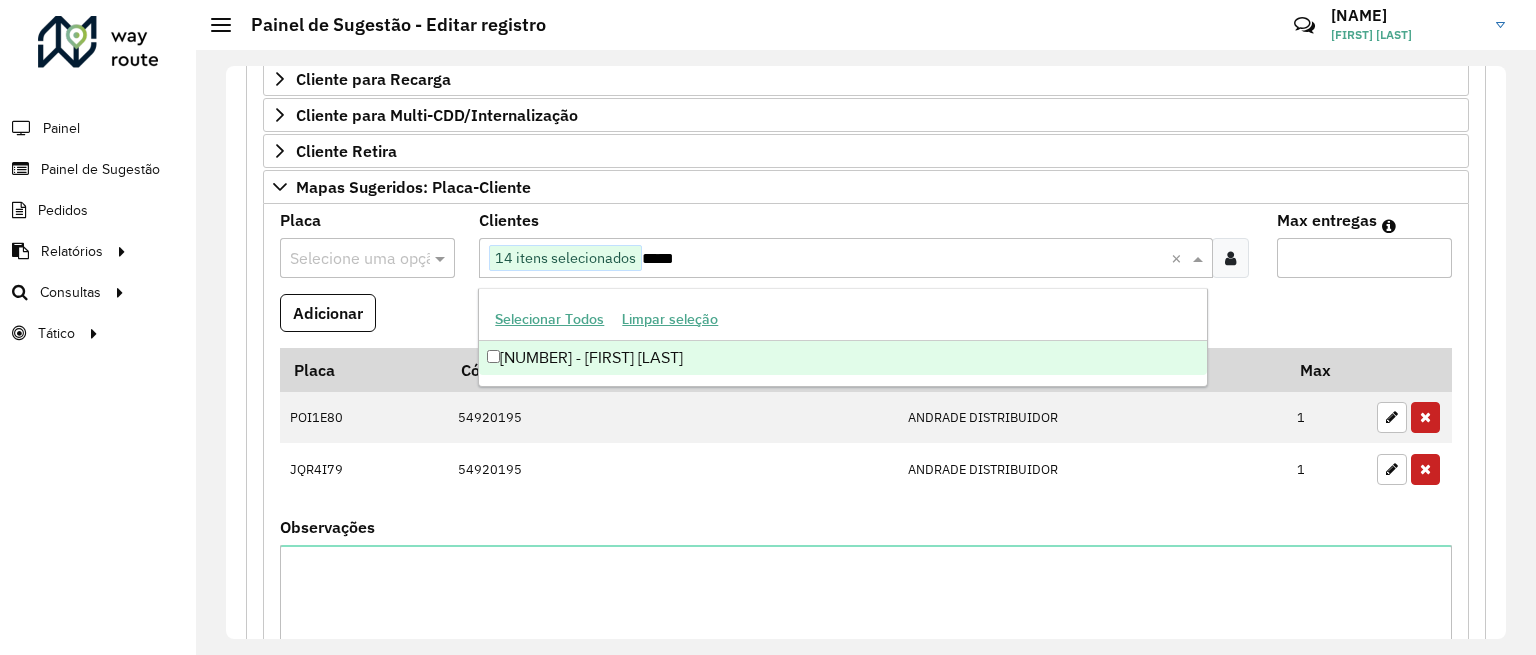 click on "[NUMBER] - [FIRST] [LAST]" at bounding box center (842, 358) 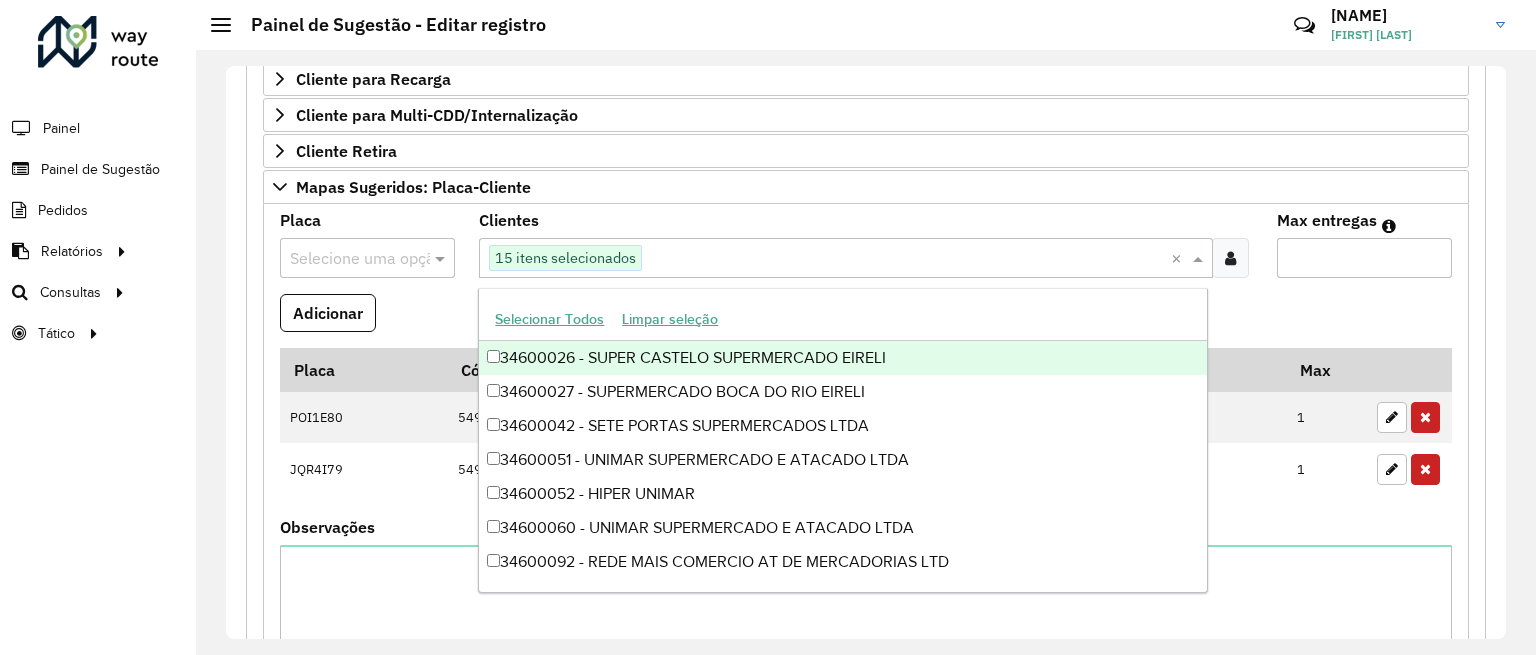click on "Max entregas" at bounding box center [1364, 258] 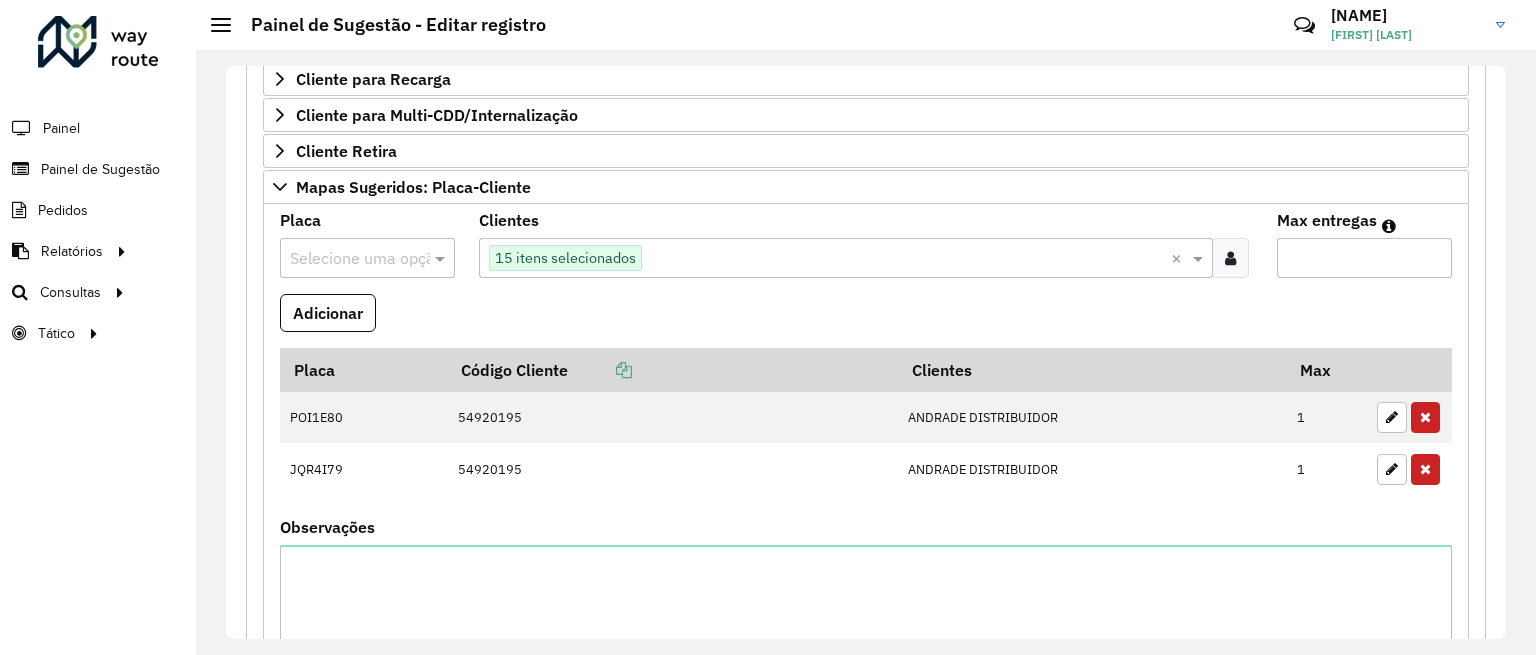 type on "**" 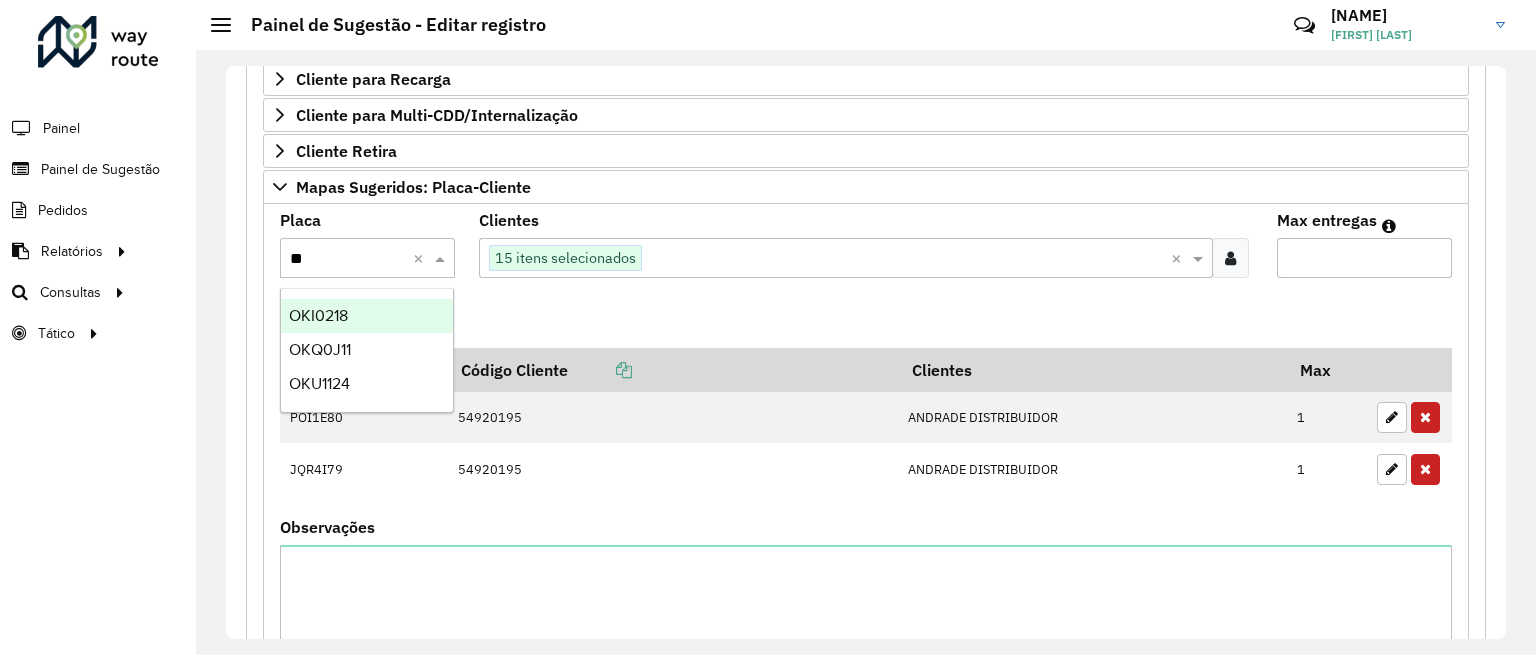 type on "***" 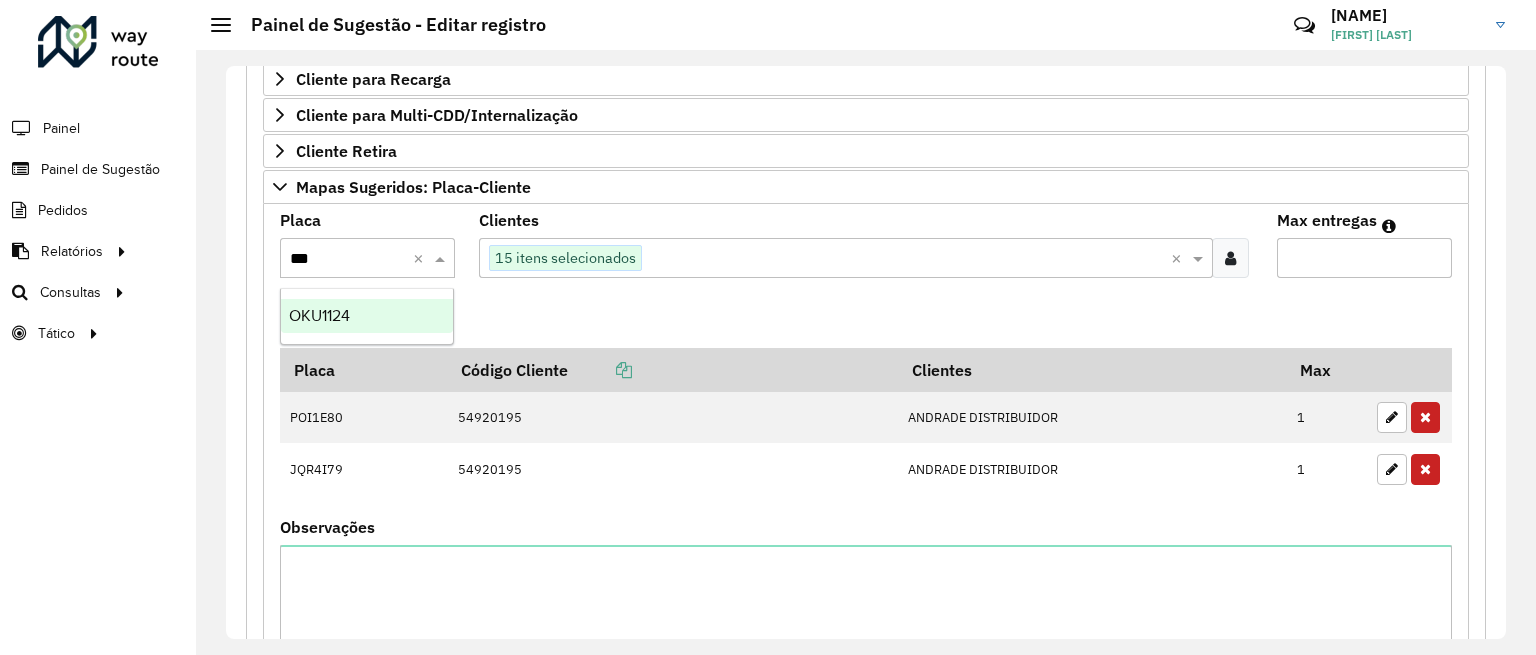 click on "OKU1124" at bounding box center (319, 315) 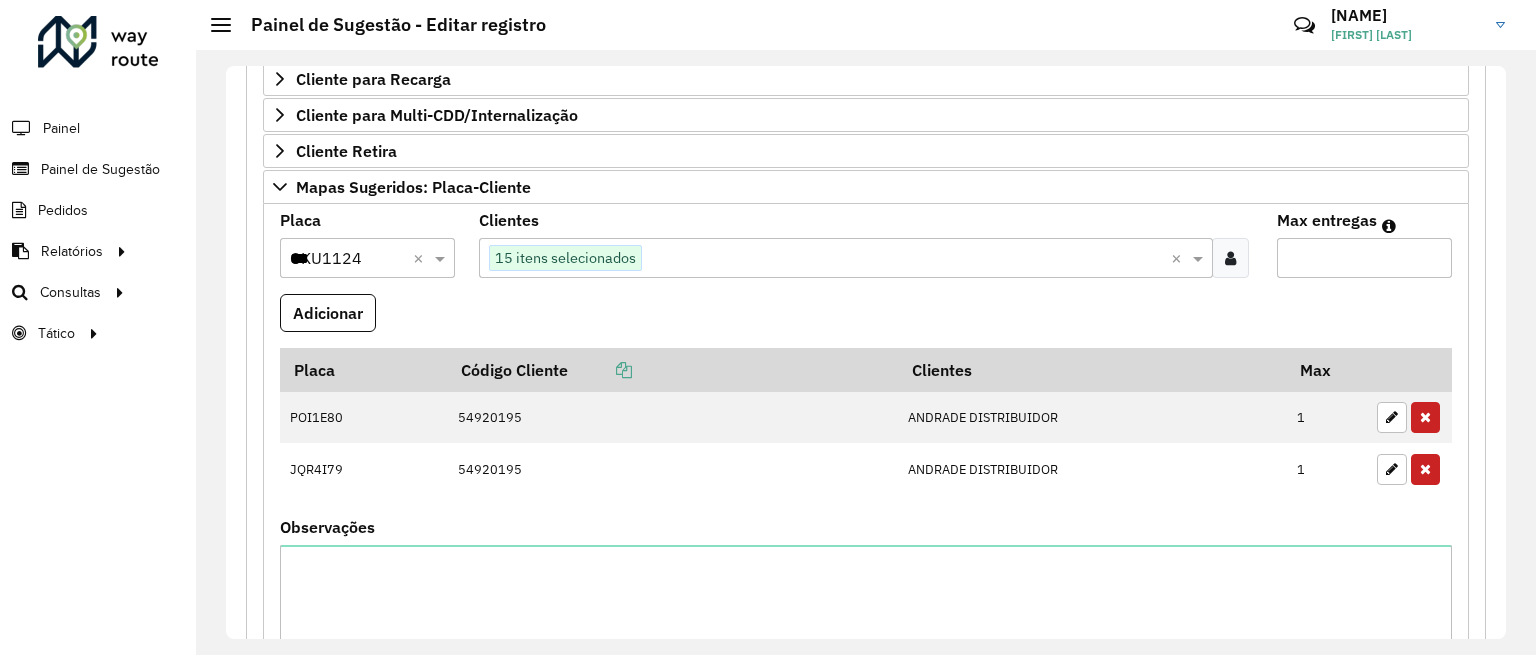 type 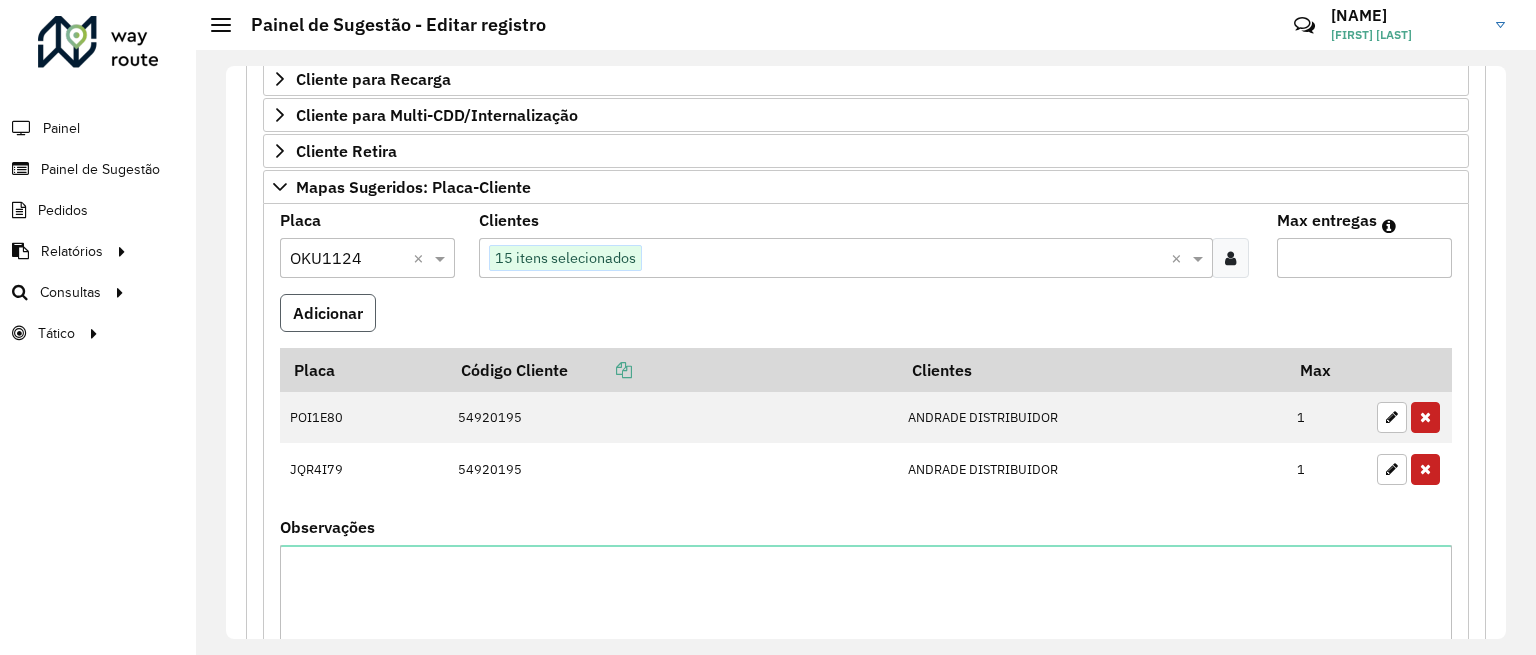 click on "Adicionar" at bounding box center (328, 313) 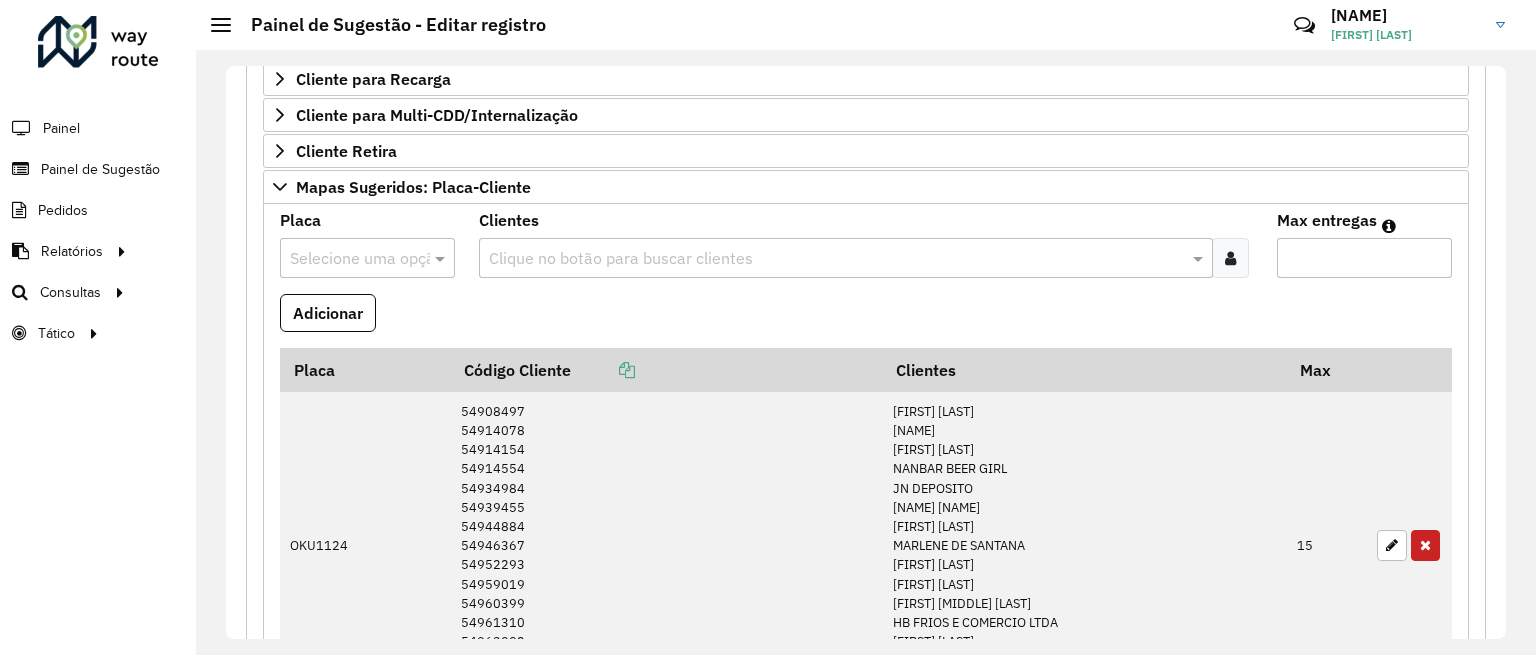 click at bounding box center [1230, 258] 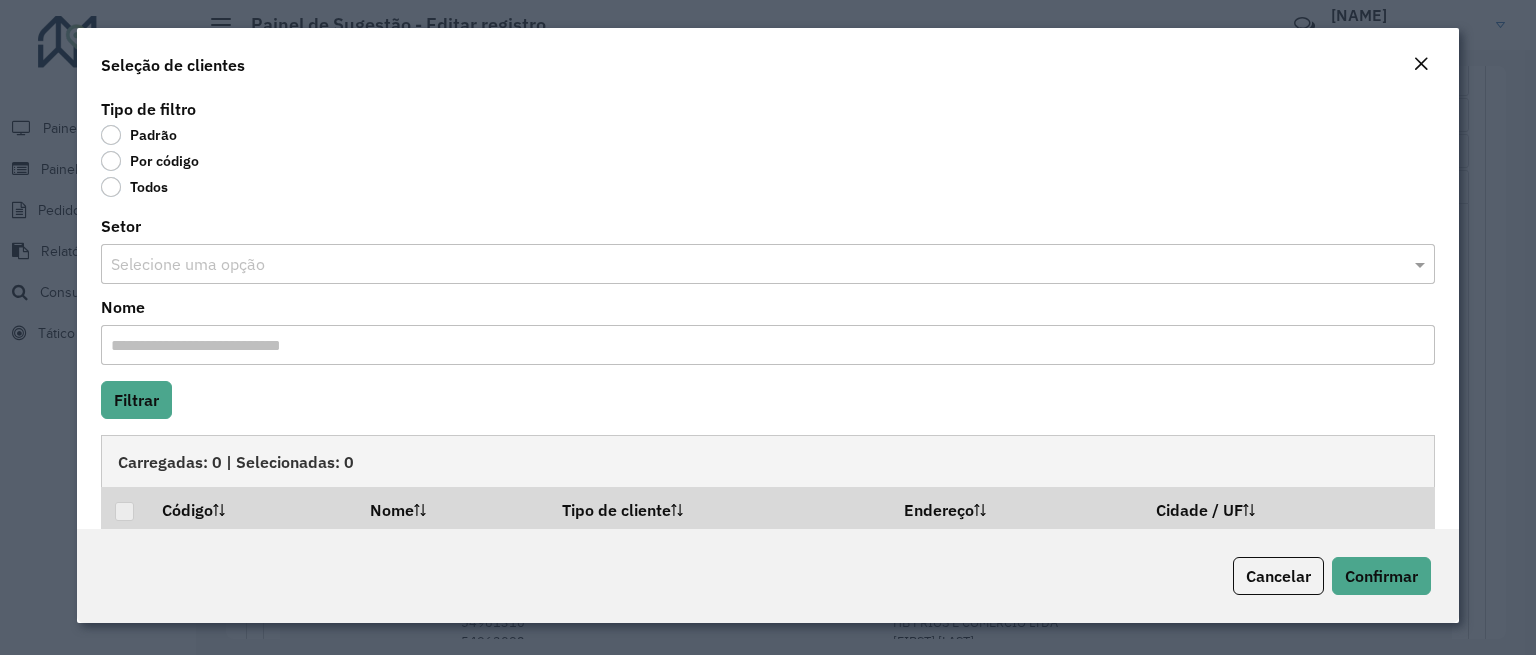 click on "Por código" 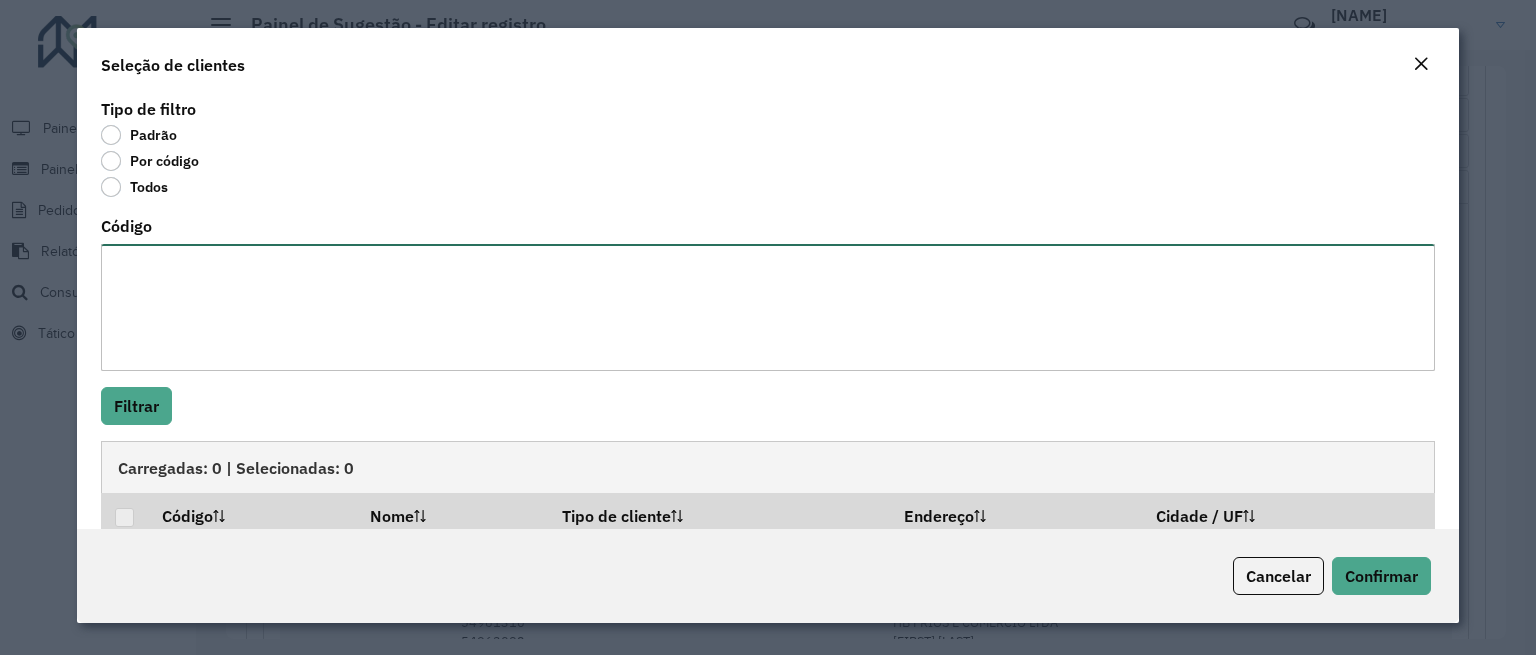 paste on "*****
*****
*****
*****
*****
*****
*****
*****
*****
*****
*****
*****
*****
*****" 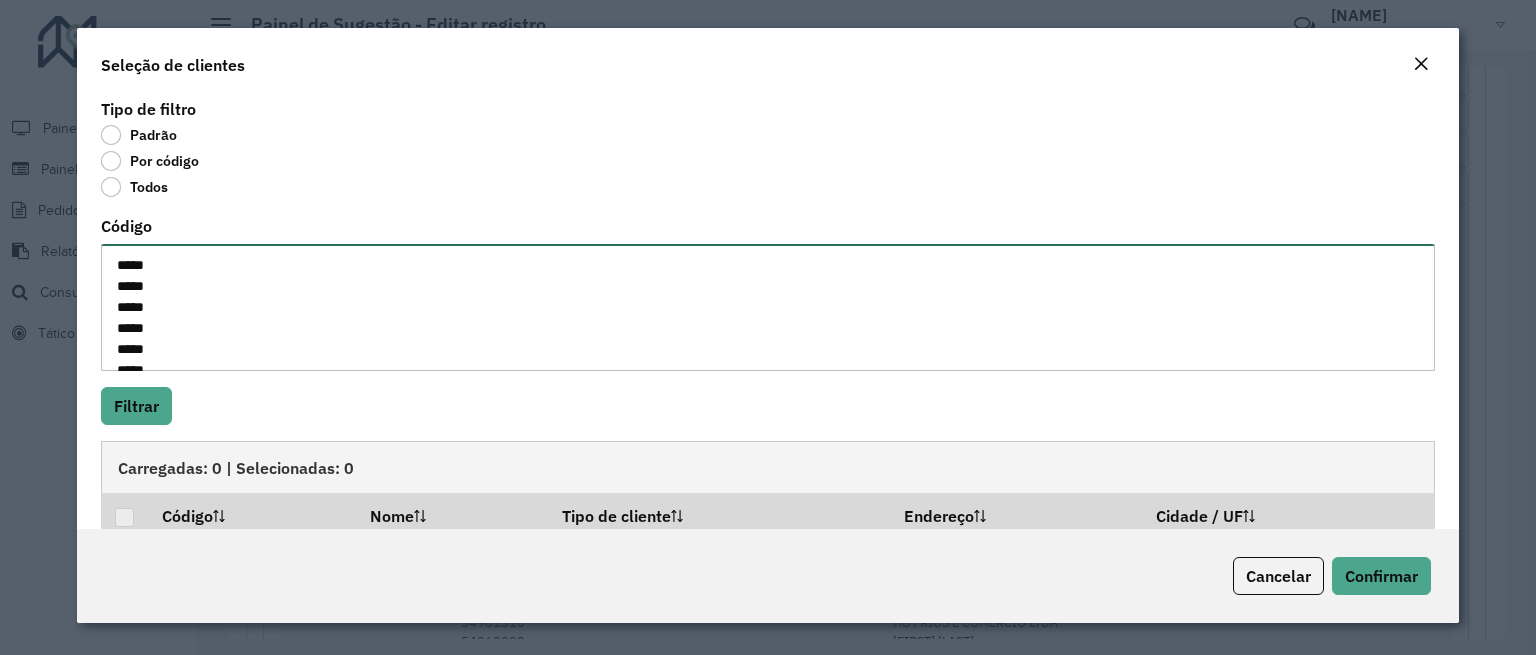 click on "*****
*****
*****
*****
*****
*****
*****
*****
*****
*****
*****
*****
*****
*****" at bounding box center [768, 307] 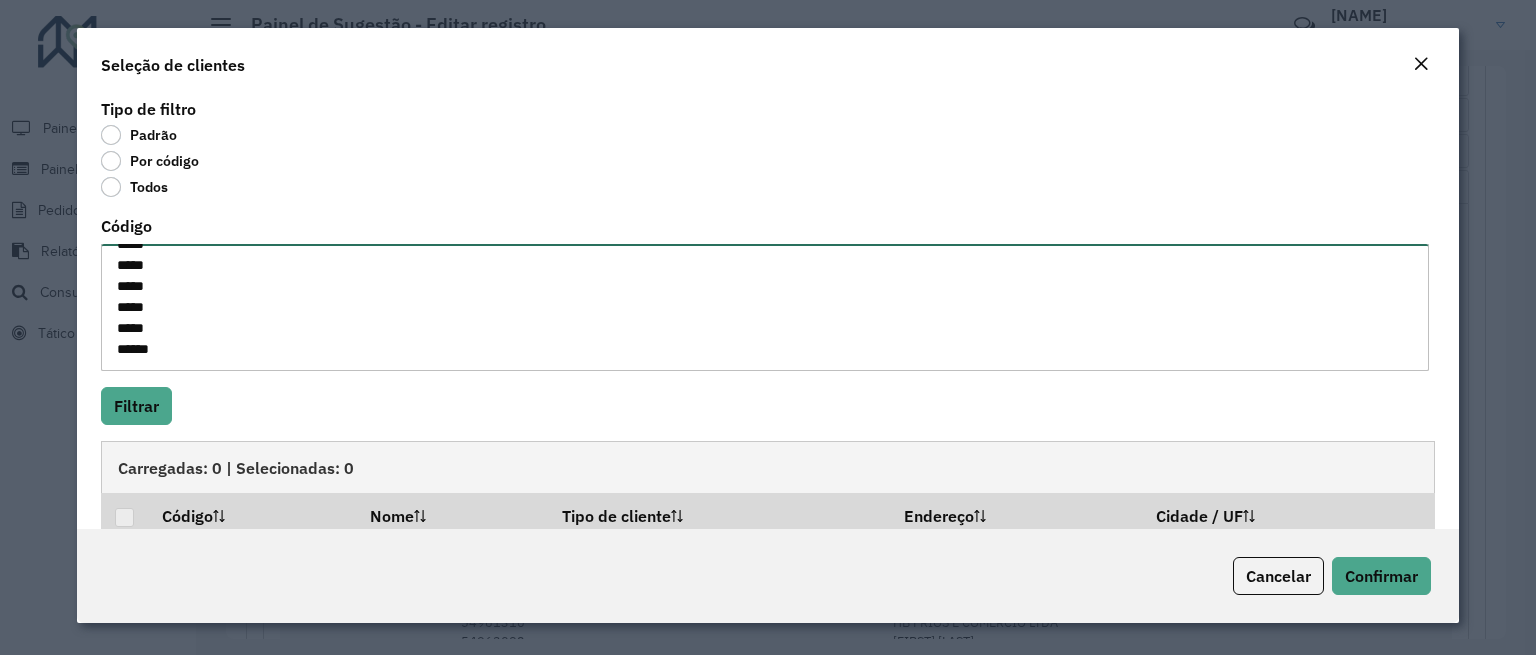 paste on "*****" 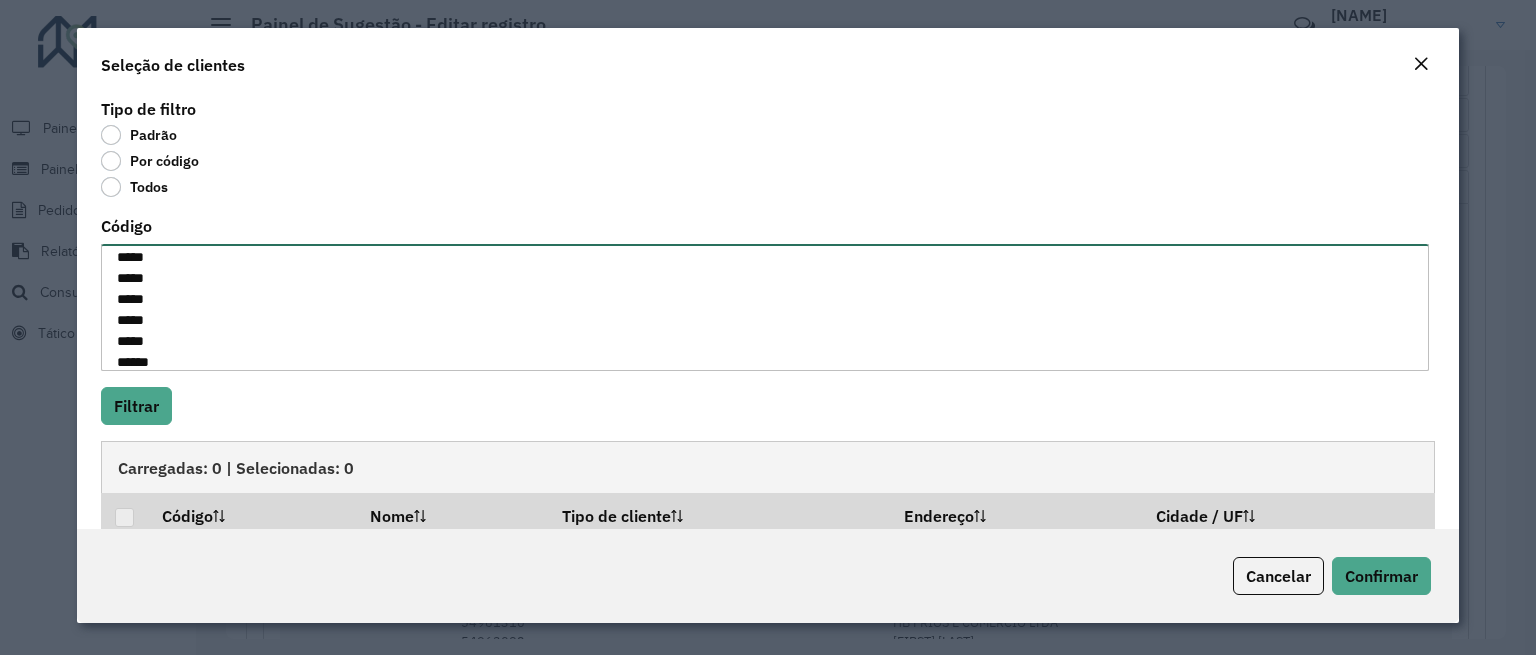 scroll, scrollTop: 218, scrollLeft: 0, axis: vertical 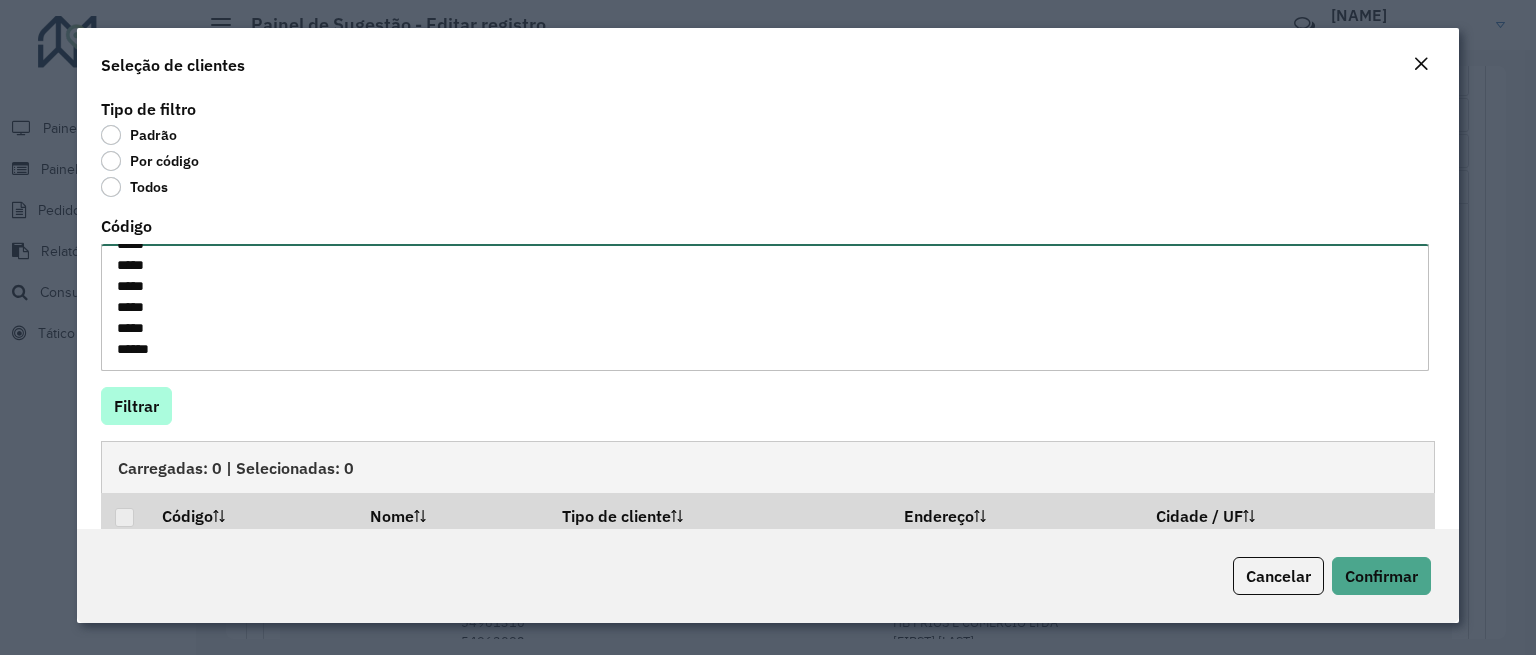 type on "*****
*****
*****
*****
*****
*****
*****
*****
*****
*****
*****
*****
*****
*****
*****" 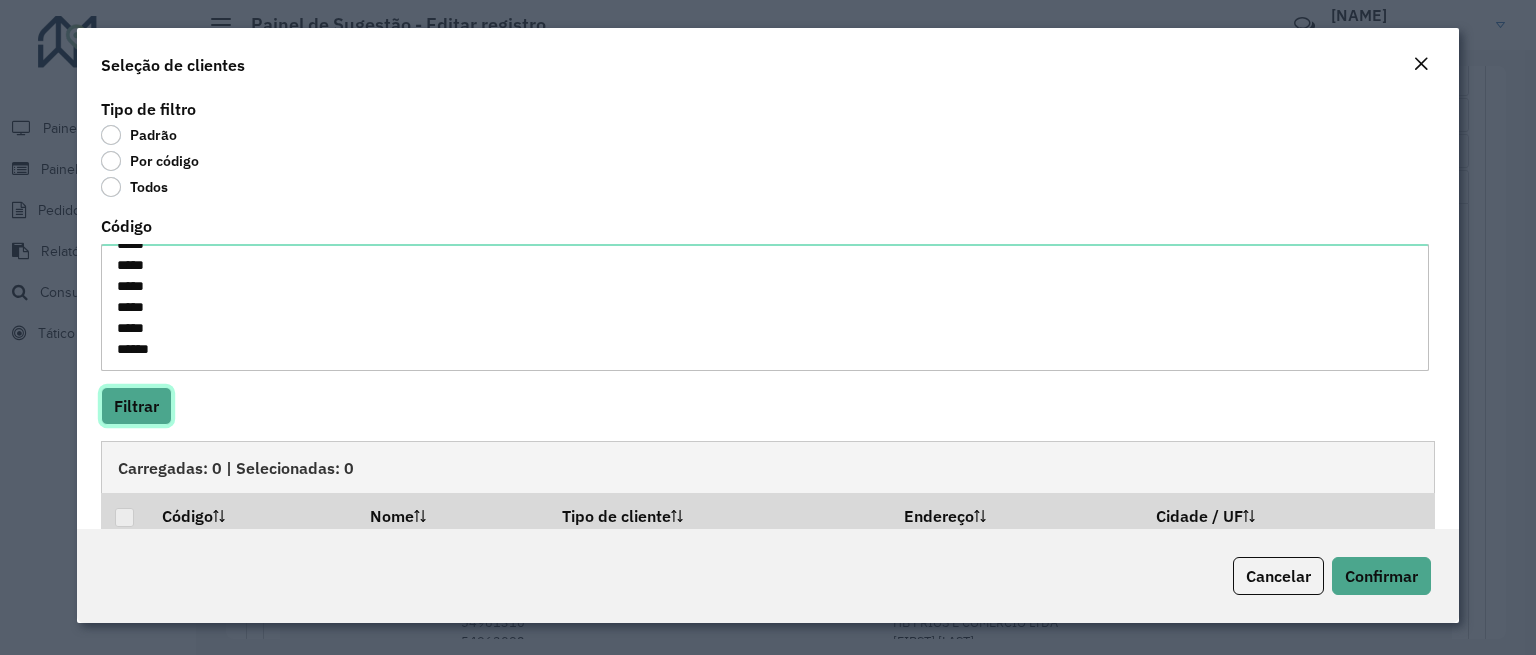 click on "Filtrar" 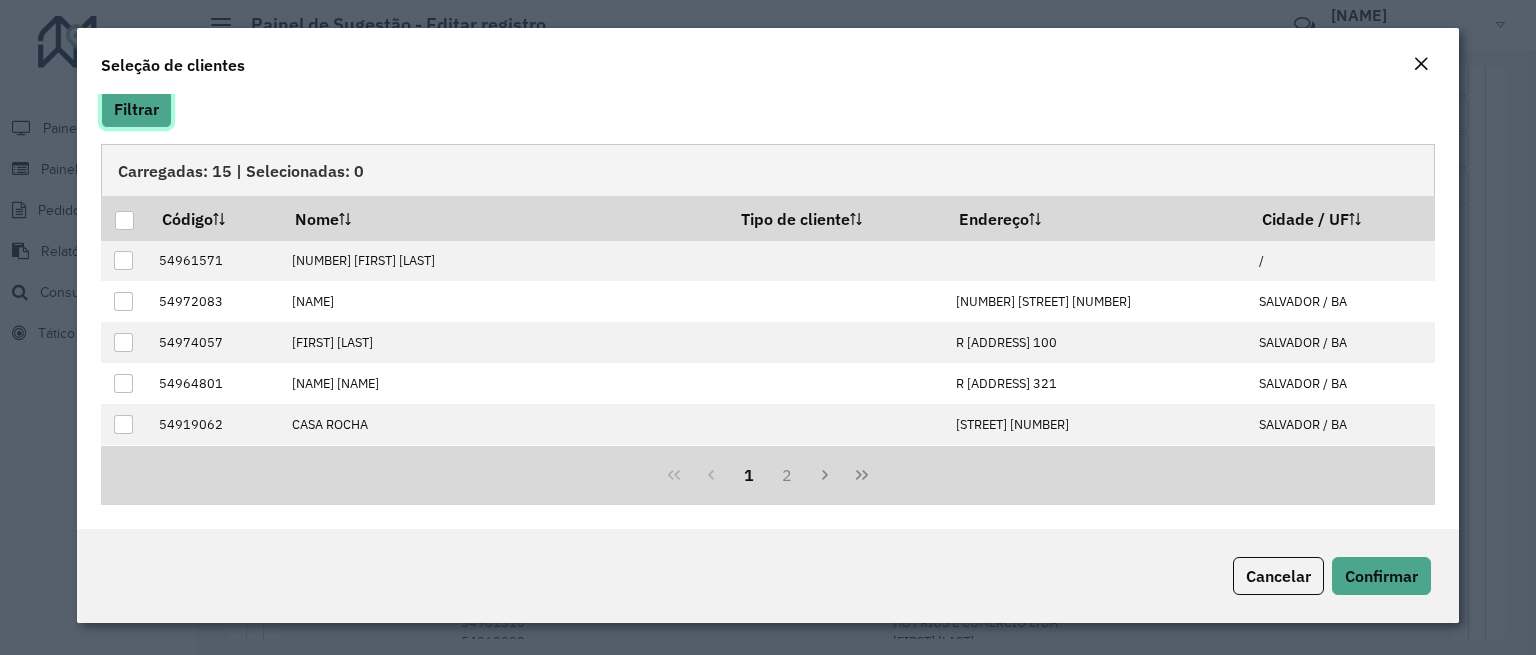scroll, scrollTop: 296, scrollLeft: 0, axis: vertical 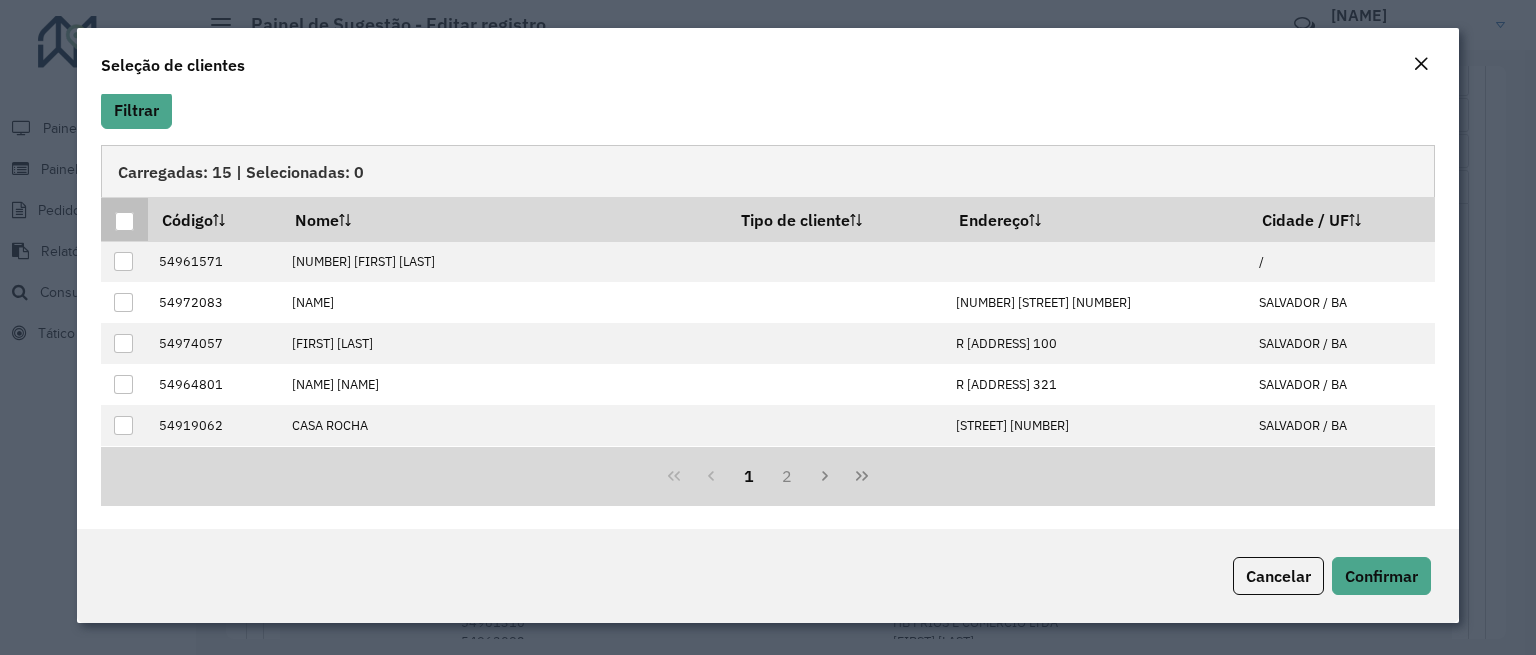click at bounding box center [124, 221] 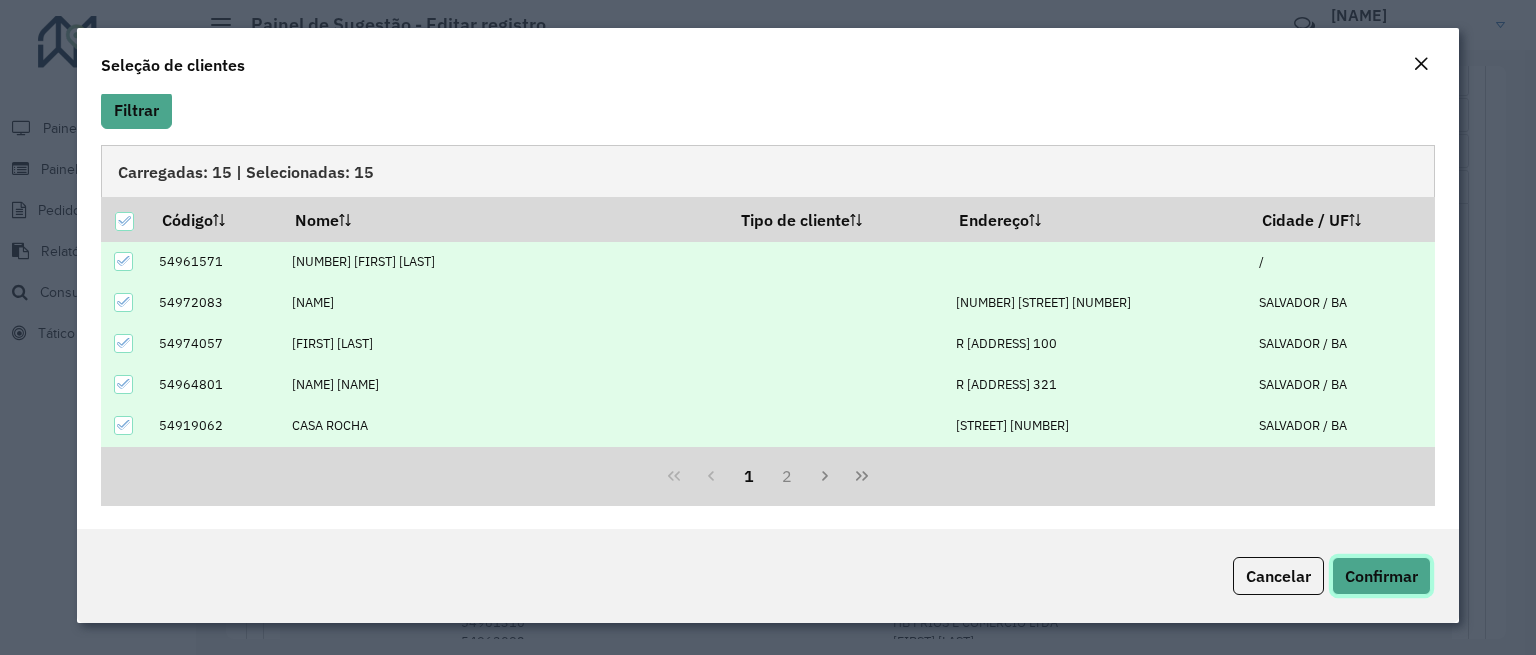 click on "Confirmar" 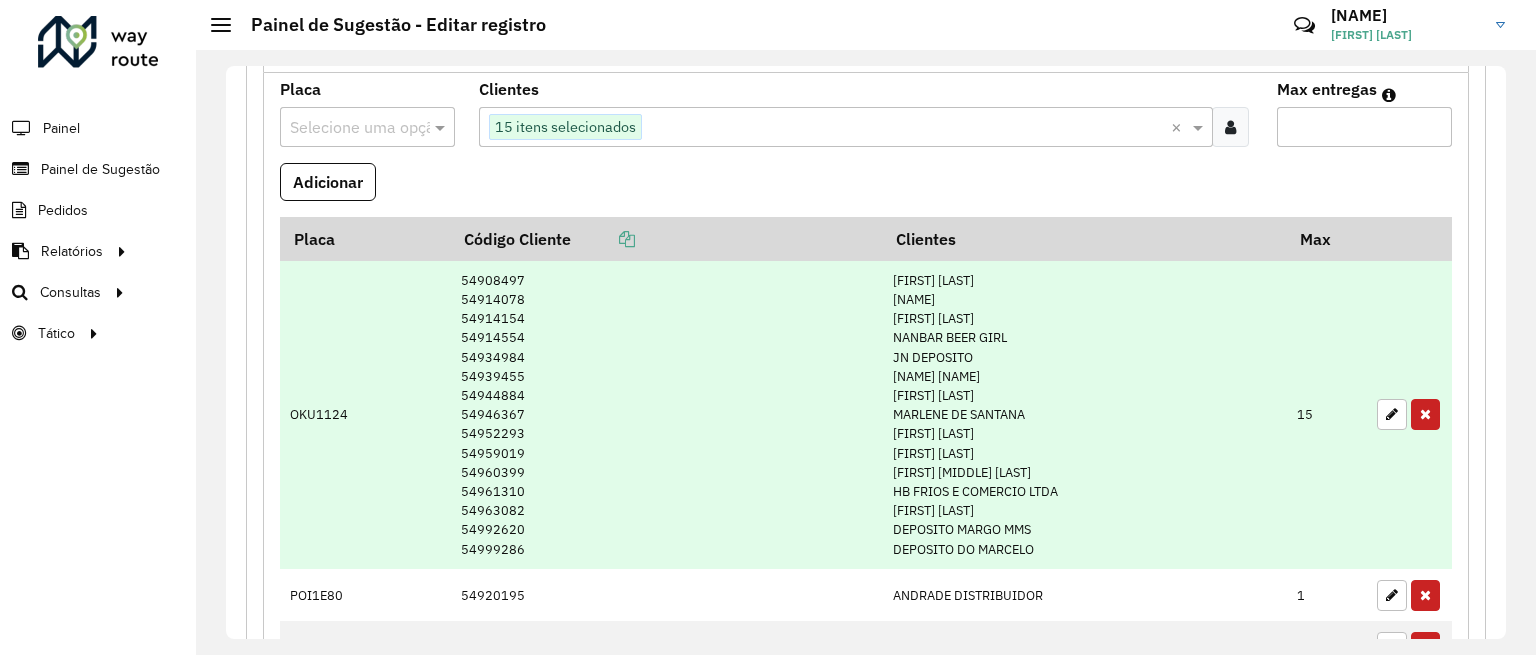scroll, scrollTop: 592, scrollLeft: 0, axis: vertical 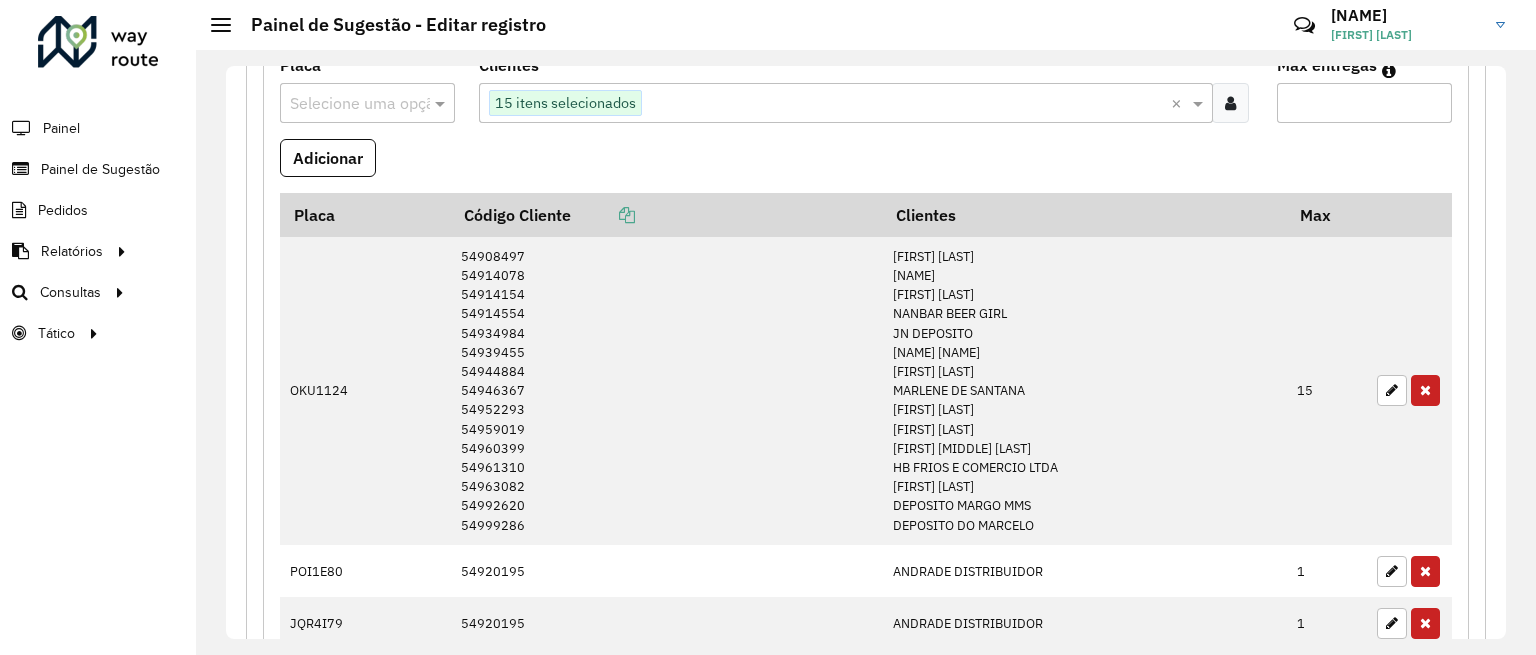 click on "Max entregas" at bounding box center [1364, 103] 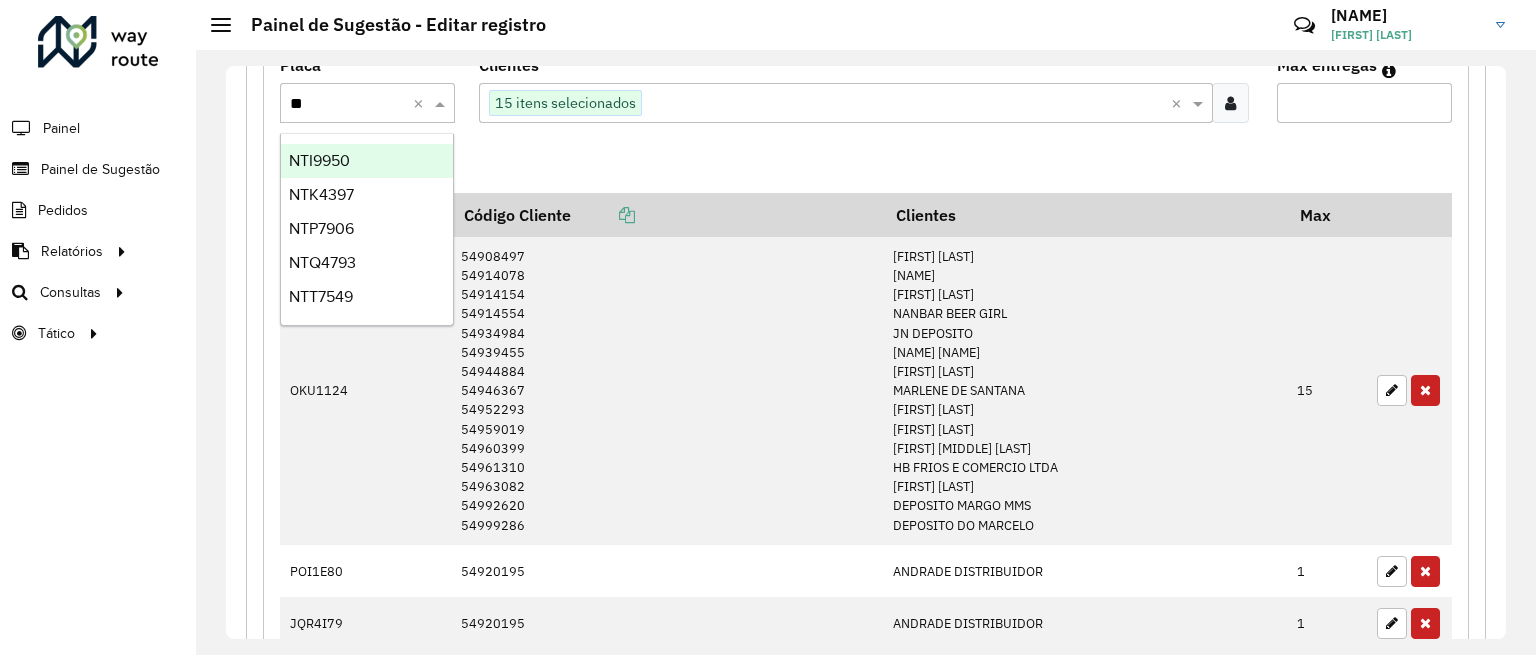 type on "***" 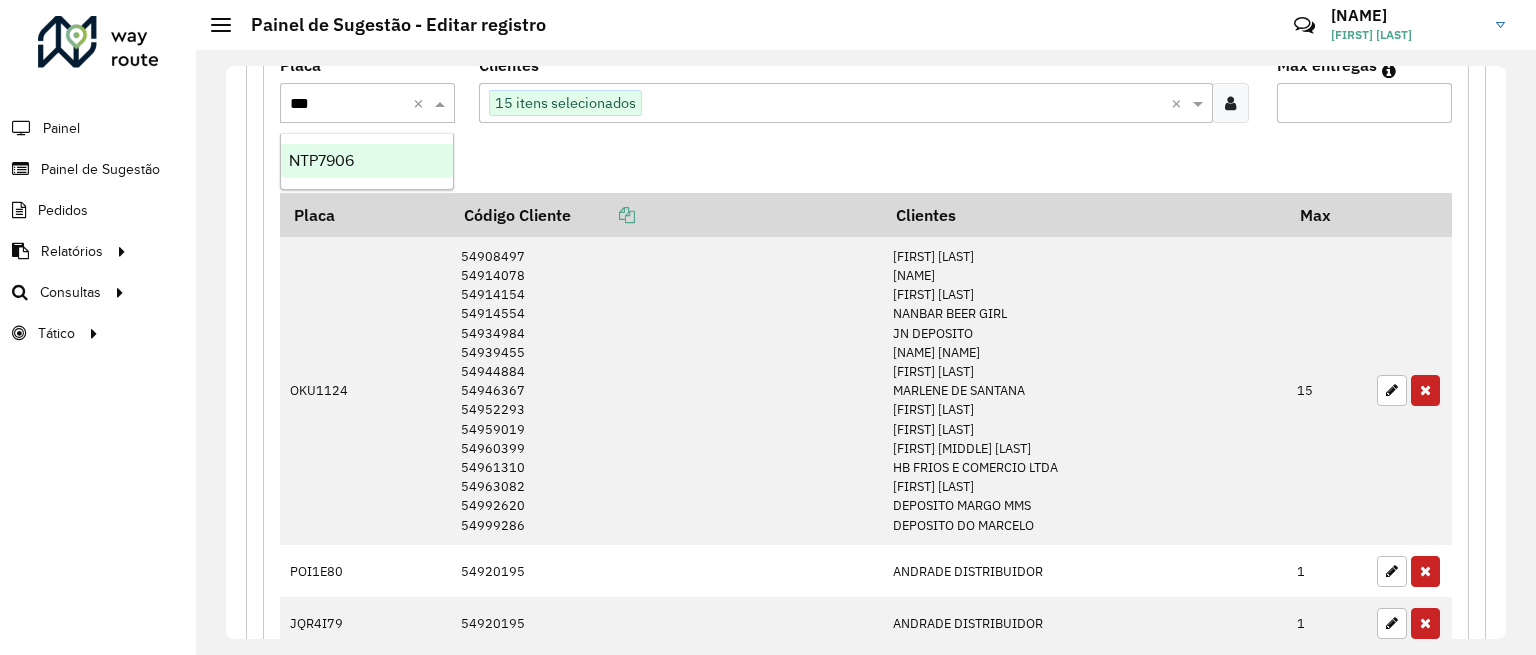 click on "NTP7906" at bounding box center (321, 160) 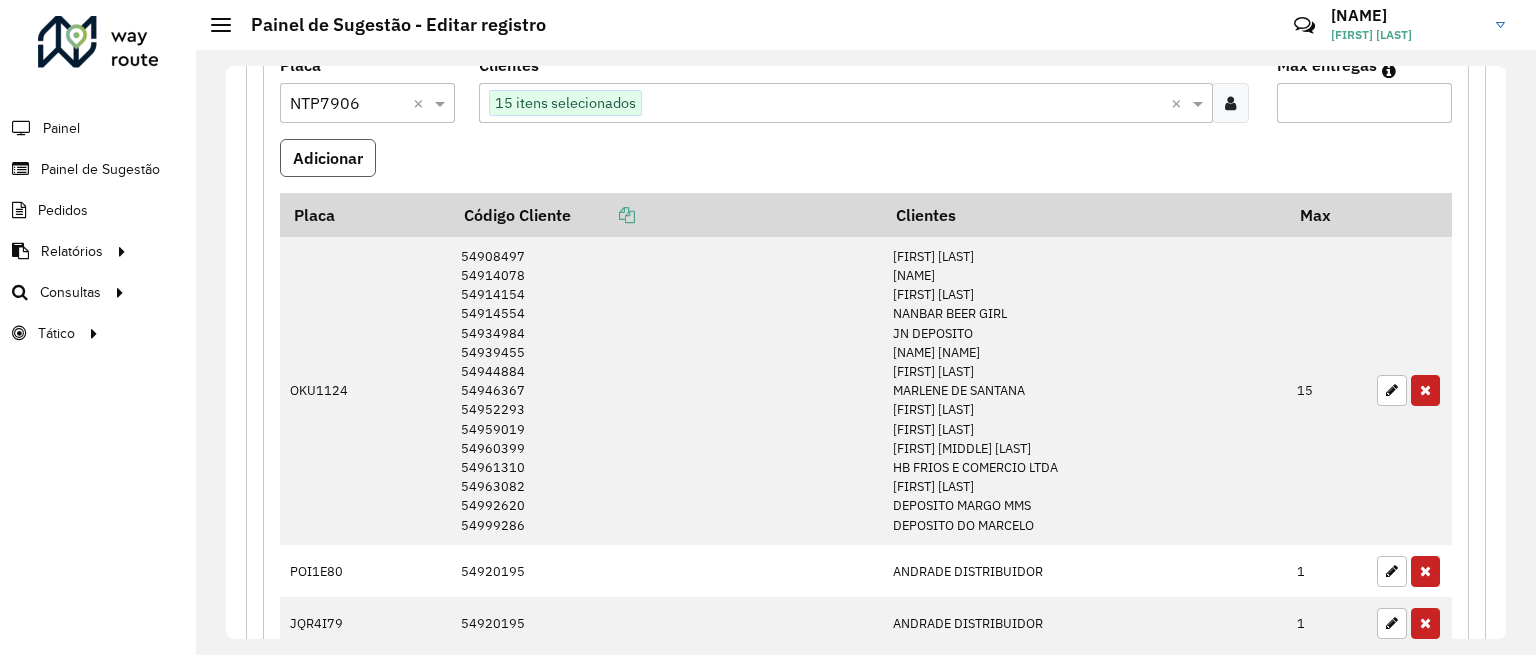 click on "Adicionar" at bounding box center (328, 158) 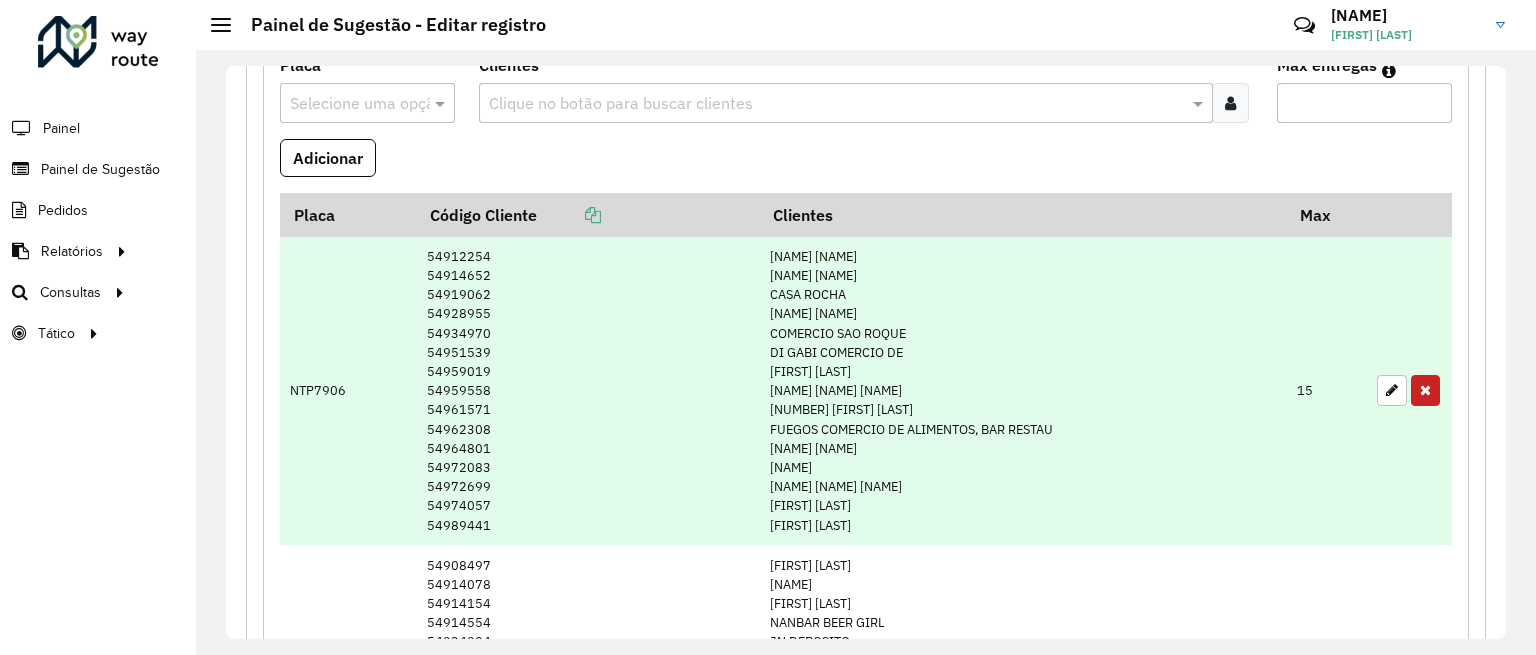 type 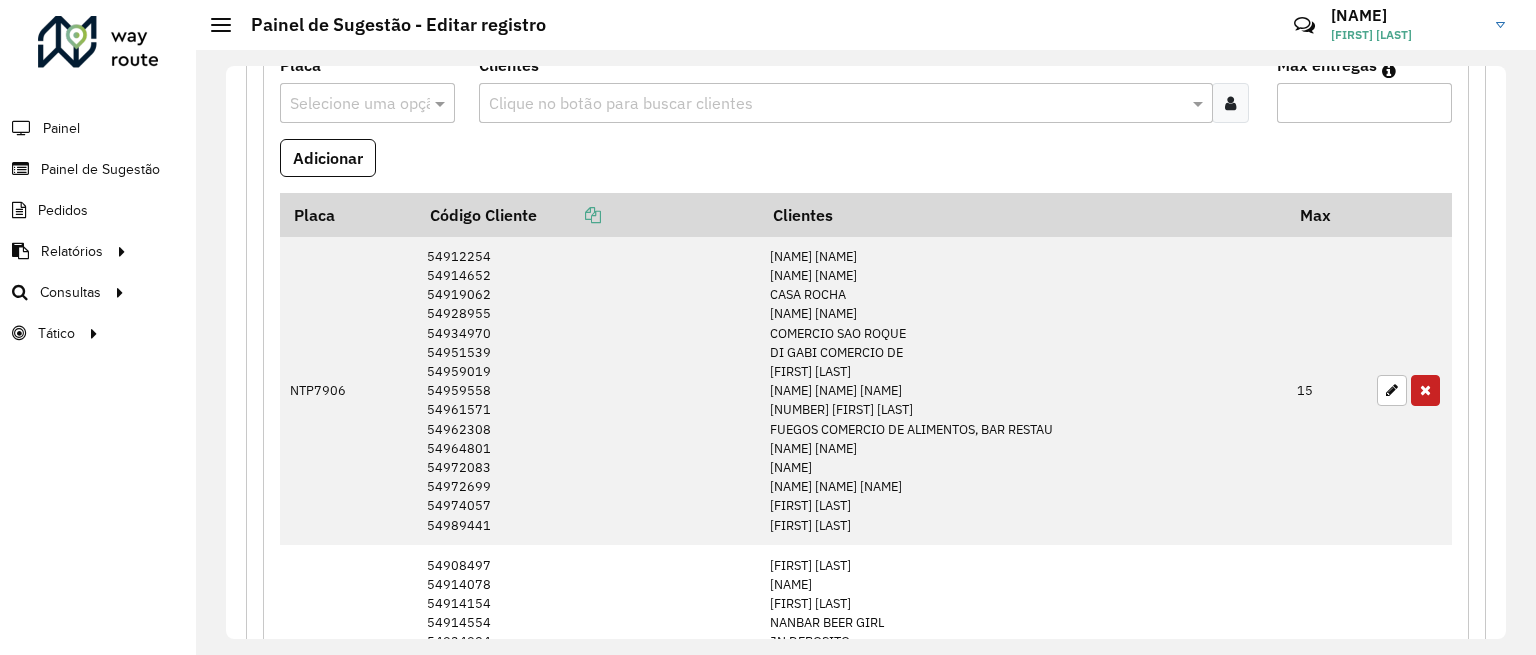 click at bounding box center (1230, 103) 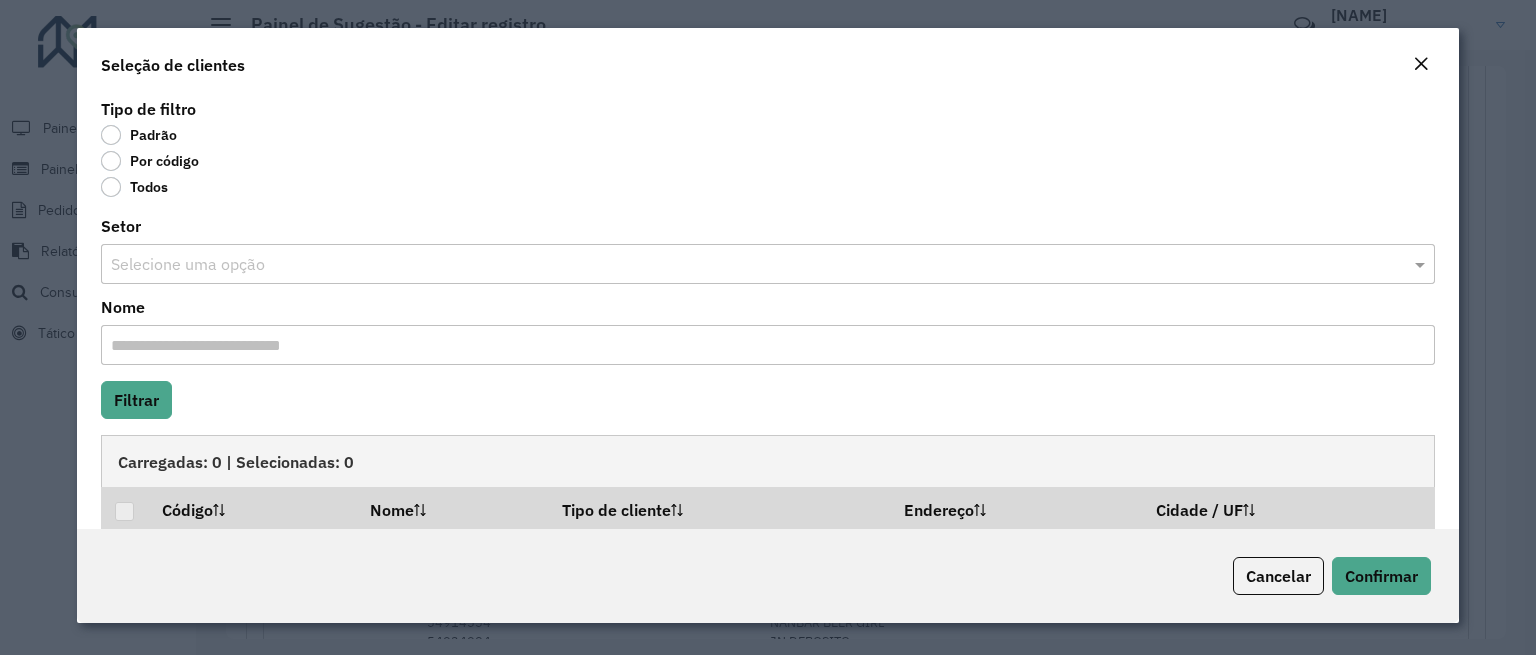 click on "Por código" 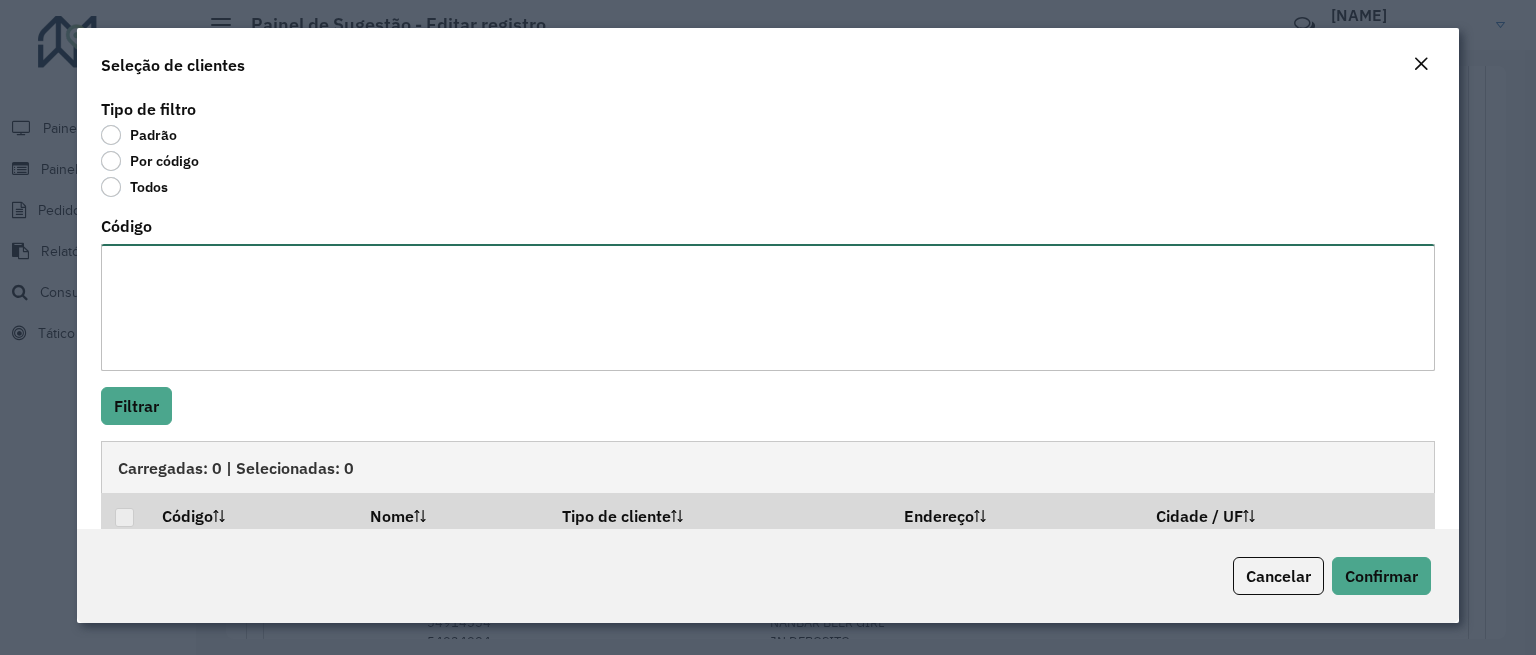 click on "Código" at bounding box center (768, 307) 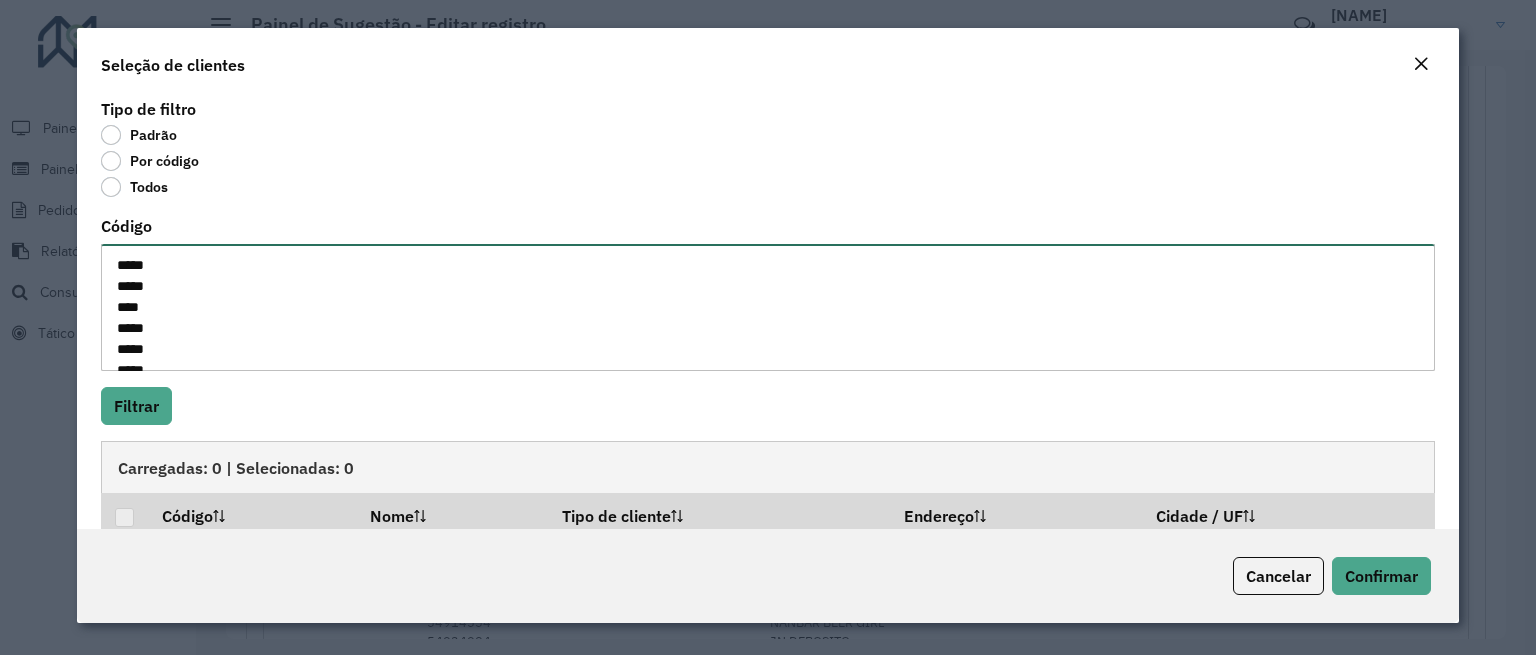 scroll, scrollTop: 260, scrollLeft: 0, axis: vertical 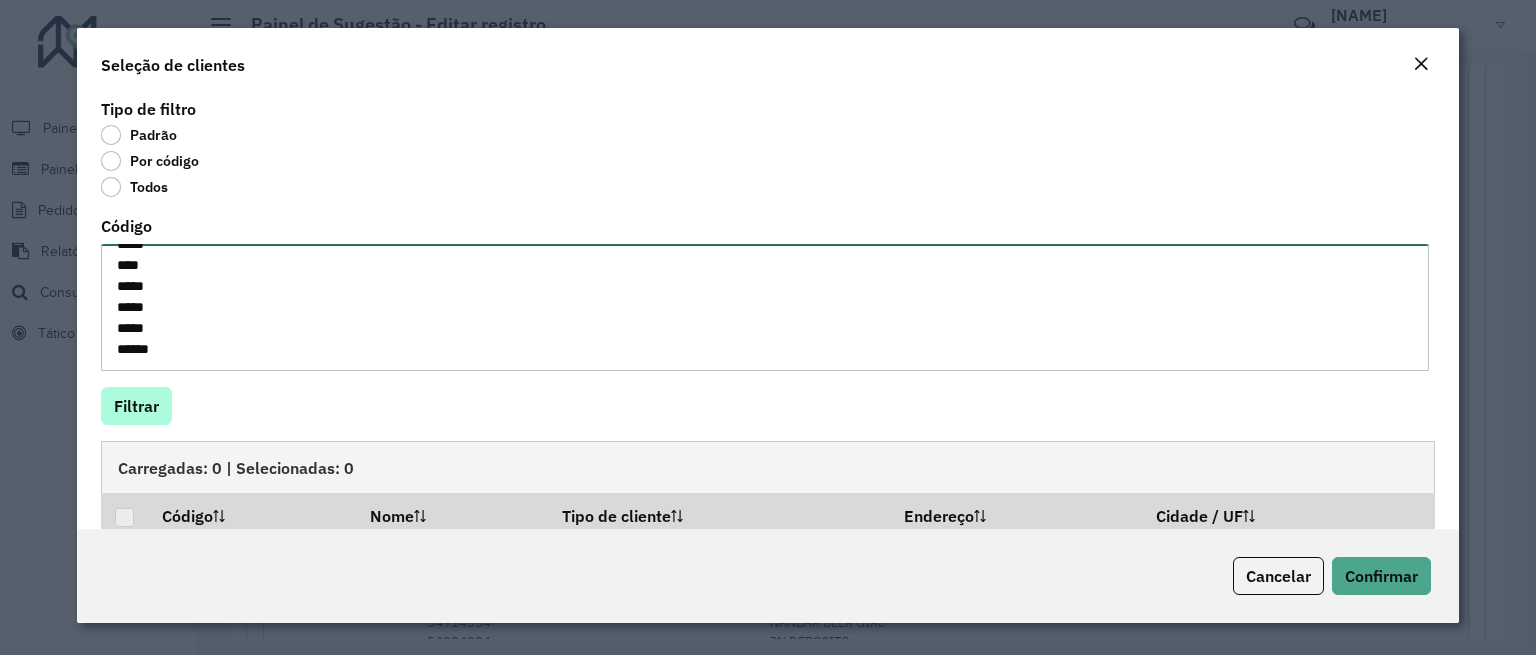 type on "*****
*****
****
*****
*****
*****
*****
*****
*****
*****
*****
*****
****
*****
*****
*****
*****" 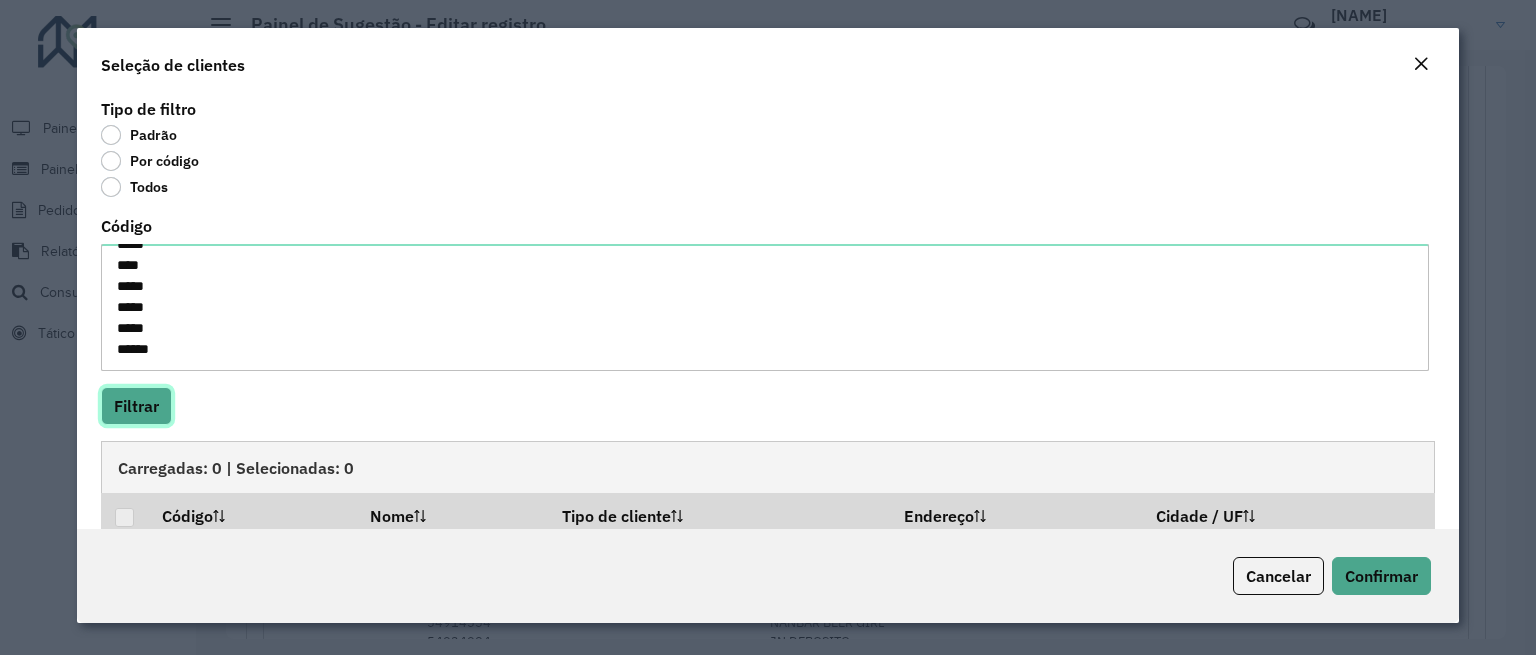 click on "Filtrar" 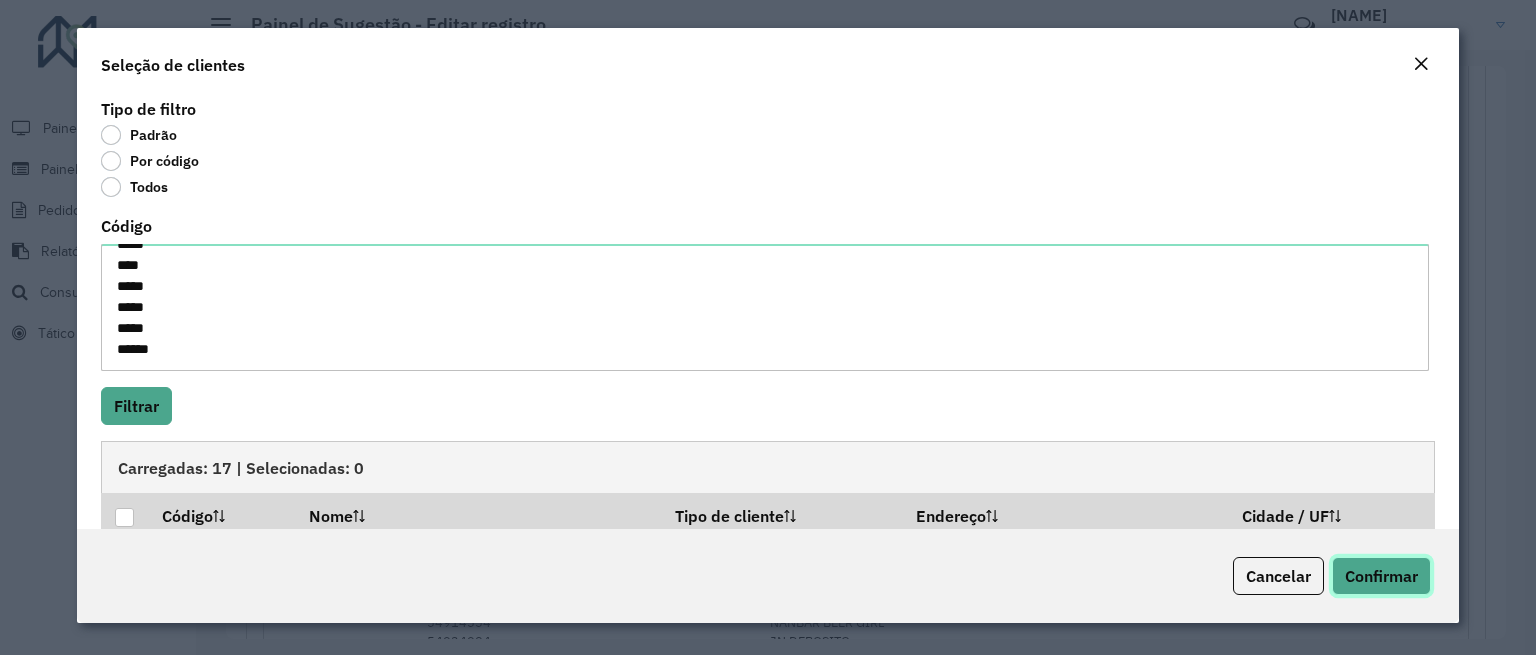 click on "Confirmar" 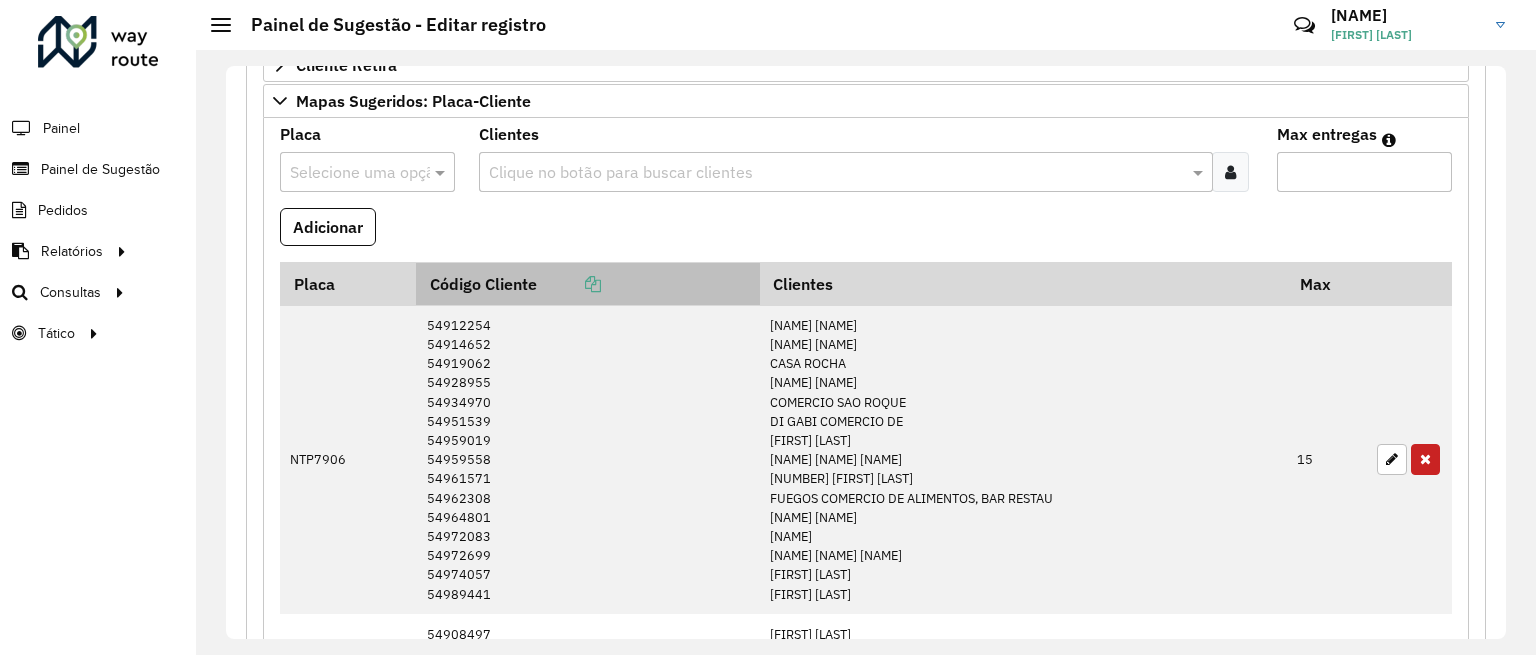 scroll, scrollTop: 522, scrollLeft: 0, axis: vertical 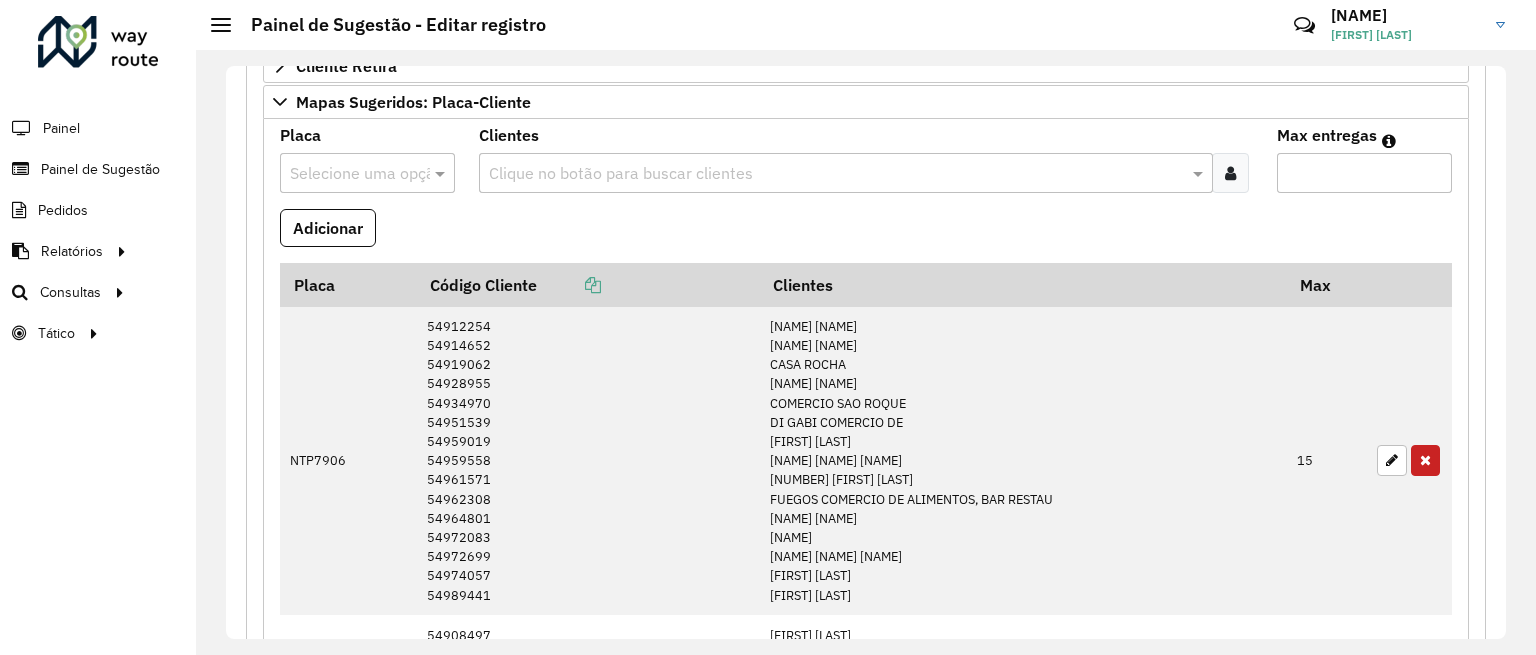 click at bounding box center (1230, 173) 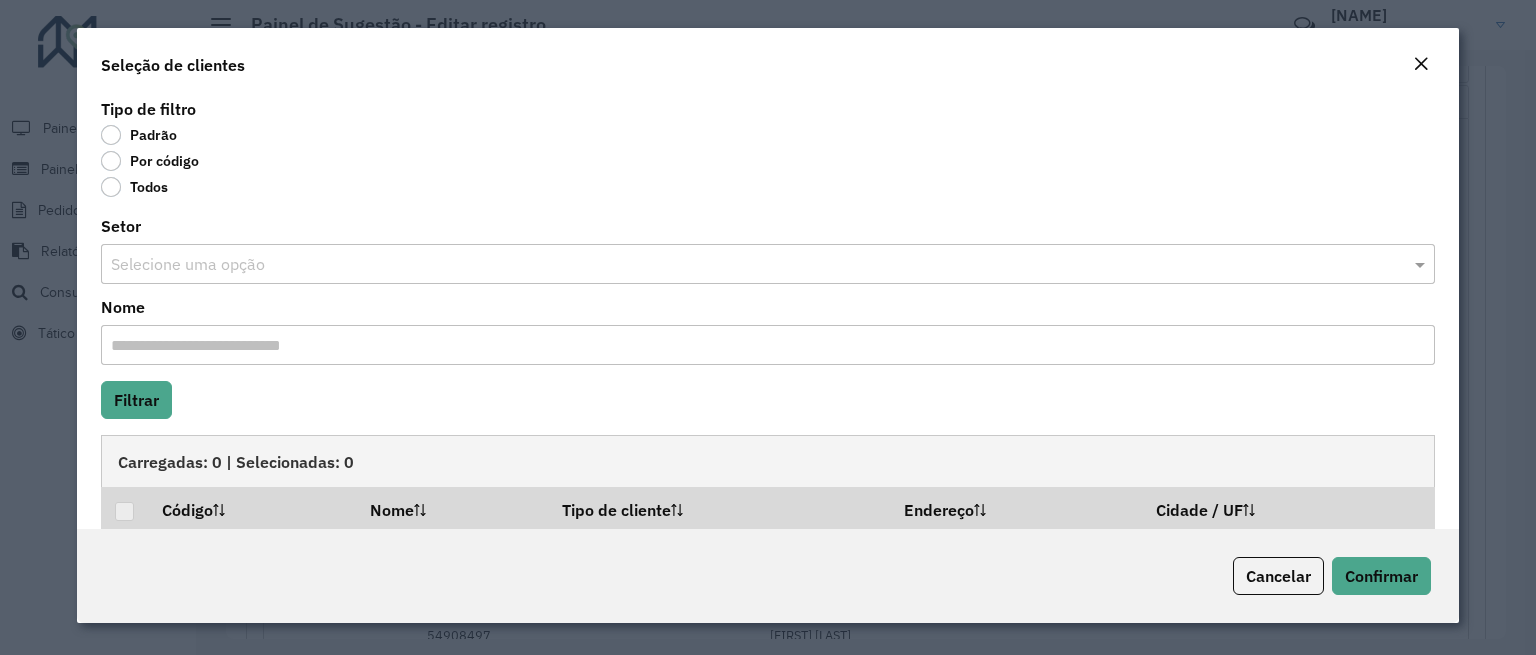click on "Por código" 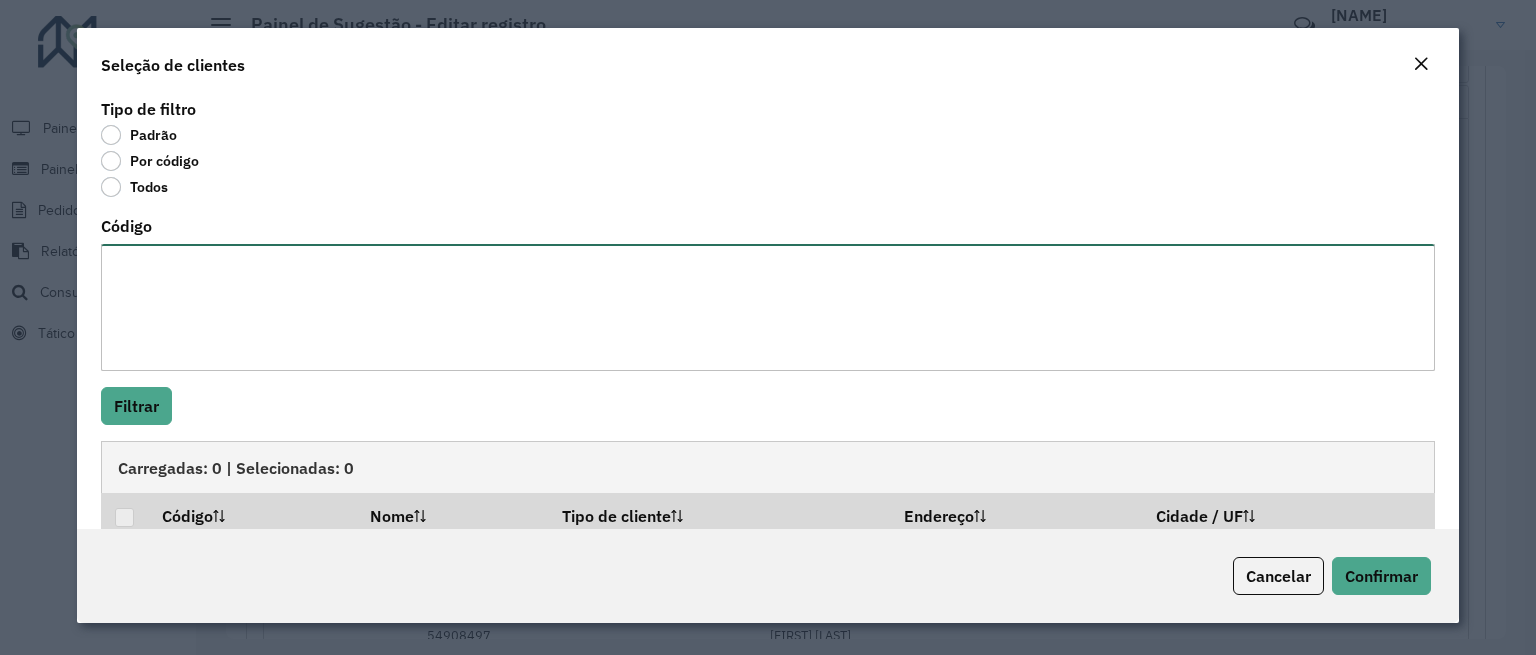 click on "Código" at bounding box center [768, 307] 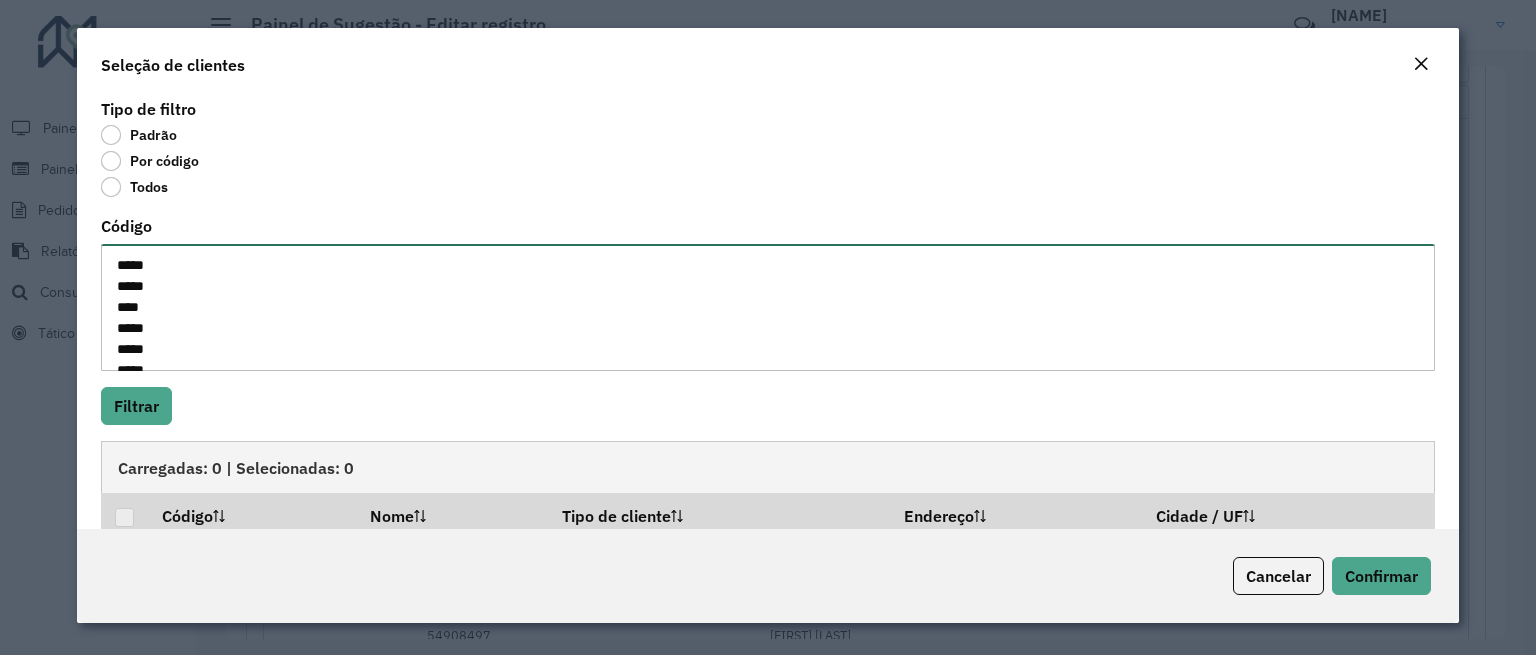 scroll, scrollTop: 260, scrollLeft: 0, axis: vertical 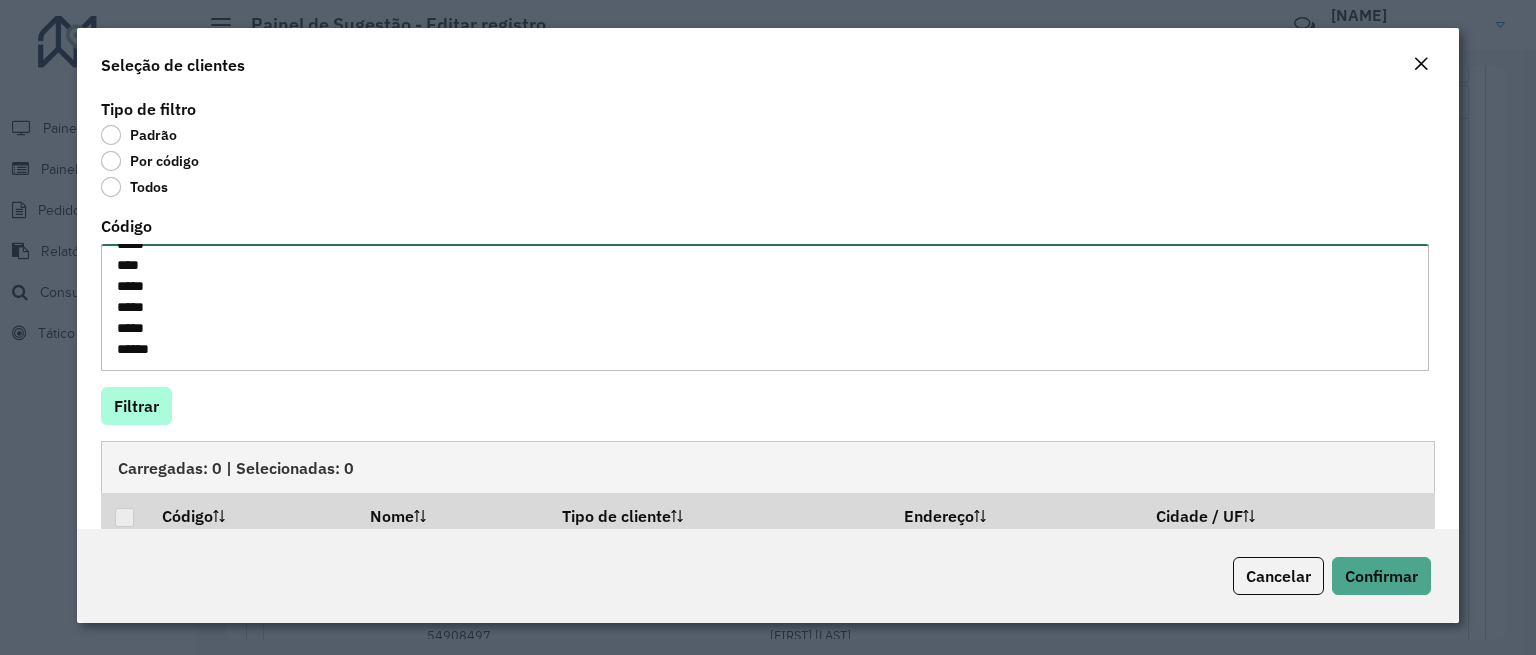 type on "*****
*****
****
*****
*****
*****
*****
*****
*****
*****
*****
*****
****
*****
*****
*****
*****" 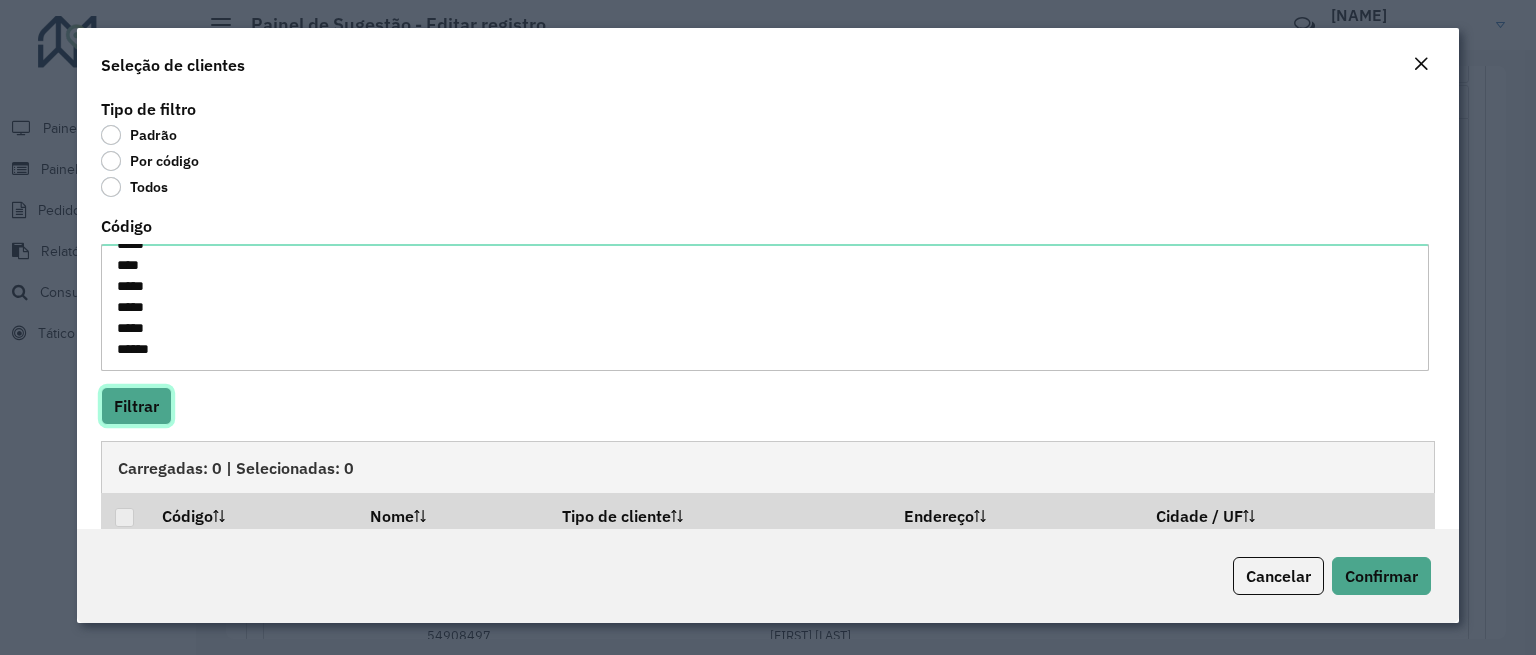 click on "Filtrar" 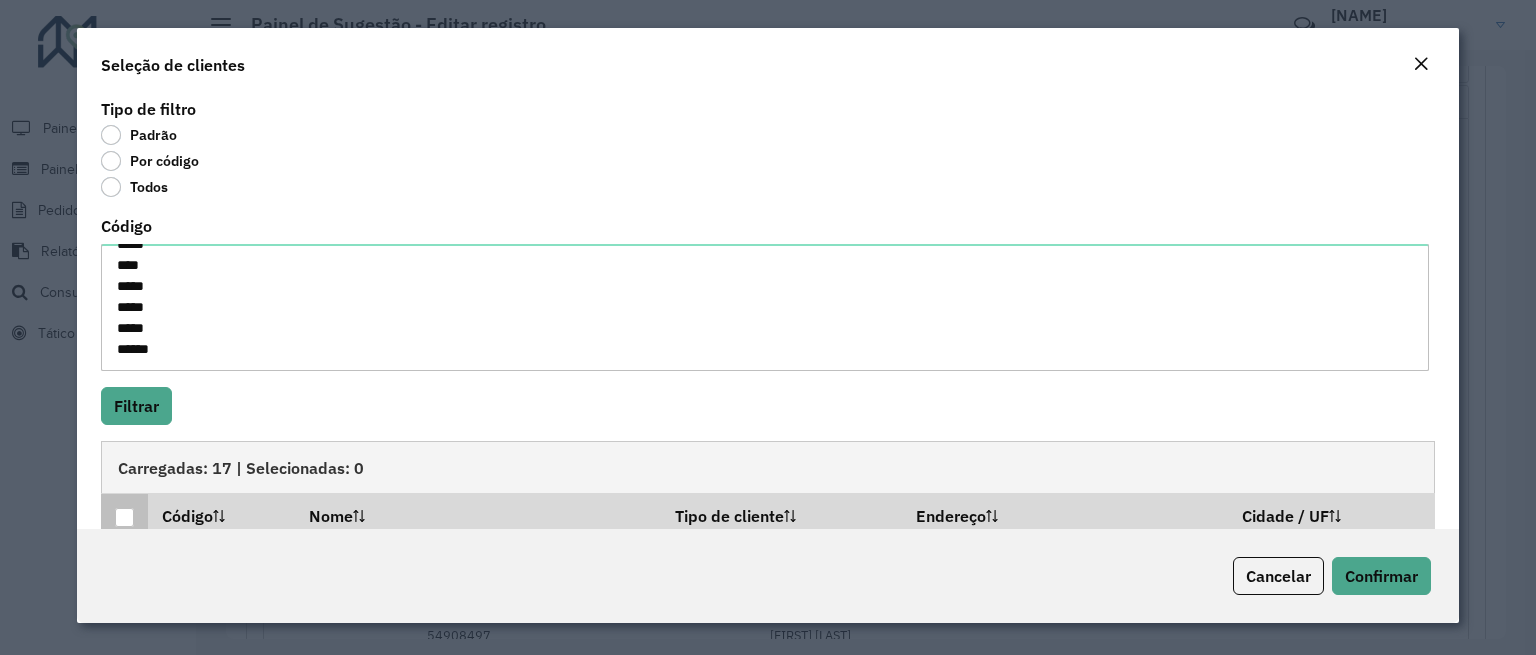 click at bounding box center (124, 517) 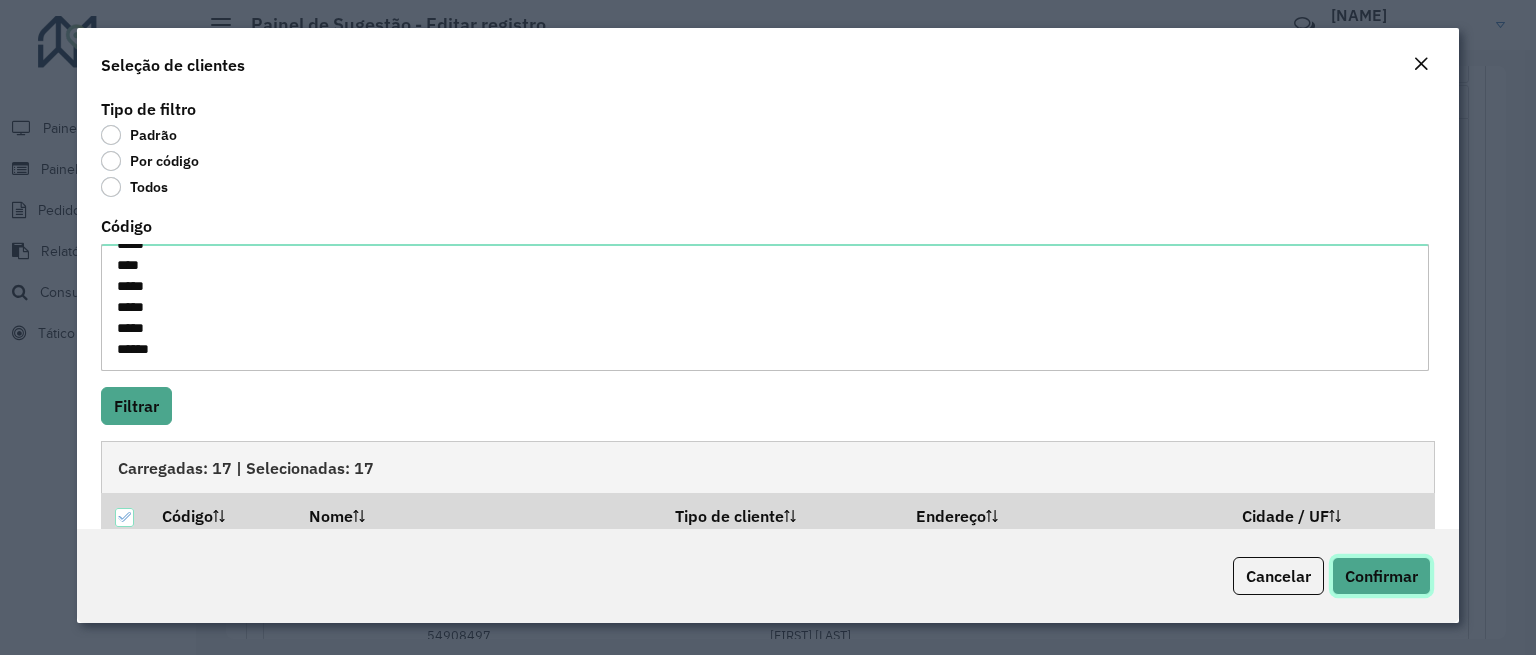 click on "Confirmar" 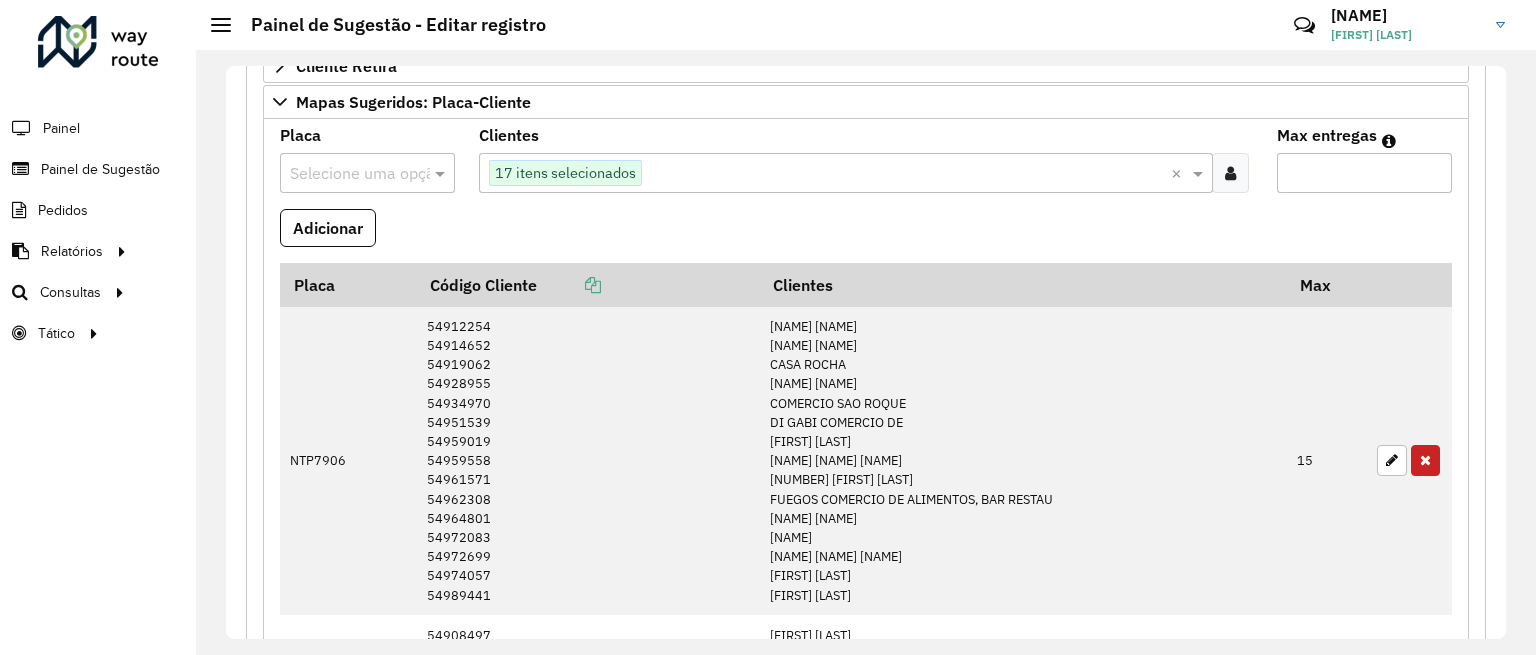 click on "Clique no botão para buscar clientes 17 itens selecionados" at bounding box center (824, 173) 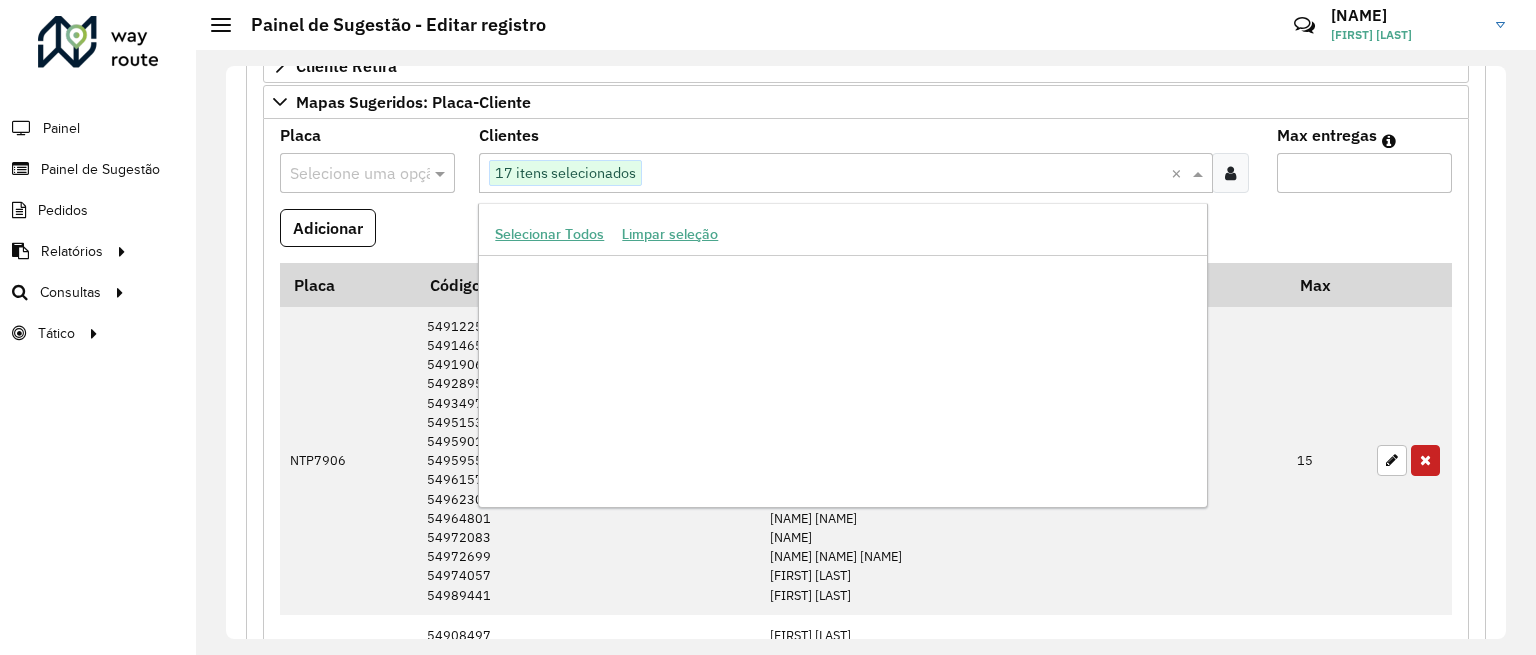 scroll, scrollTop: 217396, scrollLeft: 0, axis: vertical 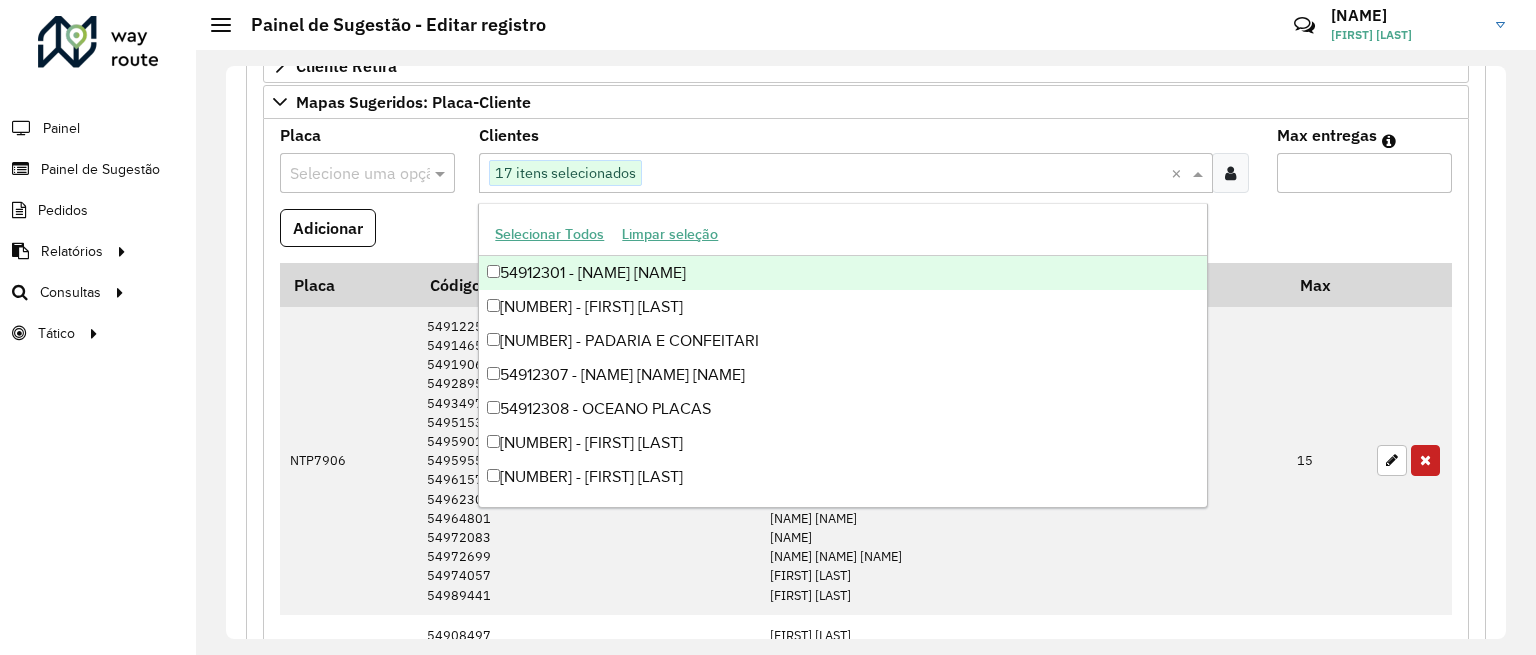 paste on "*****" 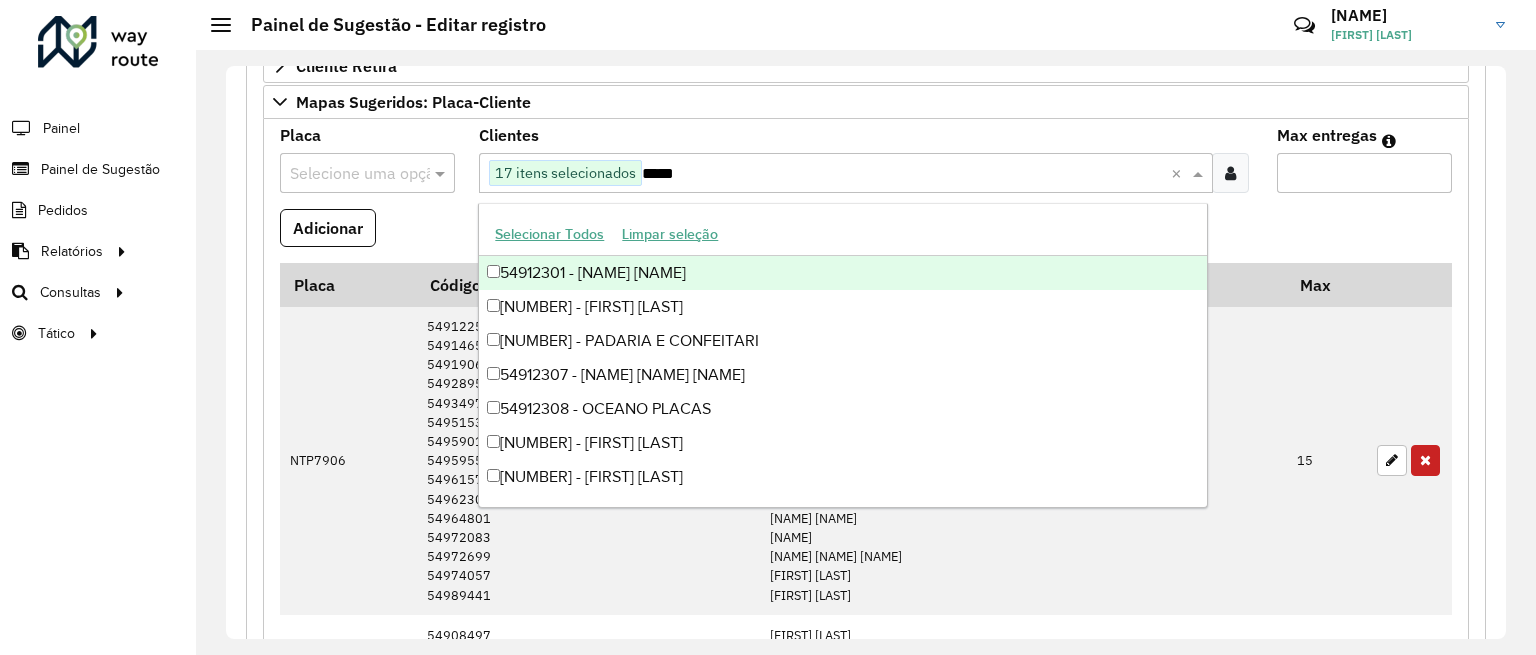 scroll, scrollTop: 0, scrollLeft: 0, axis: both 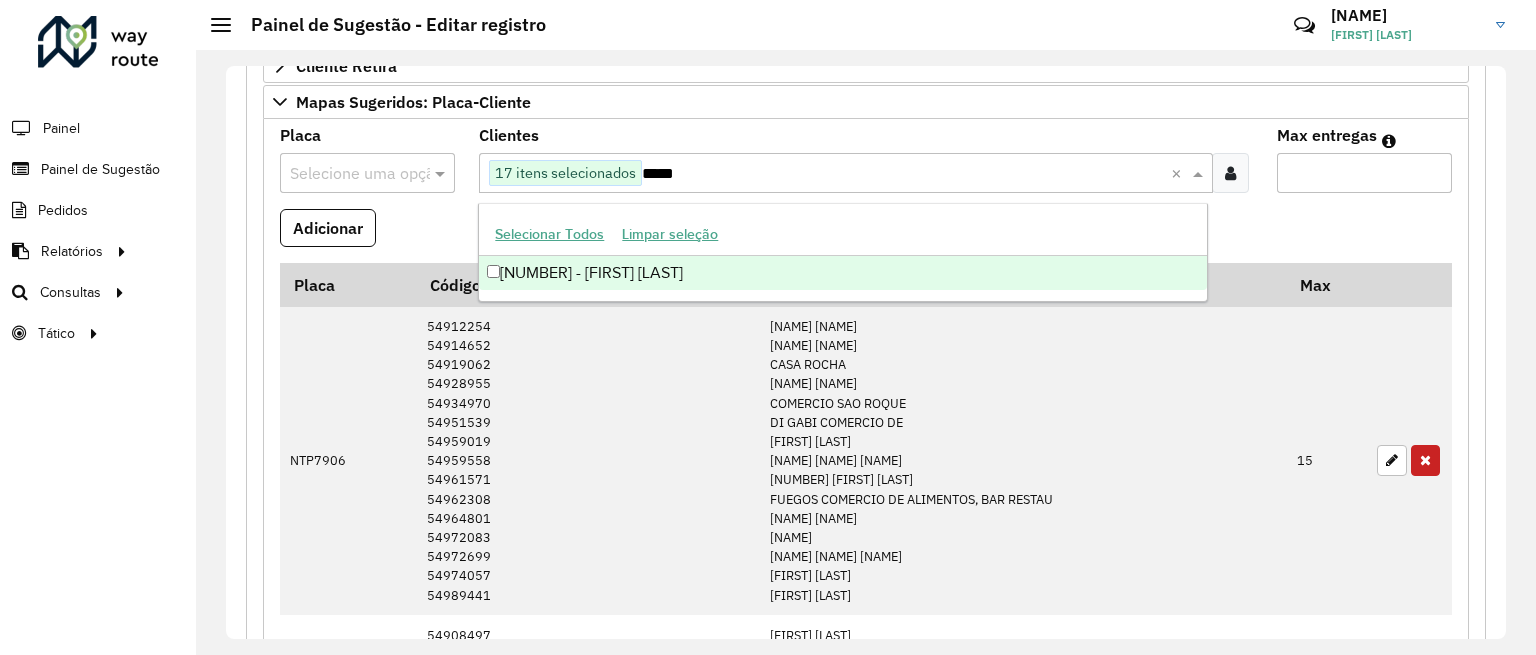 click on "[NUMBER] - [FIRST] [LAST]" at bounding box center (842, 273) 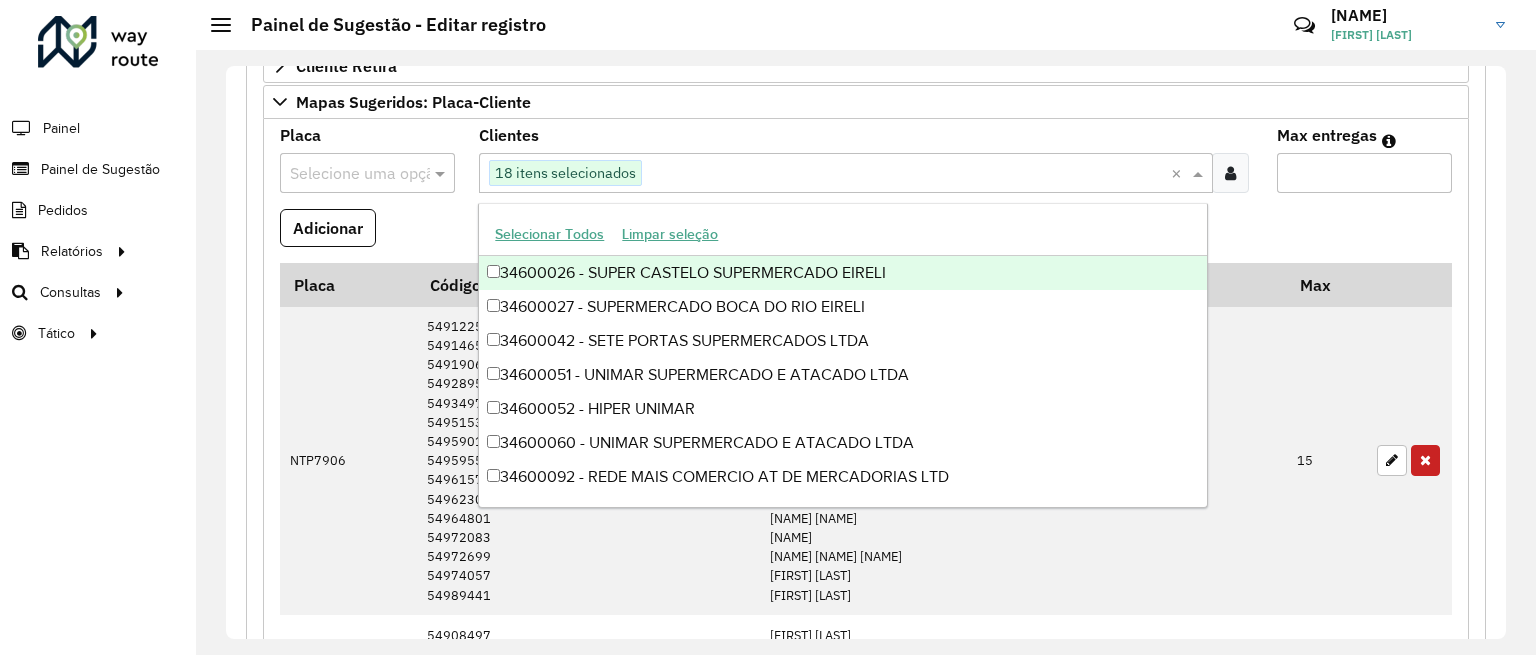 click on "Max entregas" at bounding box center (1364, 173) 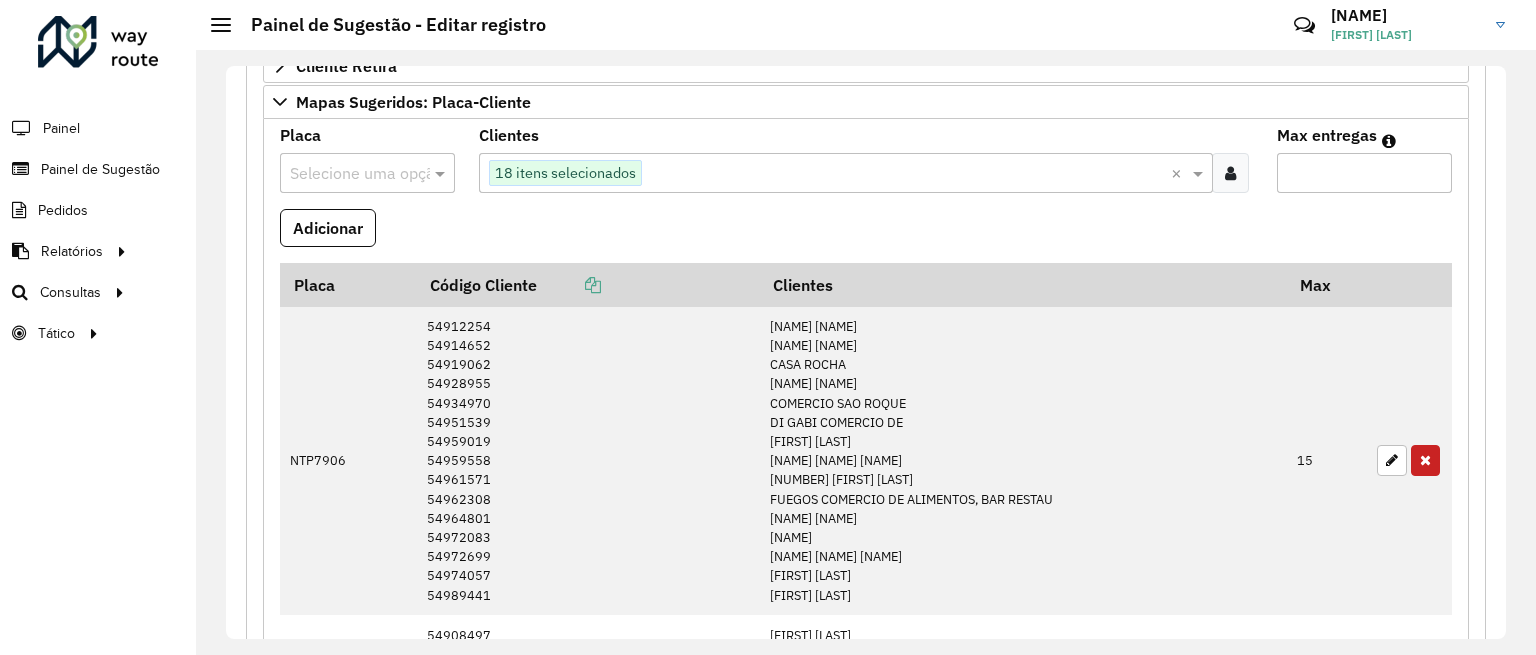 type on "**" 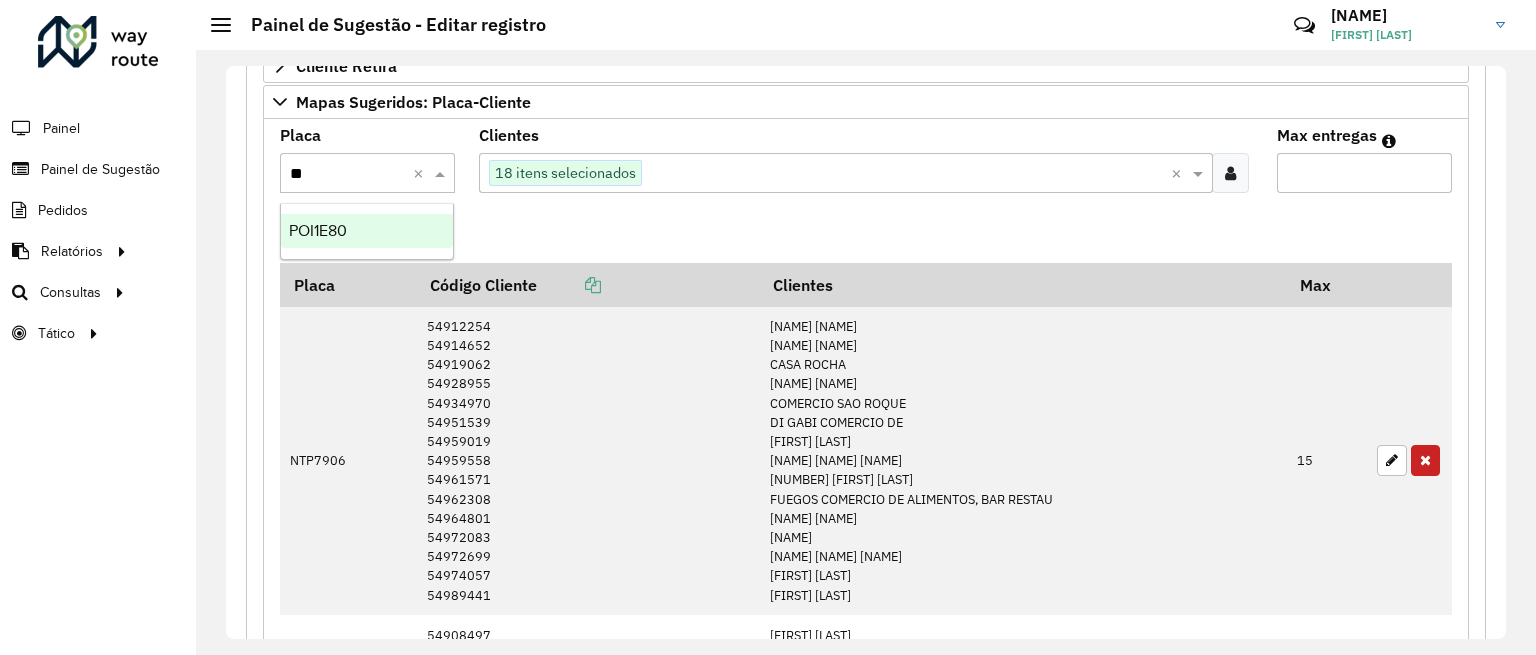 type on "***" 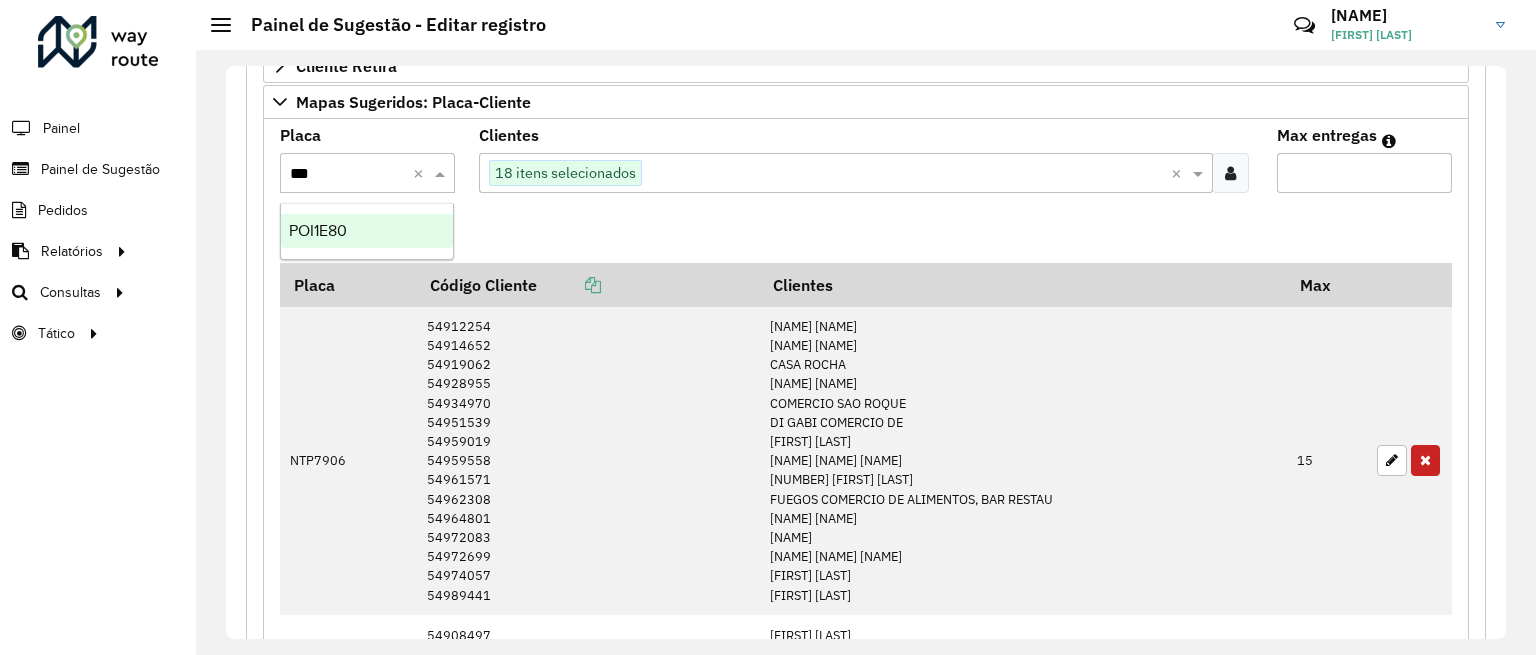 click on "POI1E80" at bounding box center (318, 230) 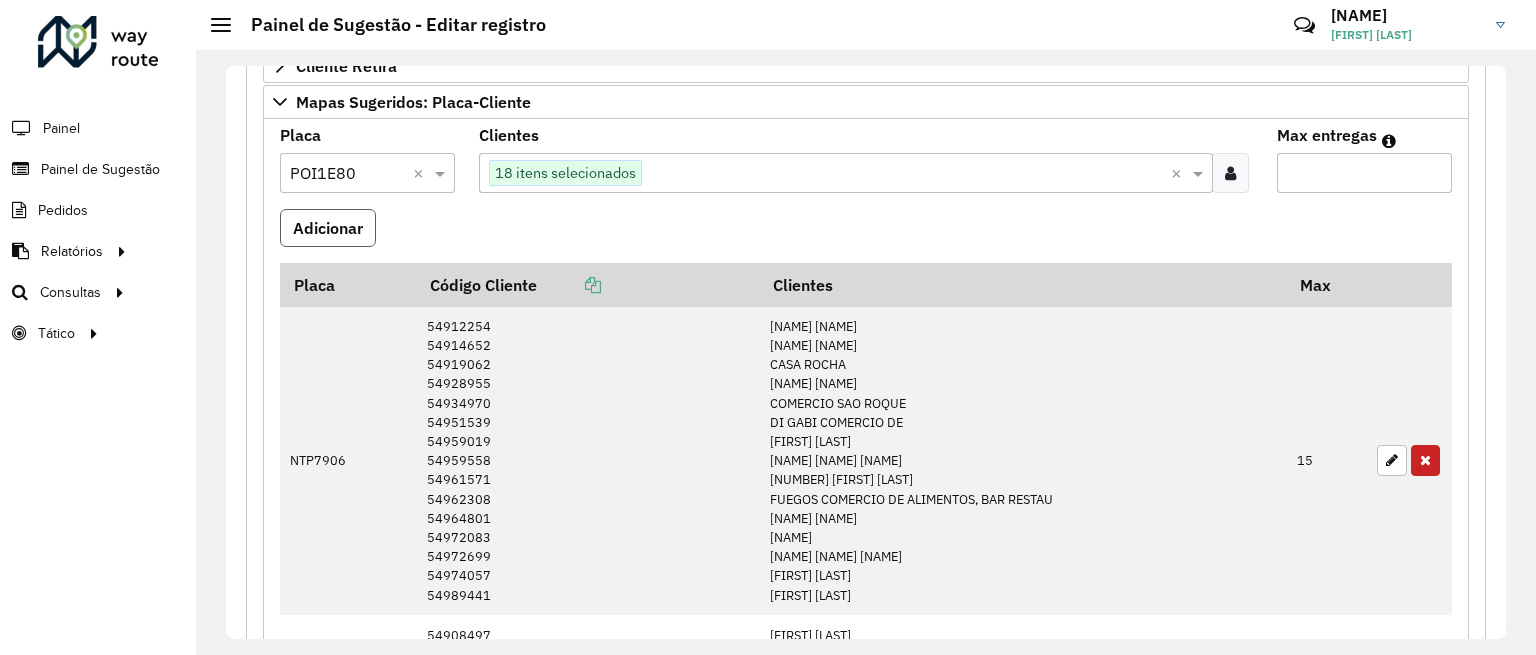 click on "Adicionar" at bounding box center [328, 228] 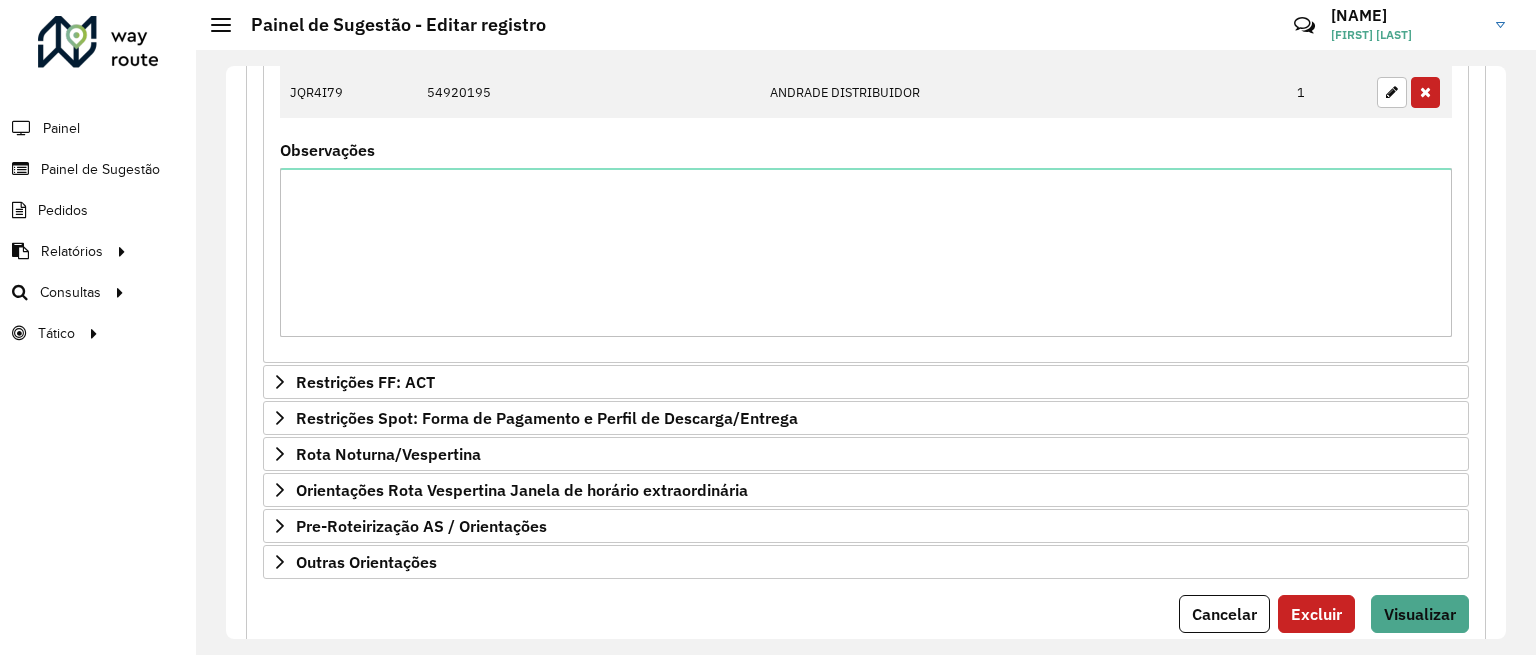 scroll, scrollTop: 1799, scrollLeft: 0, axis: vertical 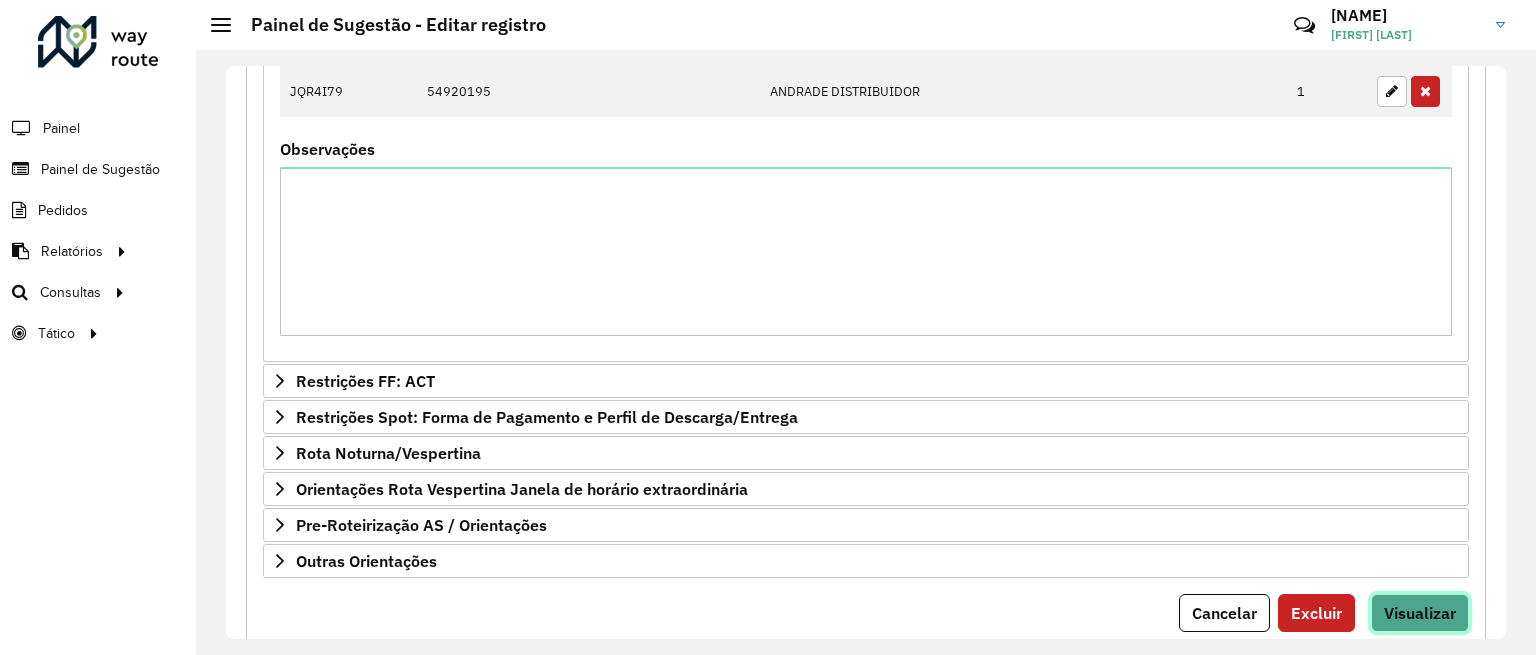 click on "Visualizar" at bounding box center (1420, 613) 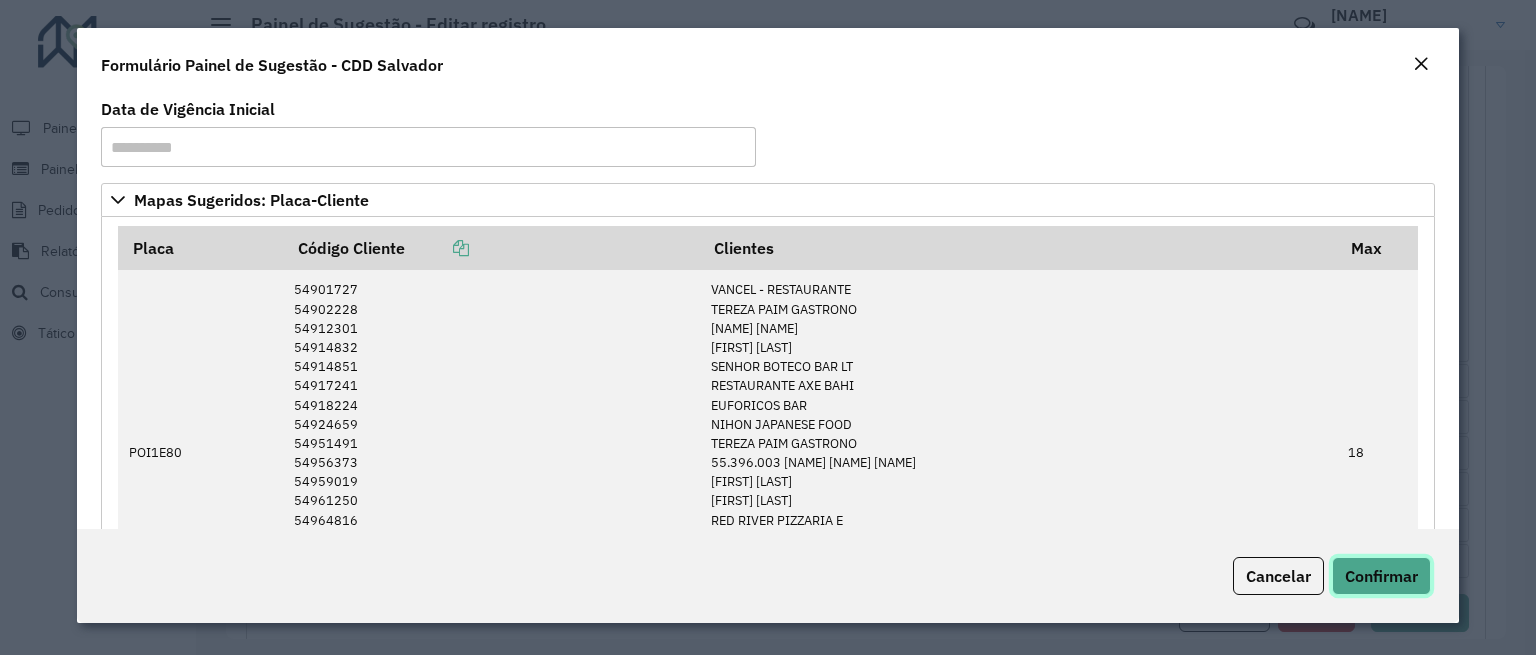 click on "Confirmar" 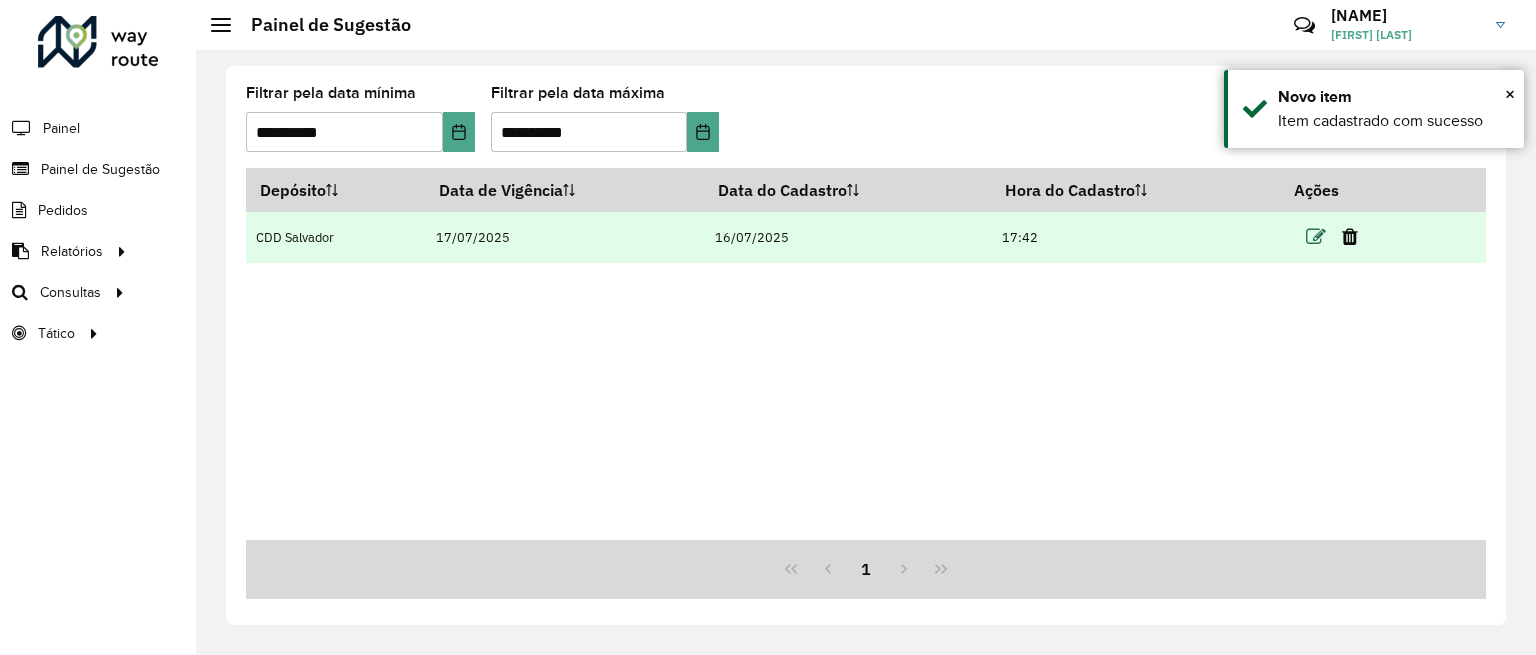 click at bounding box center [1316, 237] 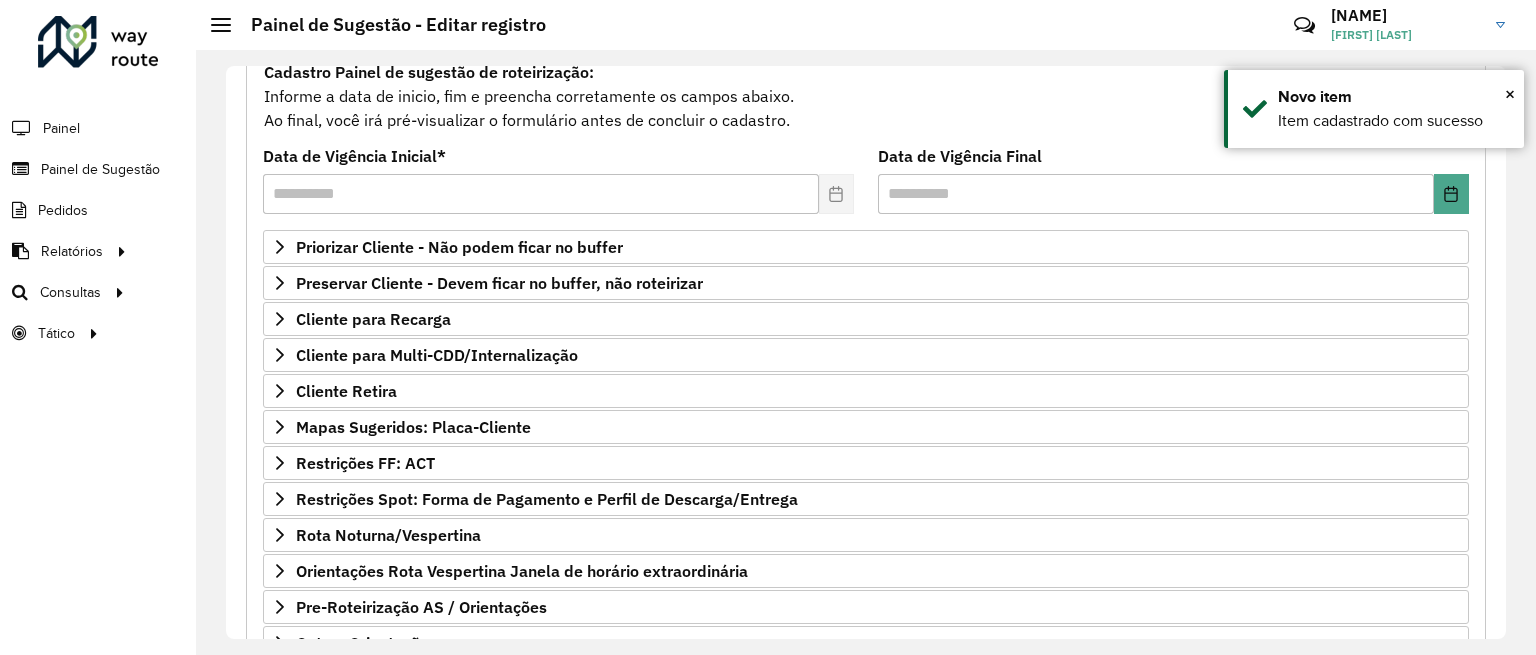 scroll, scrollTop: 200, scrollLeft: 0, axis: vertical 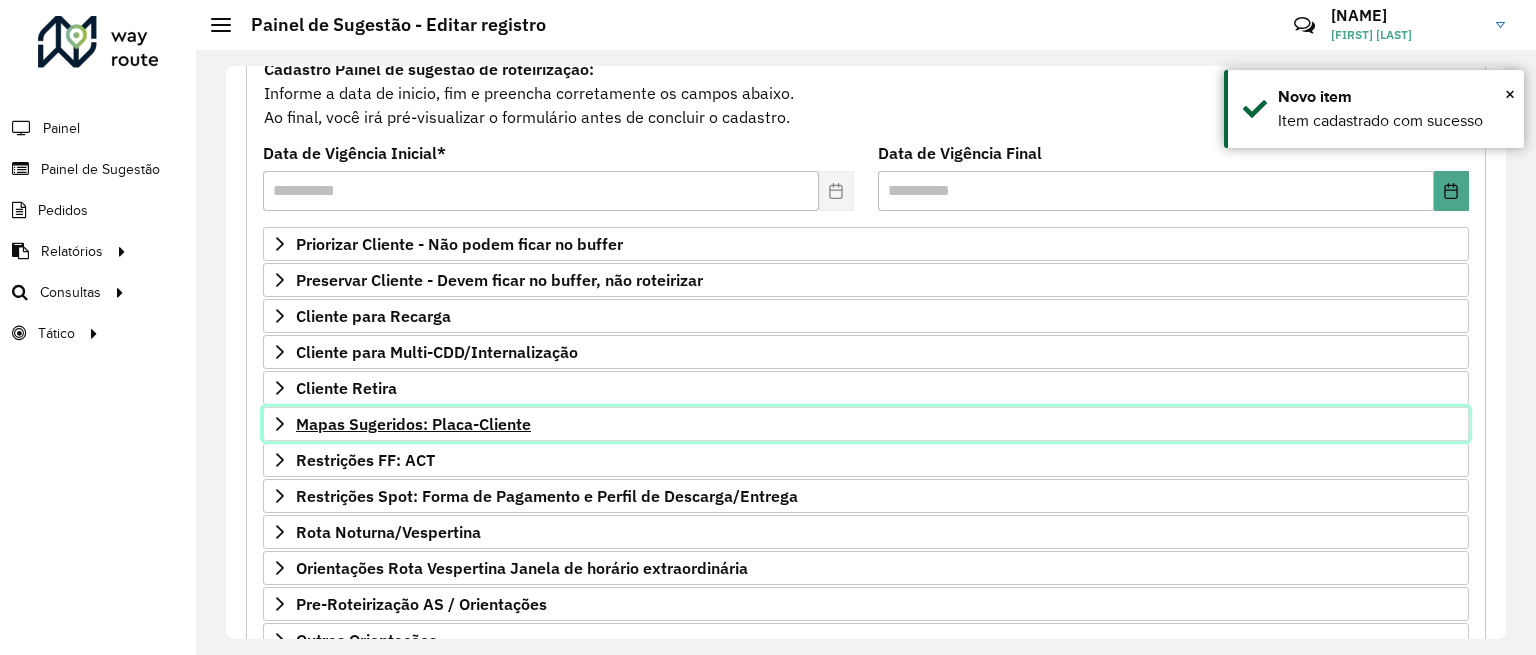 click on "Mapas Sugeridos: Placa-Cliente" at bounding box center (413, 424) 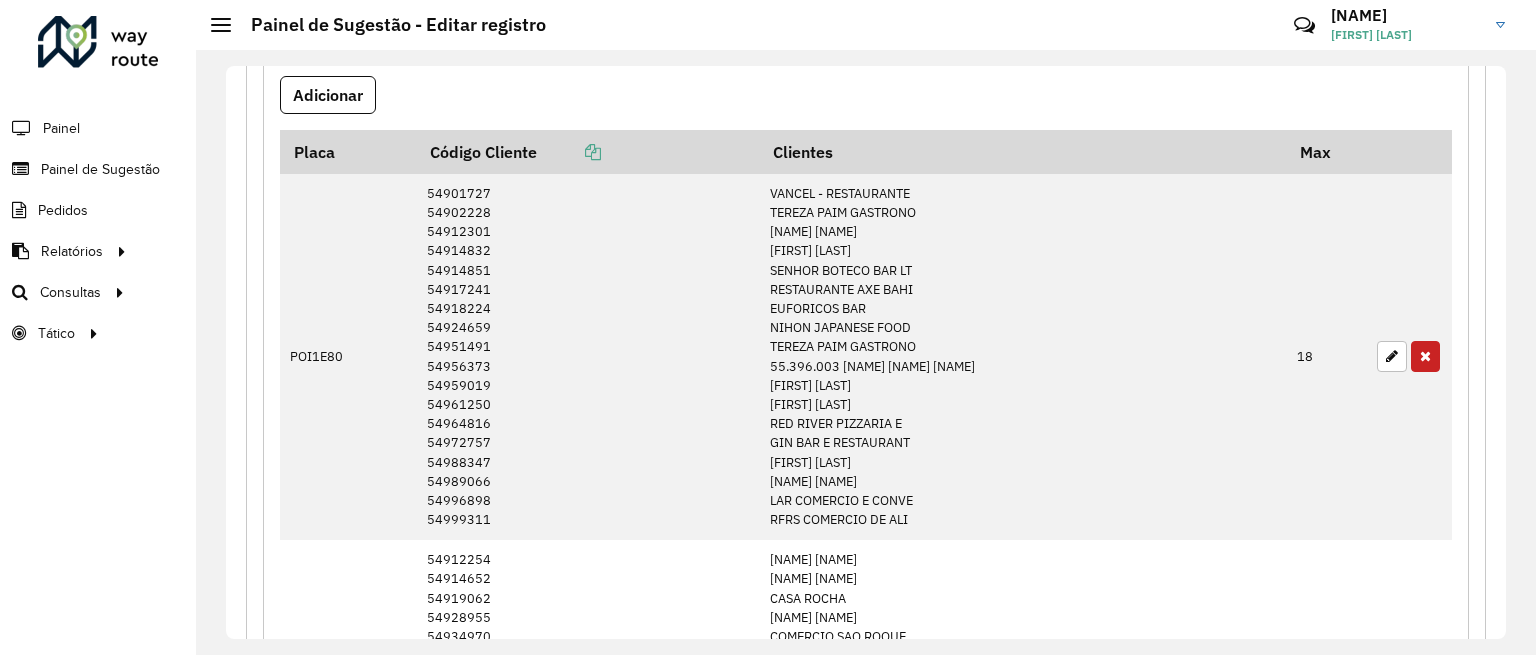 scroll, scrollTop: 648, scrollLeft: 0, axis: vertical 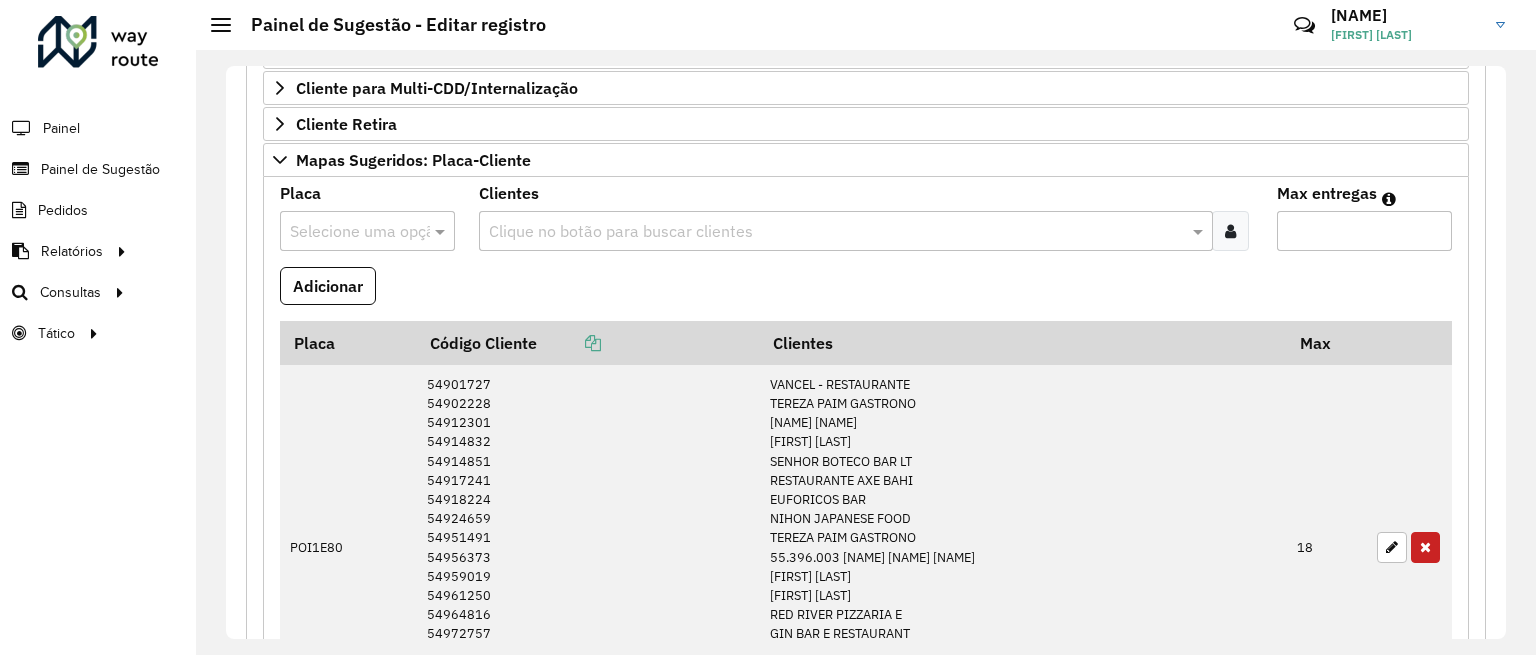 click at bounding box center (1230, 231) 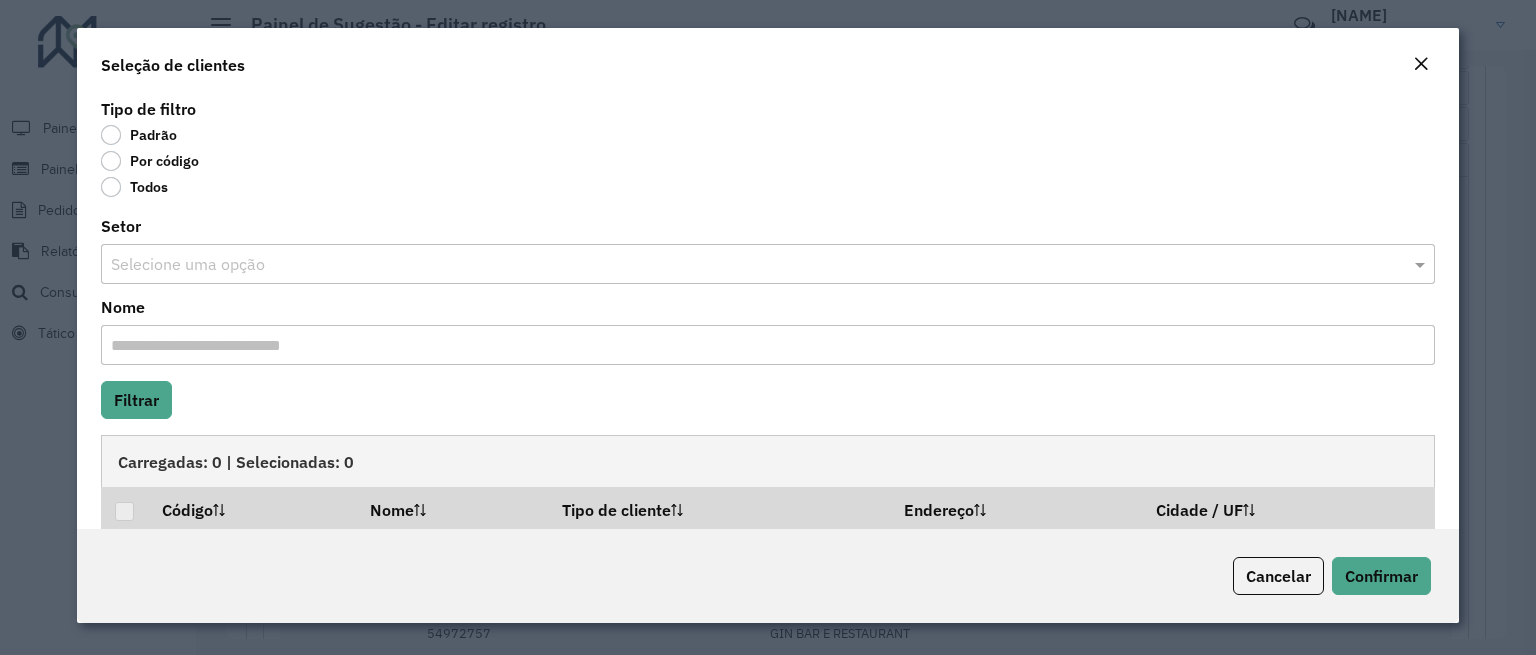click on "Por código" 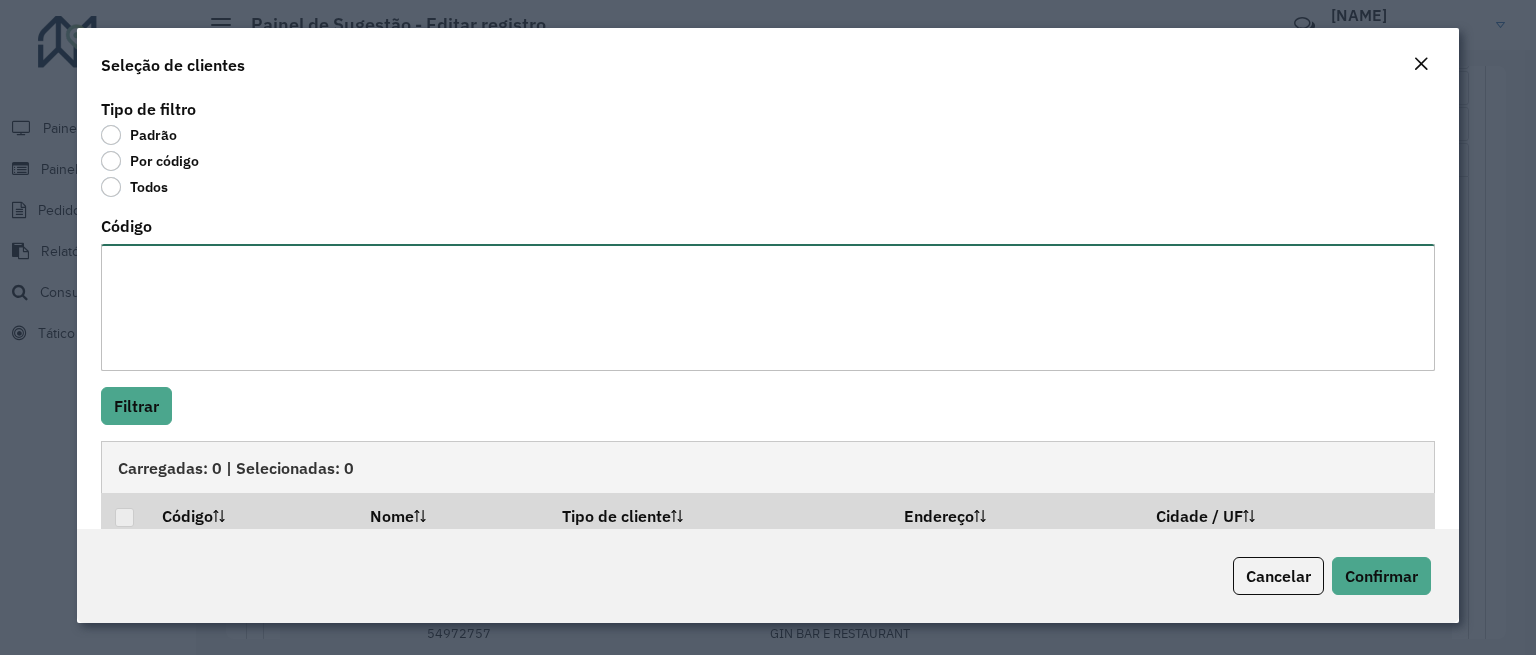 click on "Código" at bounding box center (768, 307) 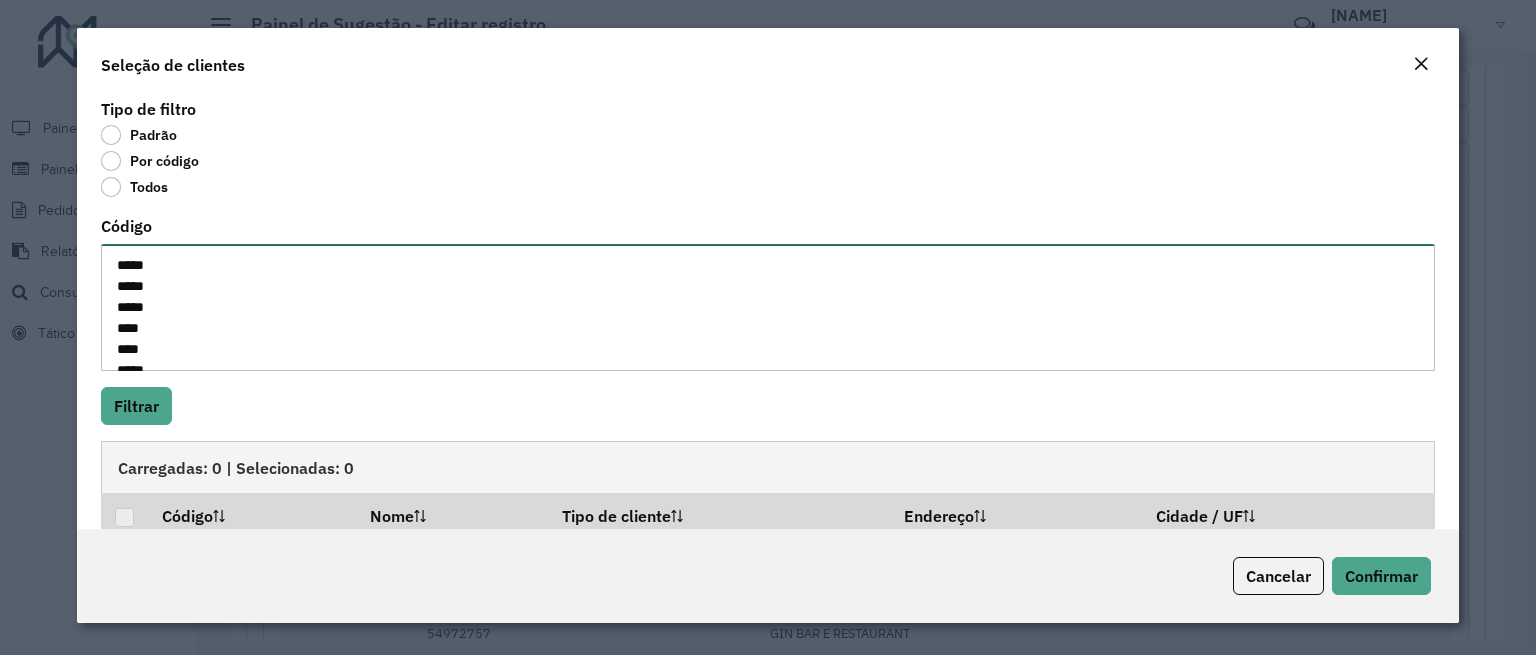 scroll, scrollTop: 449, scrollLeft: 0, axis: vertical 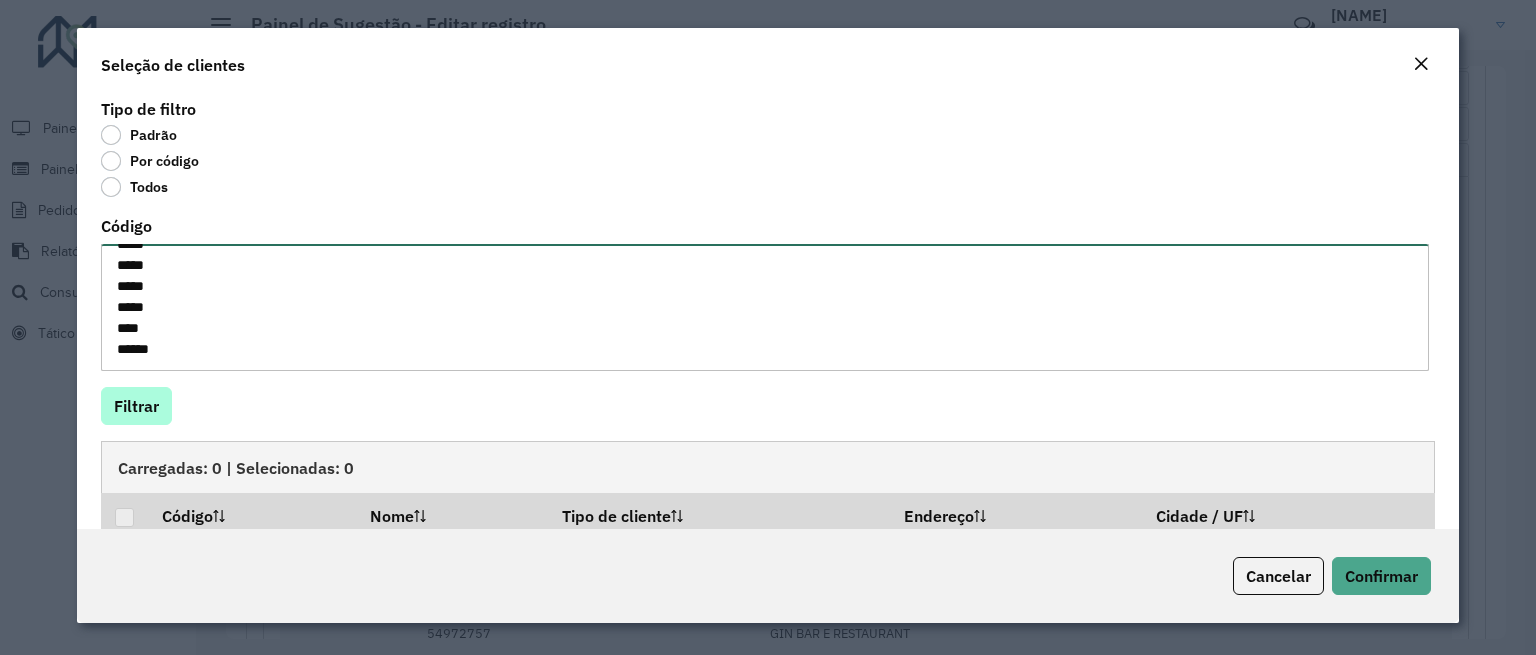 type on "*****
*****
*****
****
****
*****
*****
*****
*****
*****
*****
*****
*****
*****
*****
*****
*****
*****
*****
*****
*****
*****
*****
*****
****
*****" 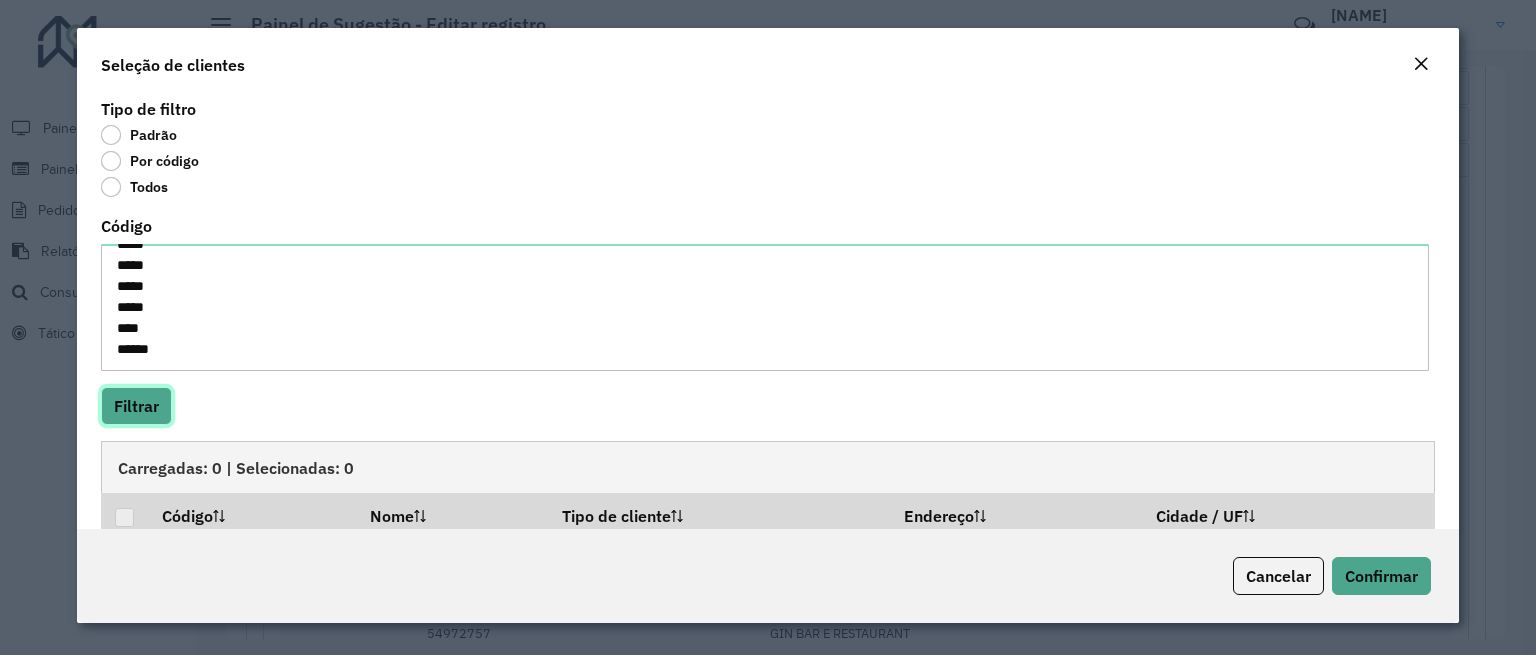 click on "Filtrar" 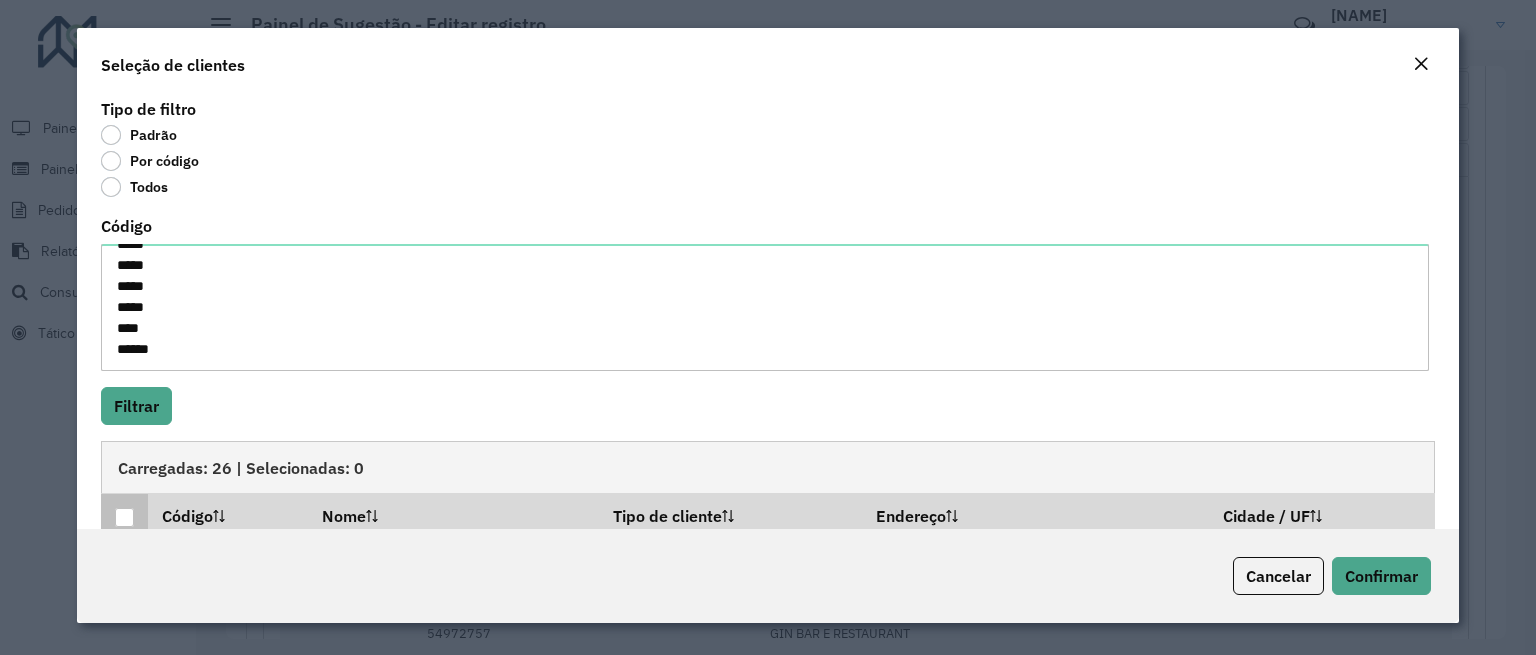 click at bounding box center [124, 517] 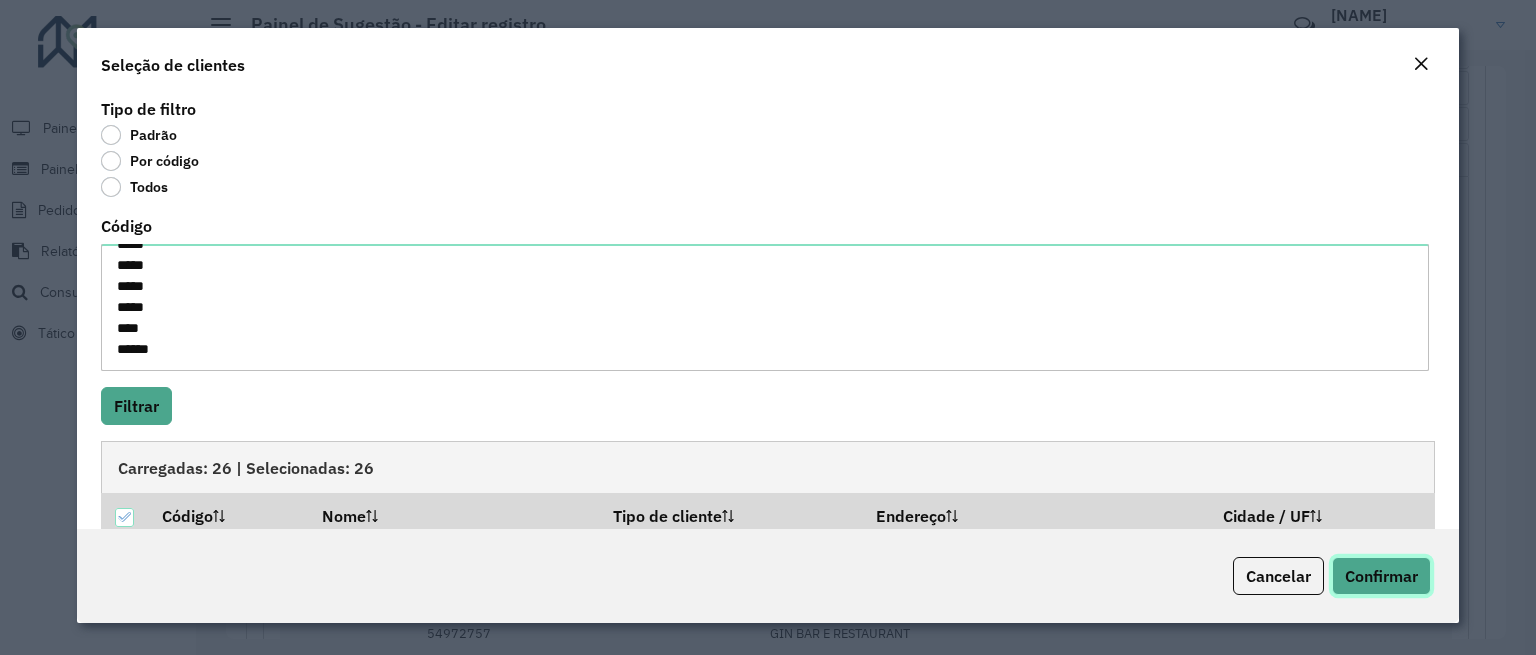 click on "Confirmar" 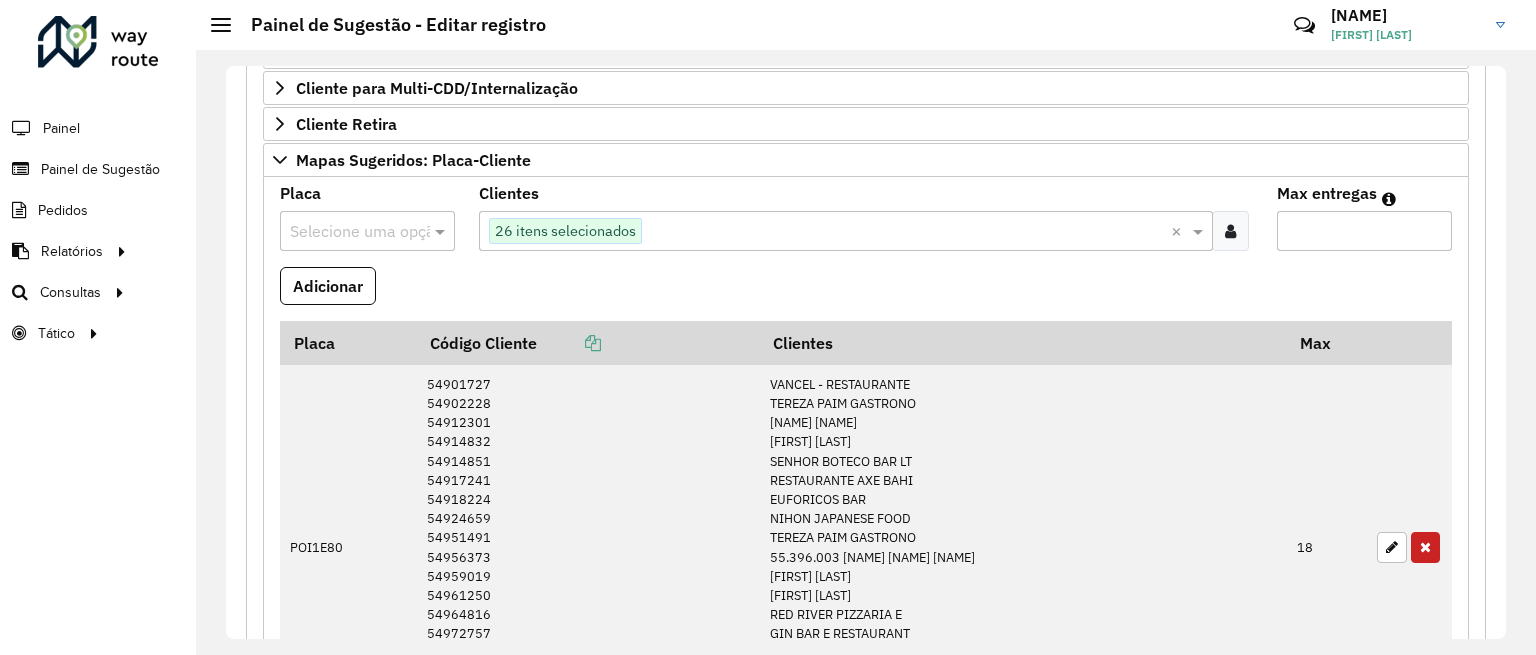 click at bounding box center [347, 232] 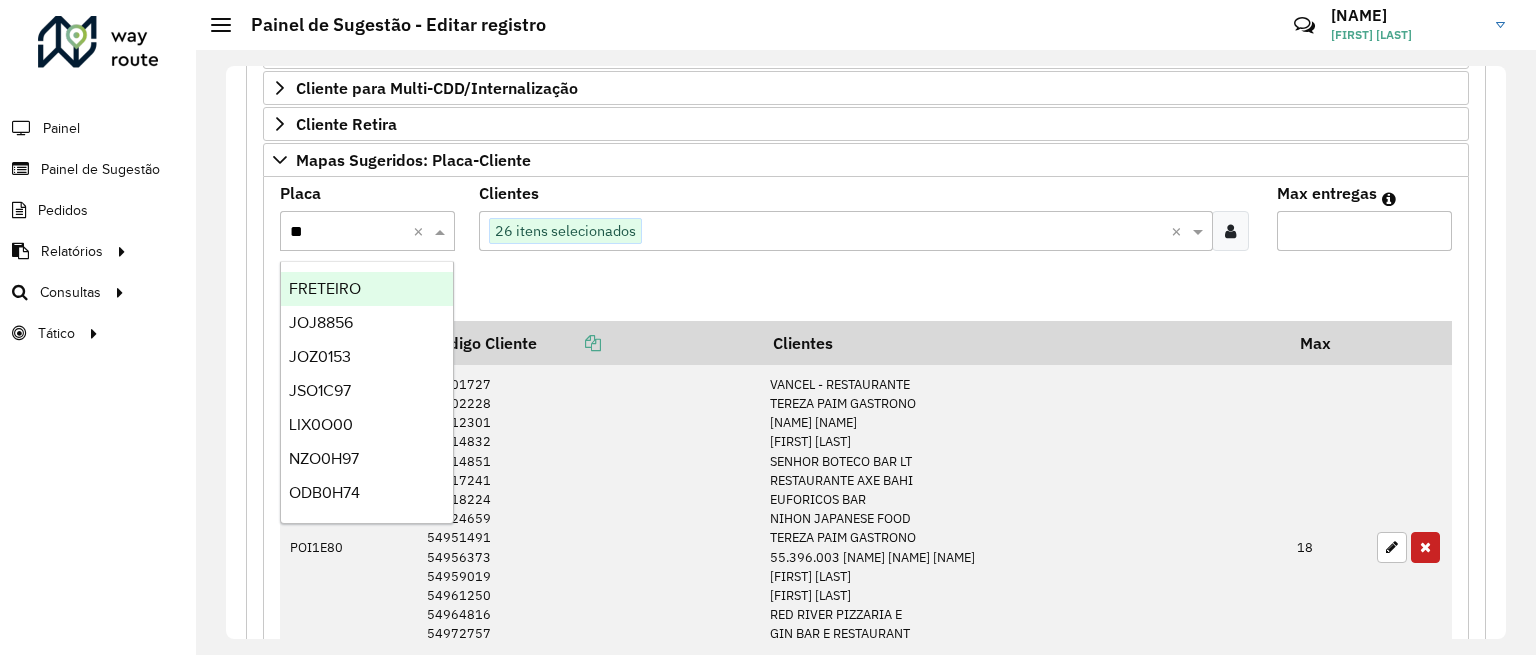 type on "***" 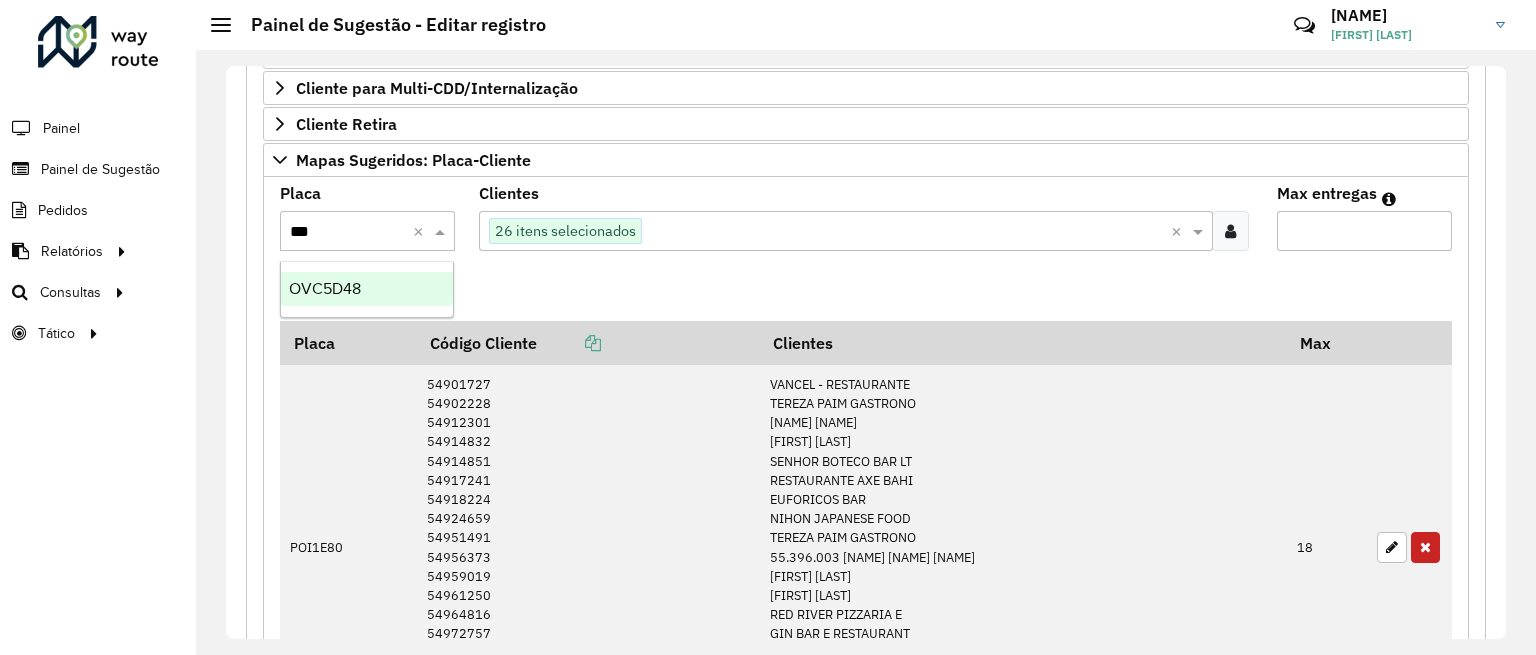 click on "OVC5D48" at bounding box center (325, 288) 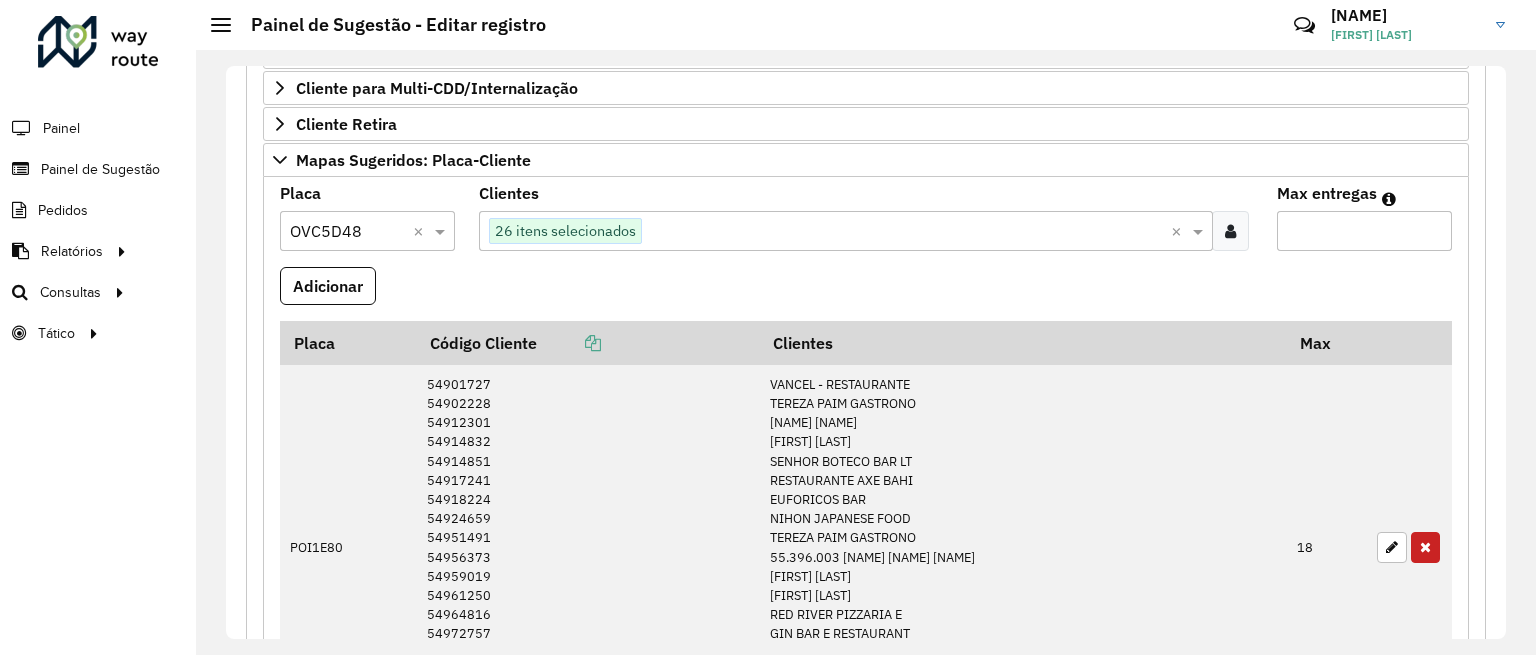 click on "Max entregas" at bounding box center [1364, 231] 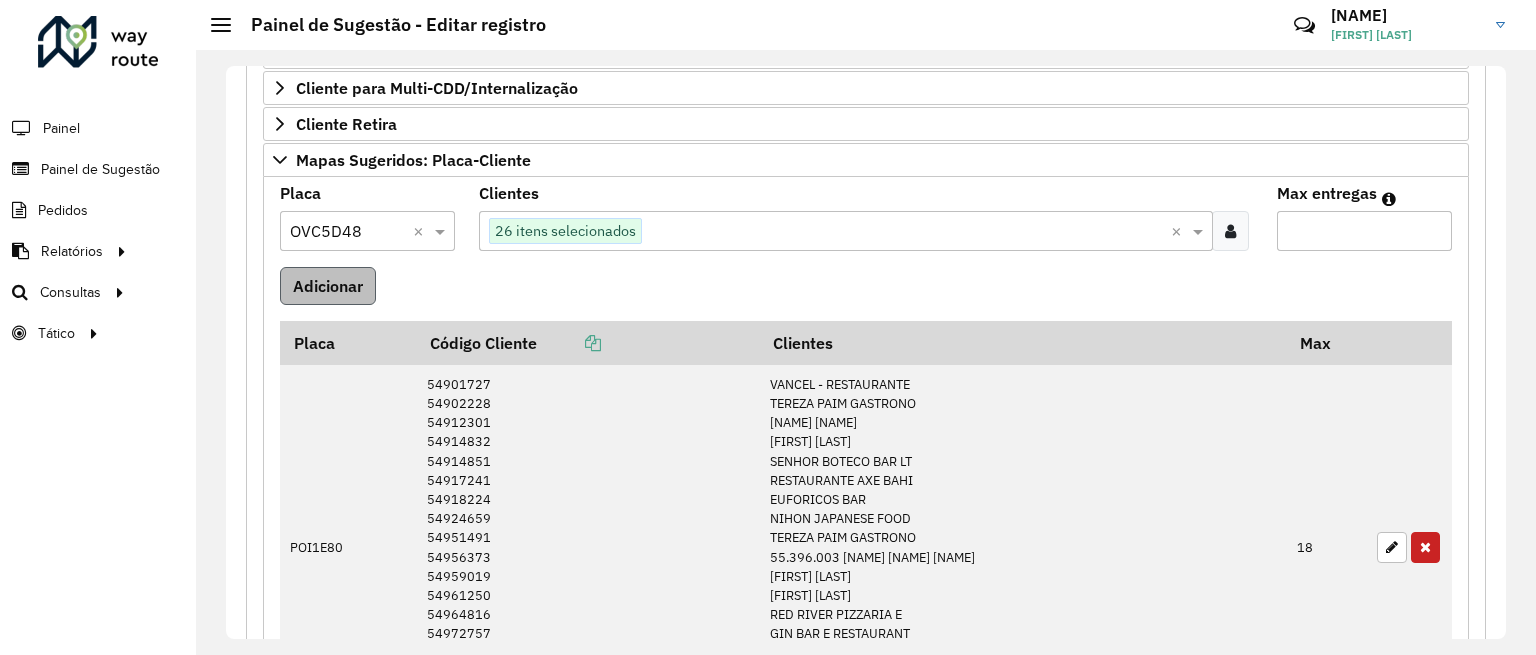 type on "**" 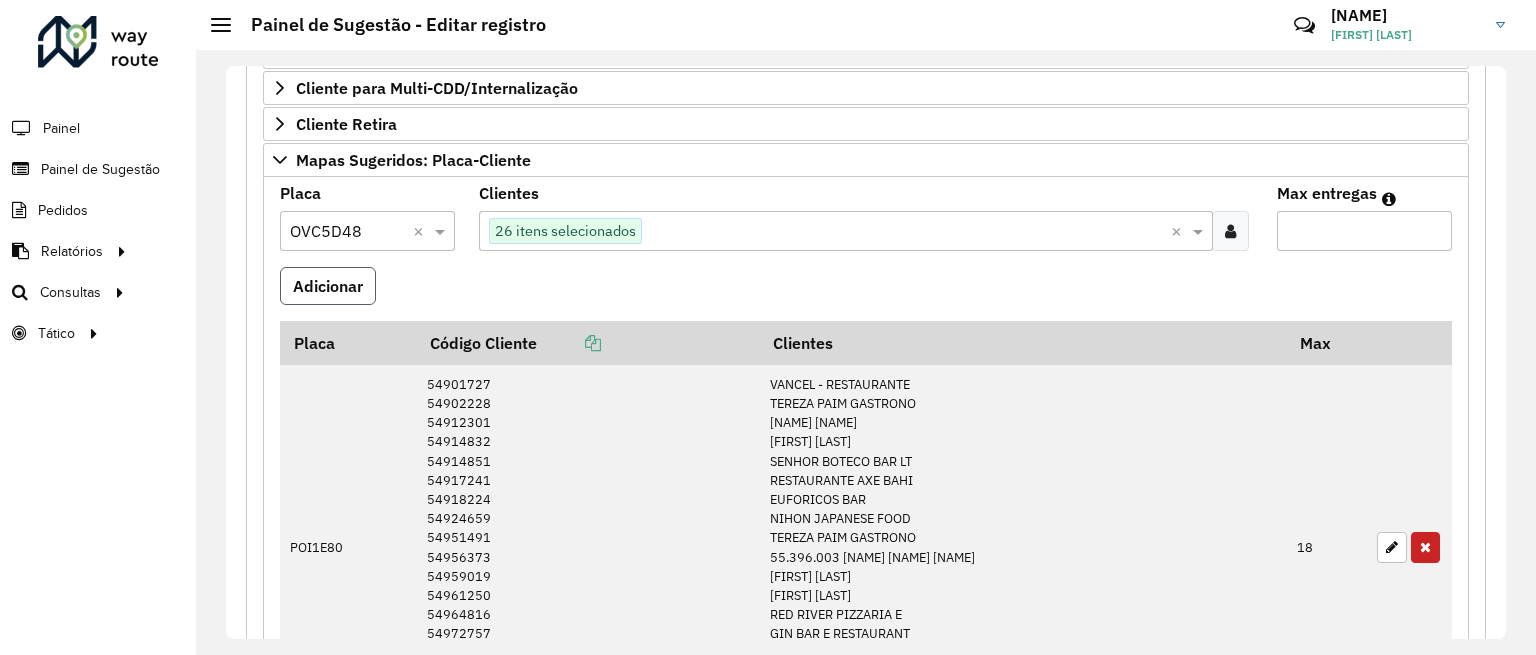 click on "Adicionar" at bounding box center [328, 286] 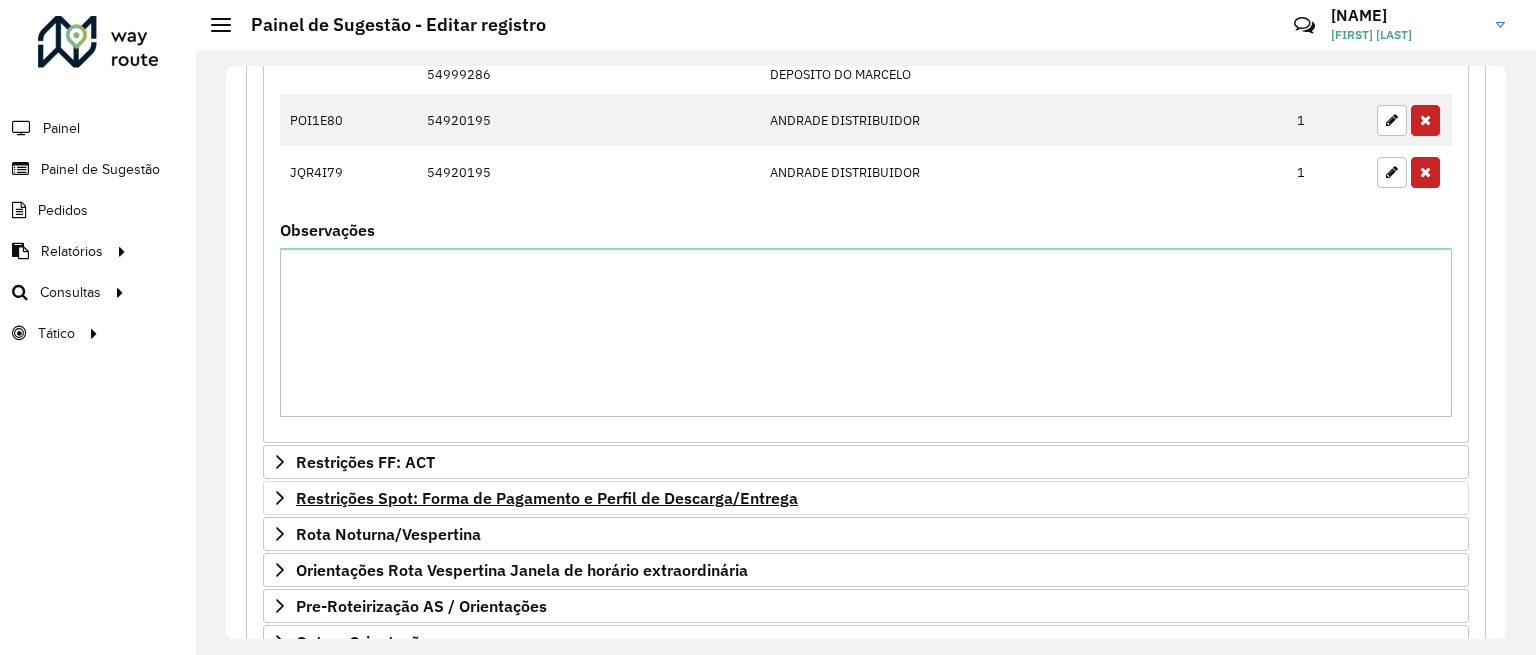 scroll, scrollTop: 2382, scrollLeft: 0, axis: vertical 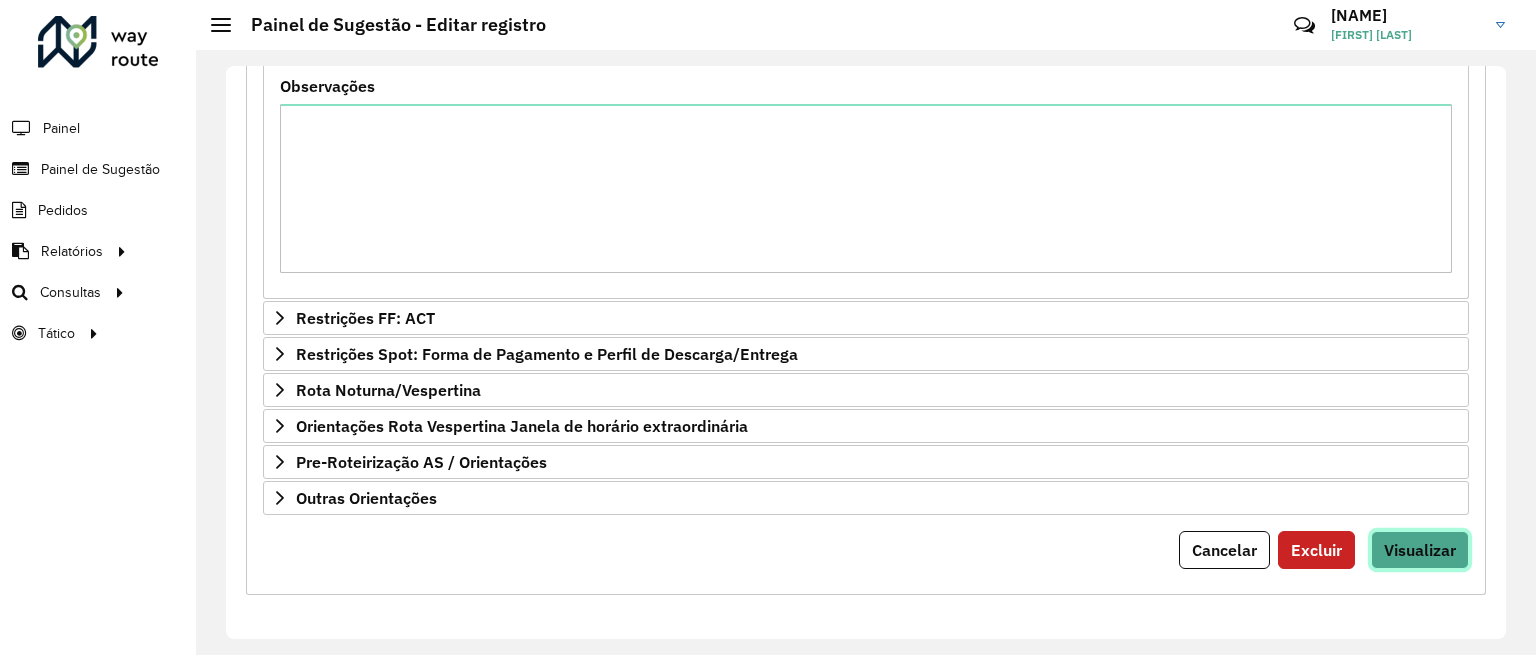click on "Visualizar" at bounding box center [1420, 550] 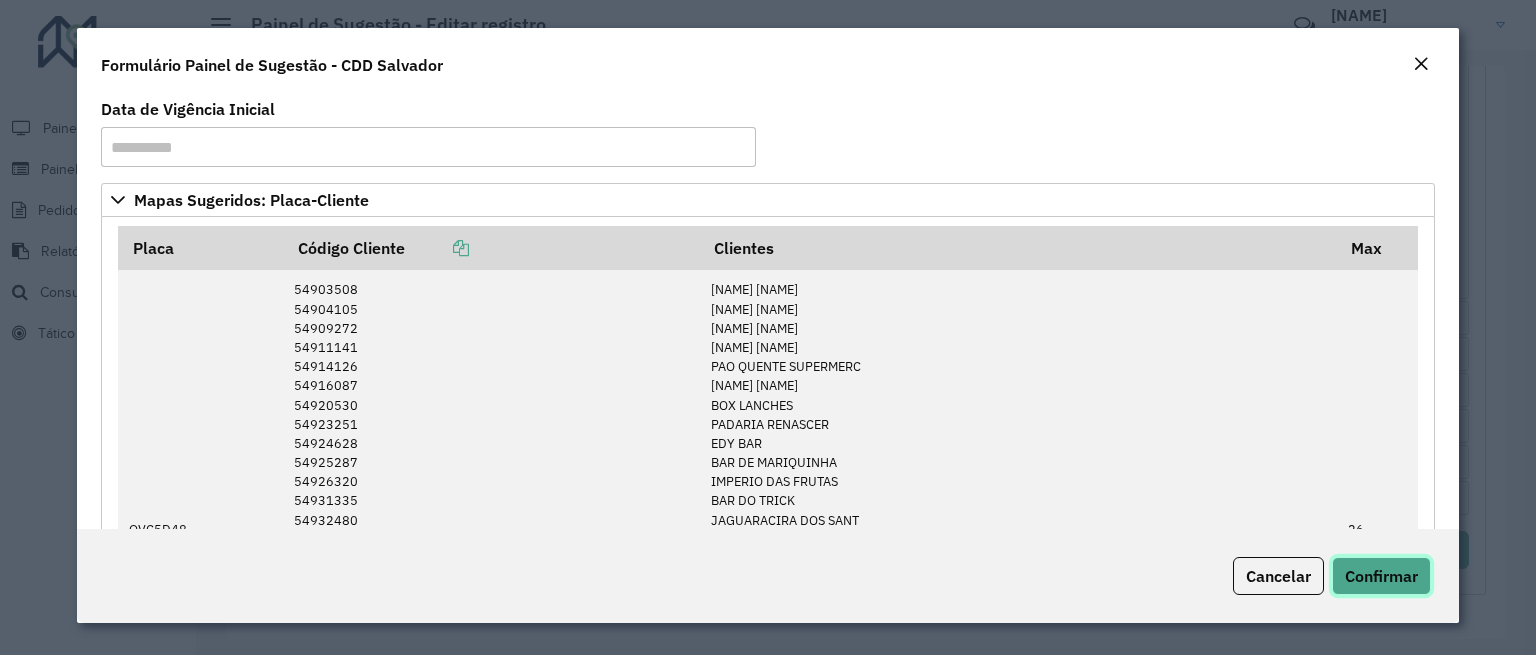 click on "Confirmar" 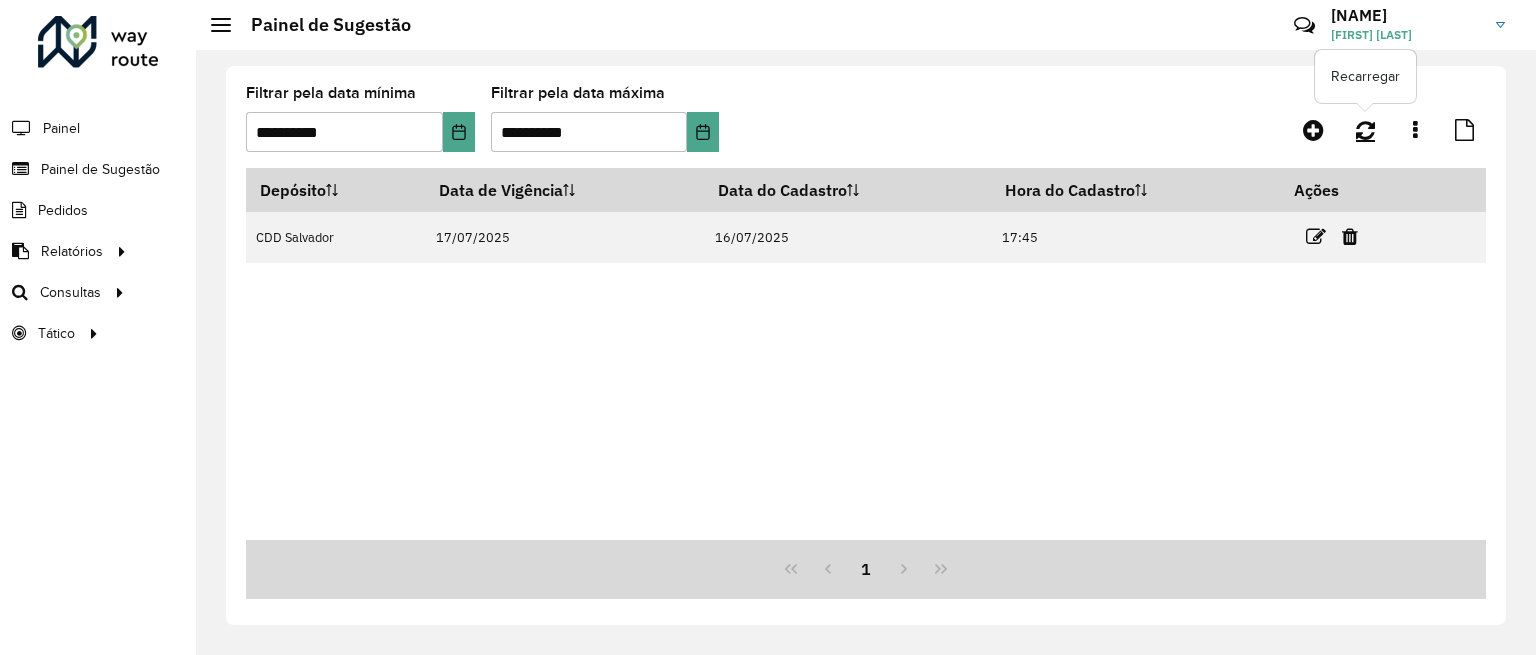 click 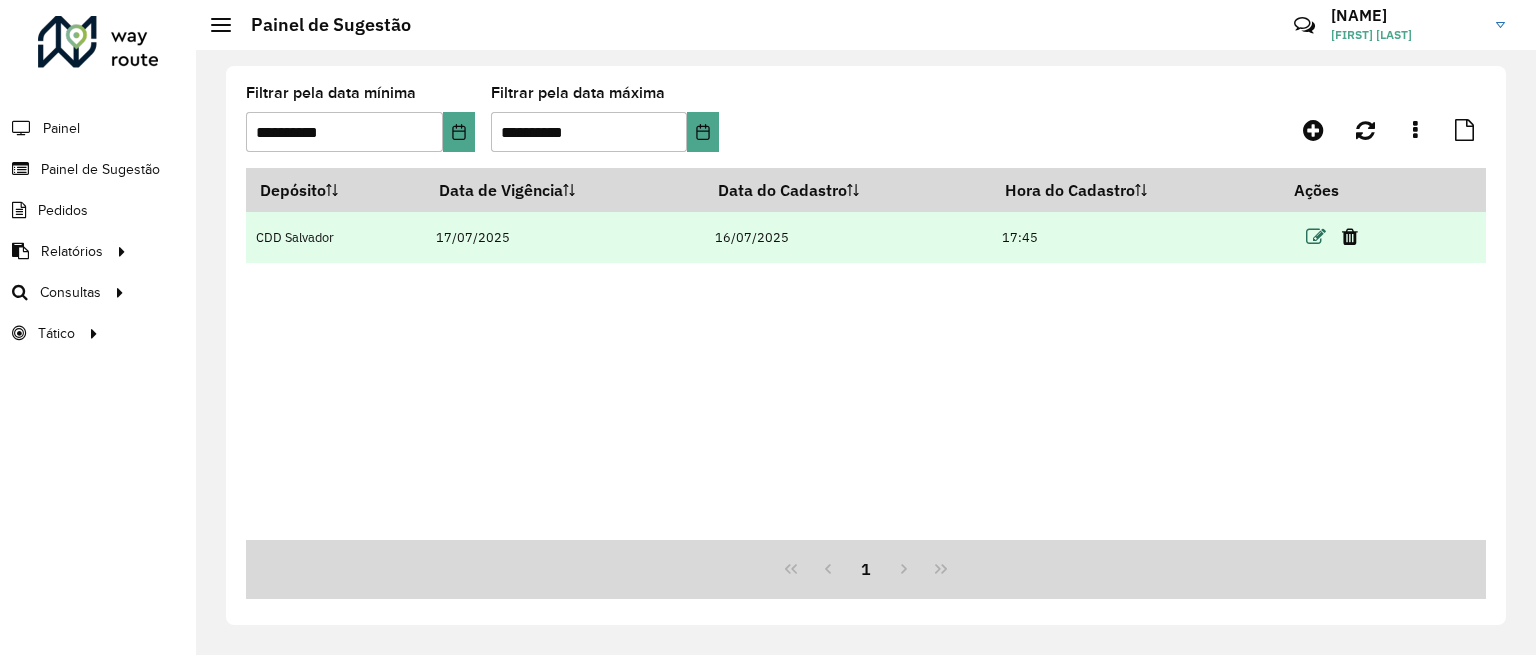 click at bounding box center (1316, 237) 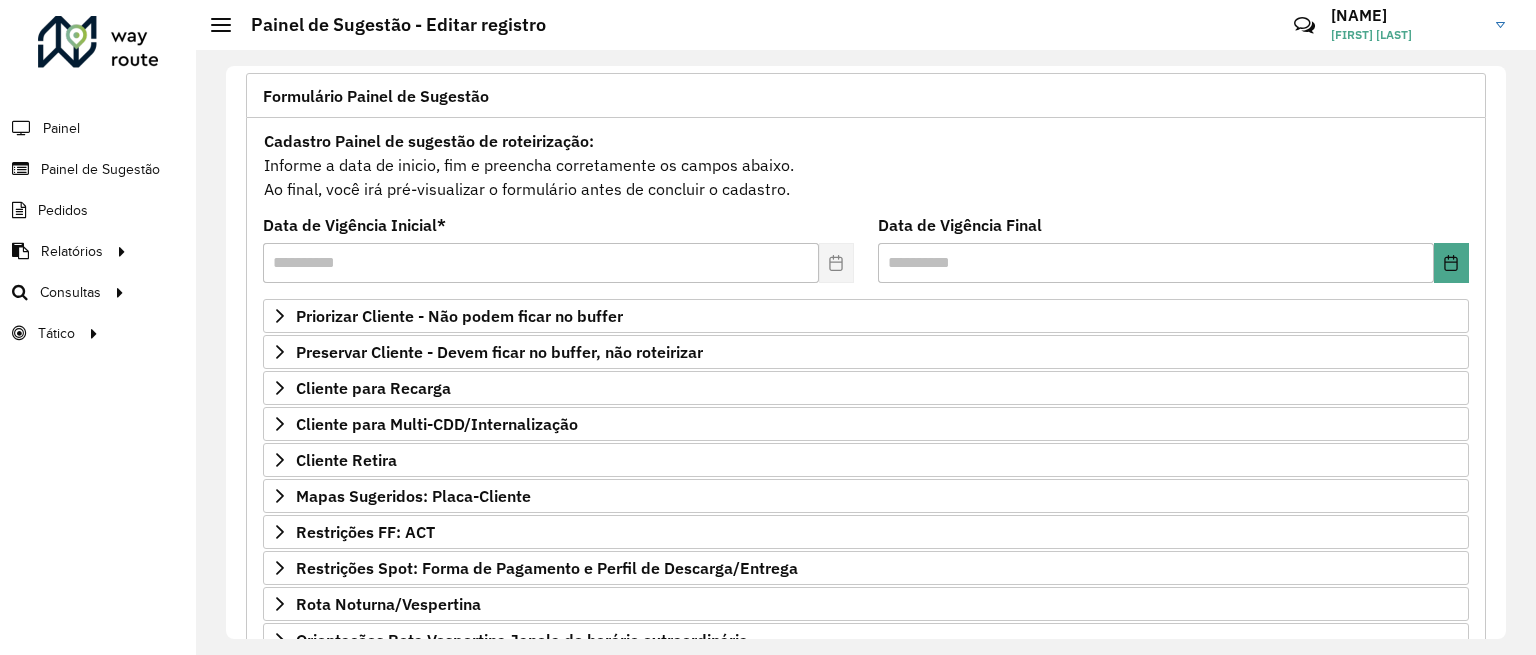 scroll, scrollTop: 153, scrollLeft: 0, axis: vertical 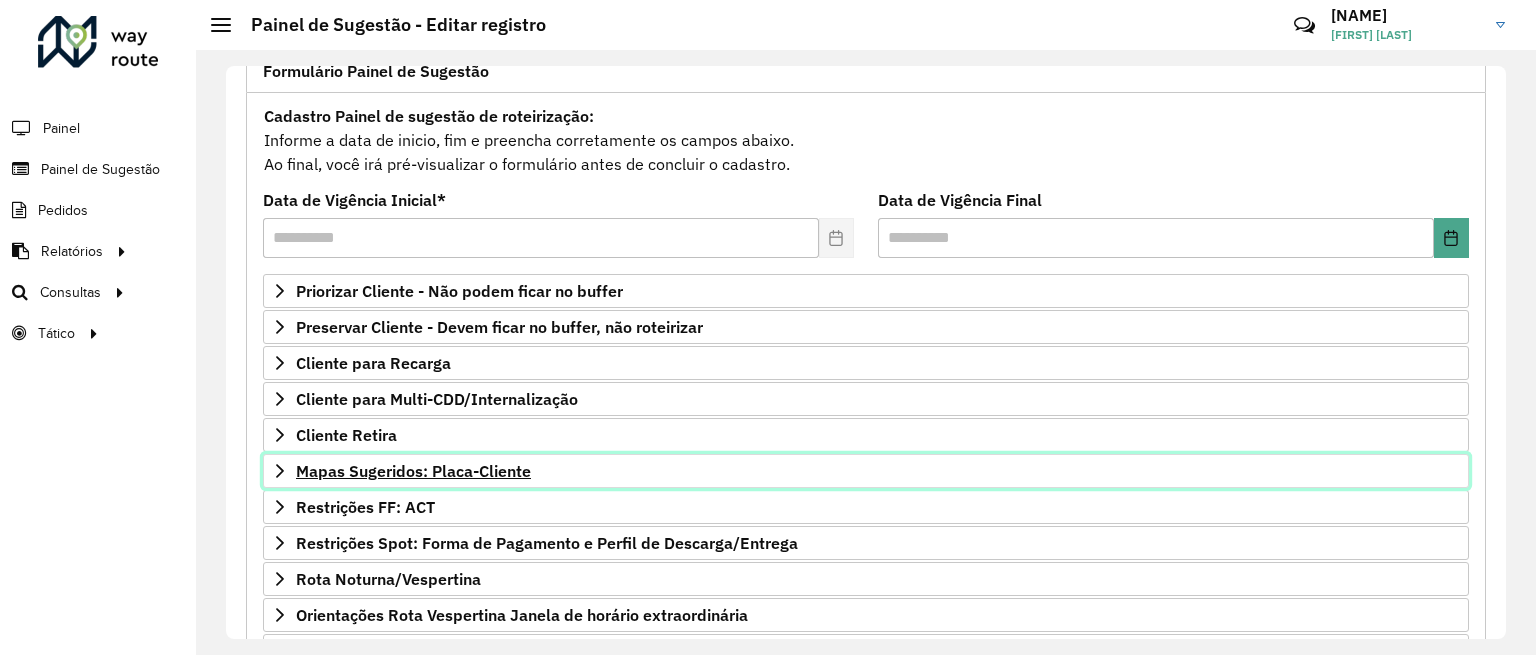 click on "Mapas Sugeridos: Placa-Cliente" at bounding box center (413, 471) 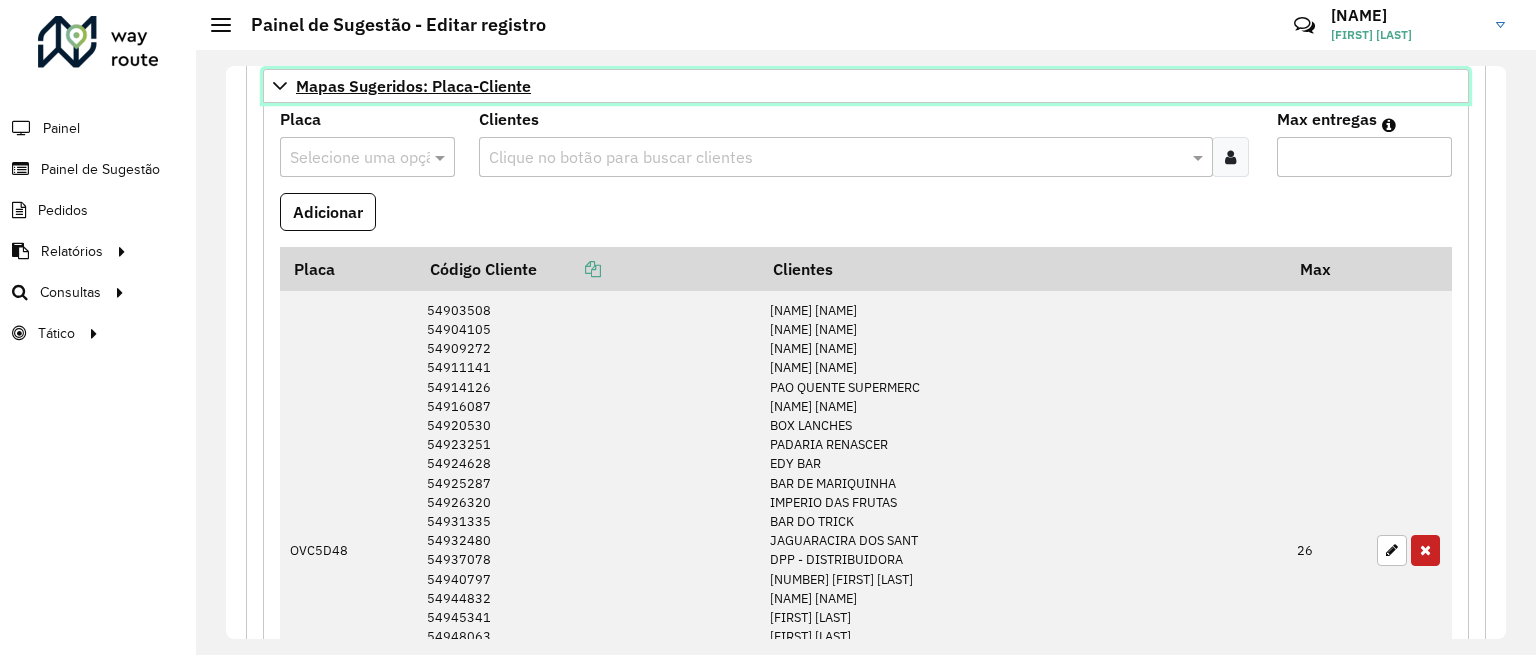 scroll, scrollTop: 539, scrollLeft: 0, axis: vertical 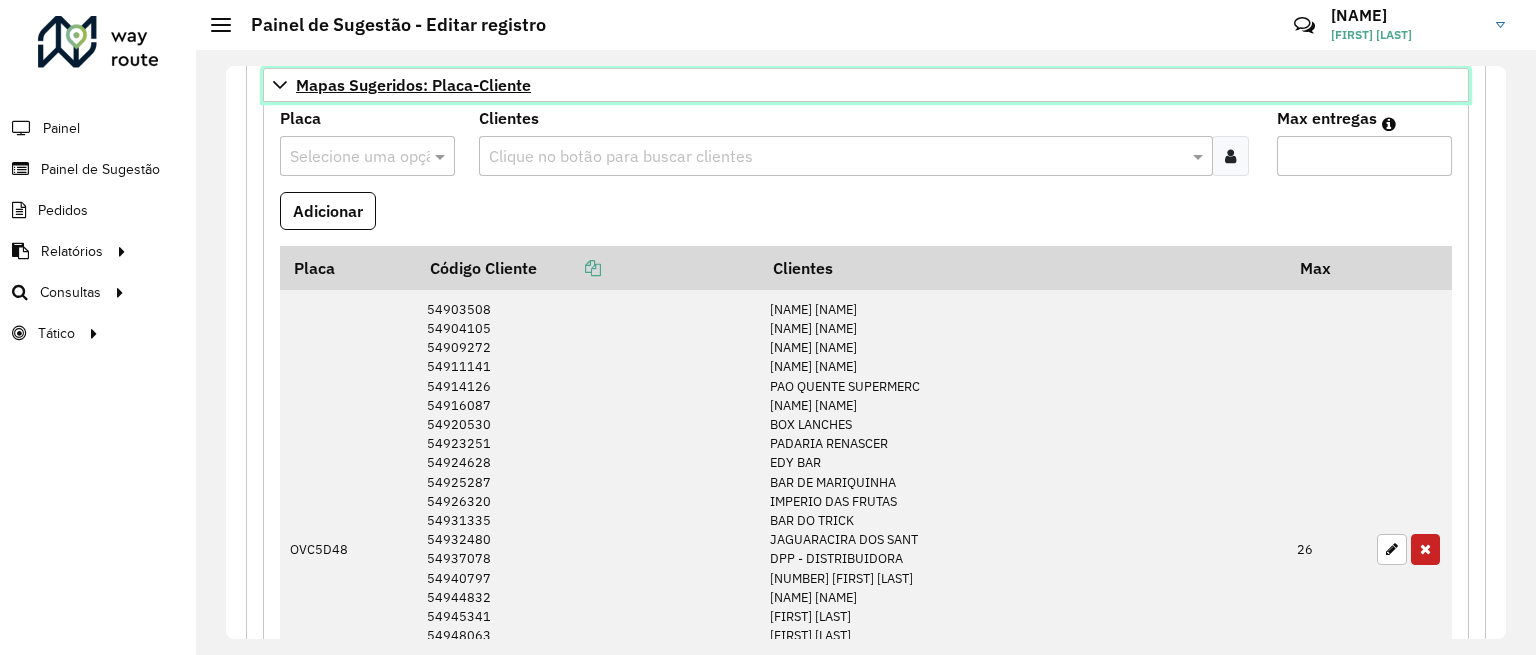 click on "Mapas Sugeridos: Placa-Cliente" at bounding box center [413, 85] 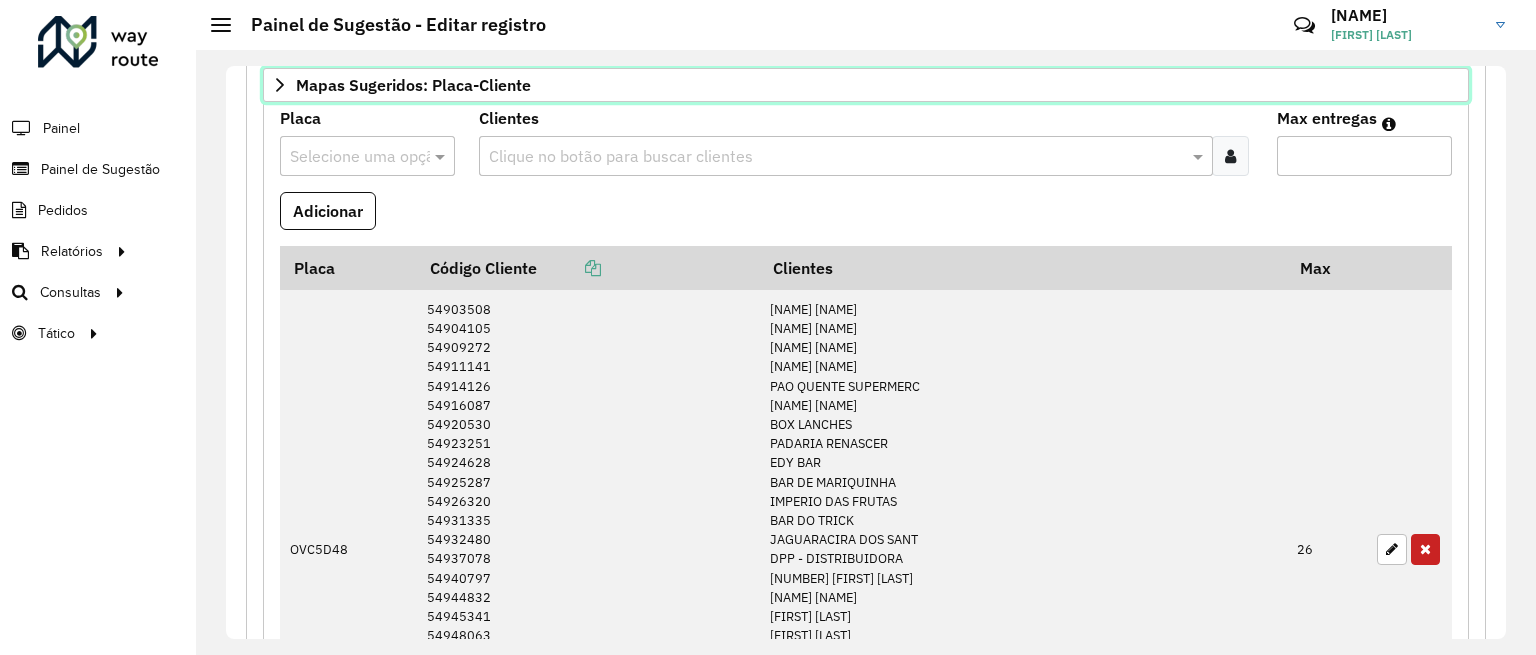 scroll, scrollTop: 342, scrollLeft: 0, axis: vertical 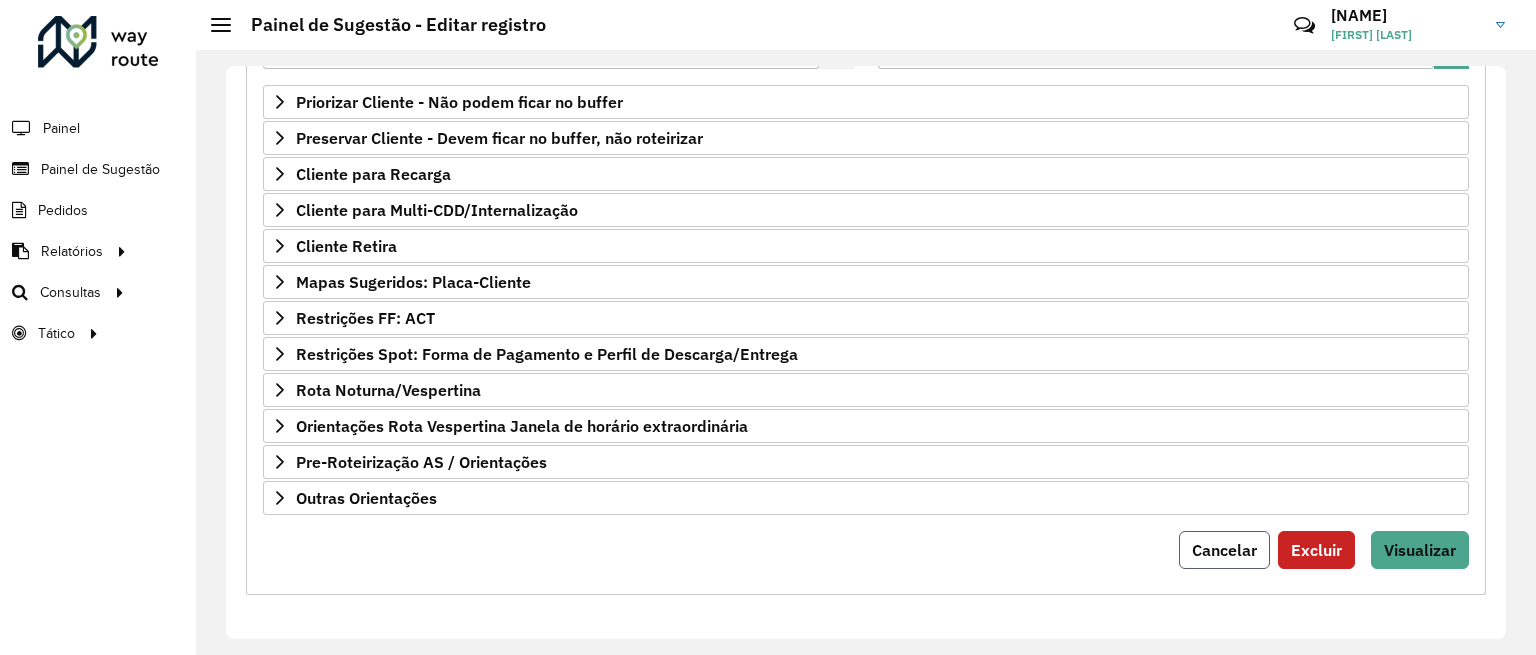 click on "Cancelar" at bounding box center (1224, 550) 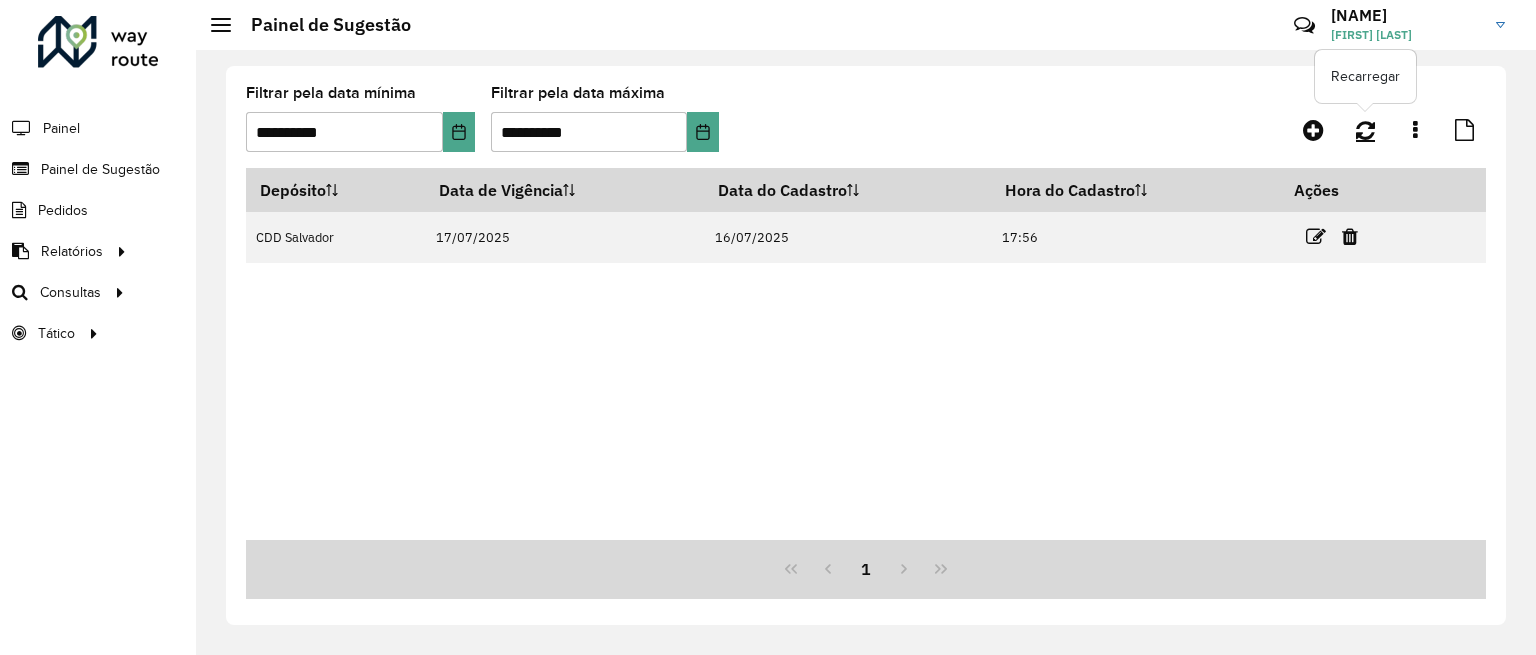 click 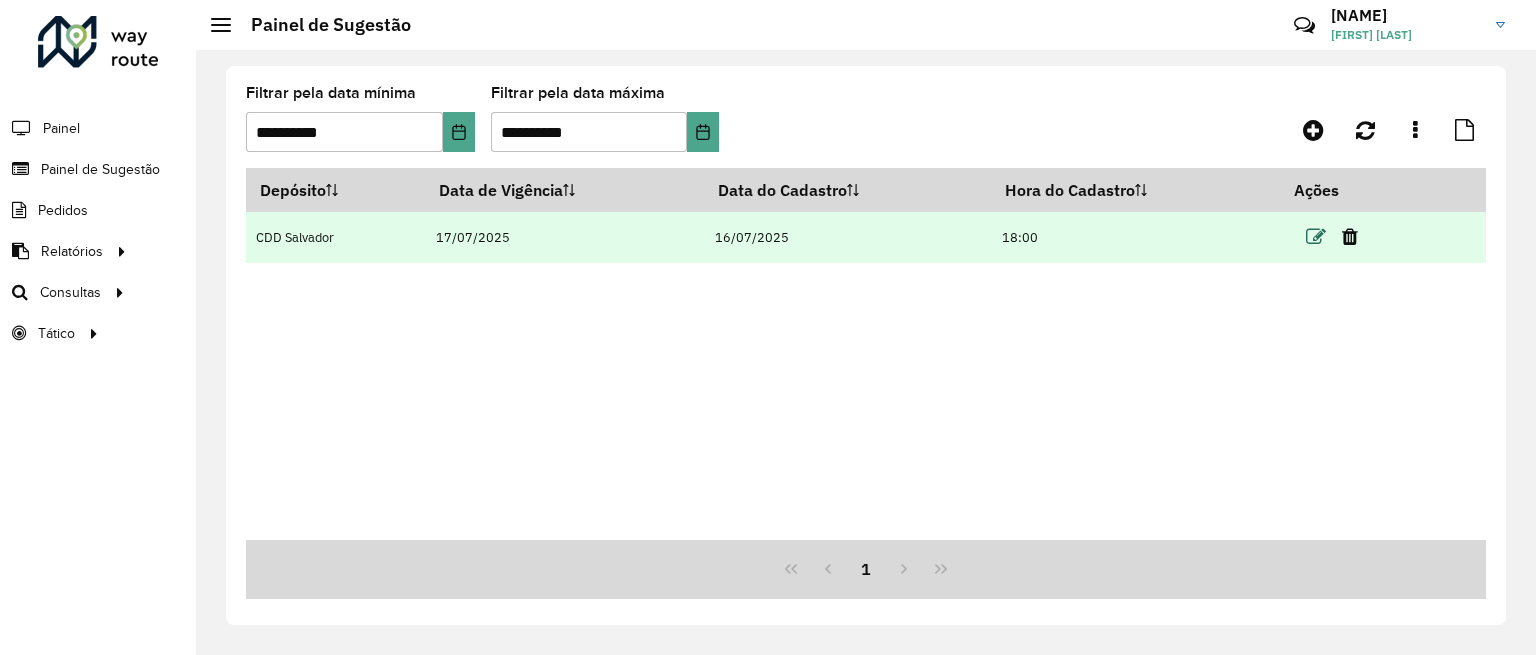 click at bounding box center [1316, 237] 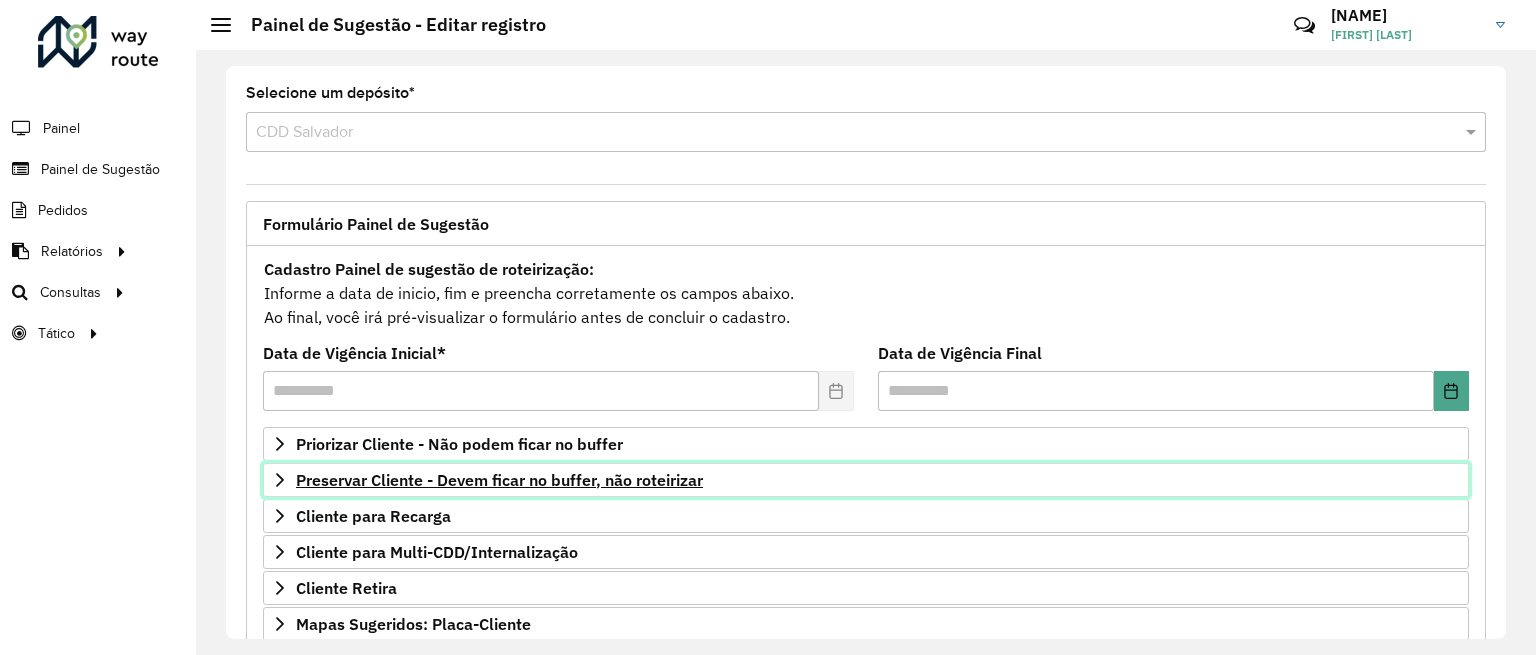 click on "Preservar Cliente - Devem ficar no buffer, não roteirizar" at bounding box center (499, 480) 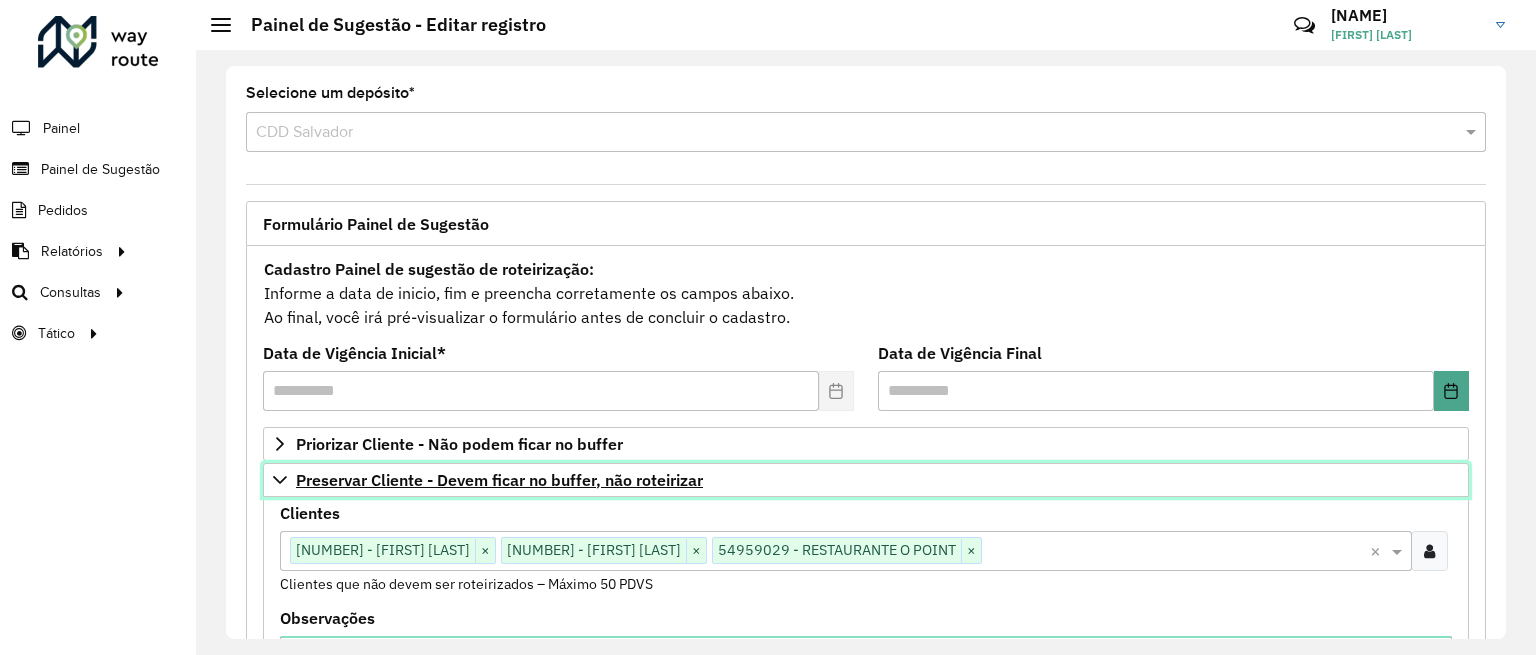 click on "Preservar Cliente - Devem ficar no buffer, não roteirizar" at bounding box center (499, 480) 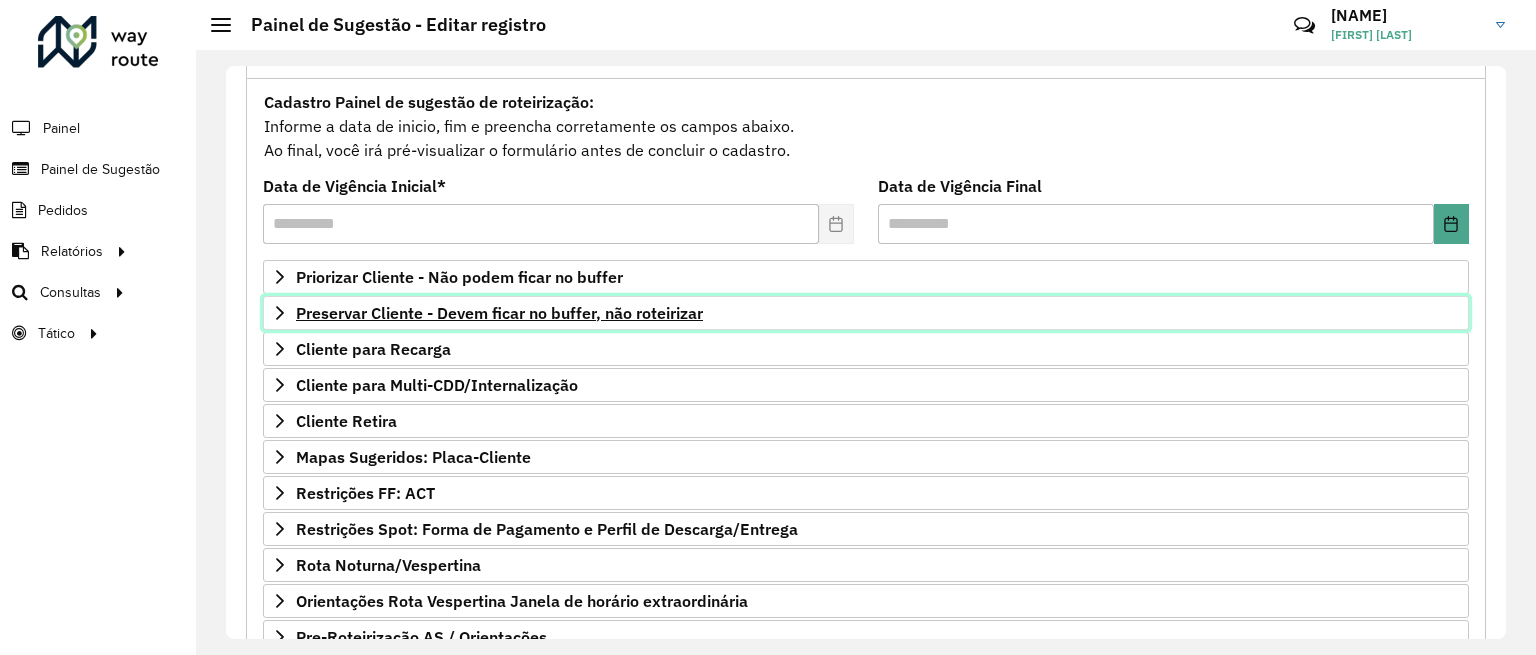 scroll, scrollTop: 170, scrollLeft: 0, axis: vertical 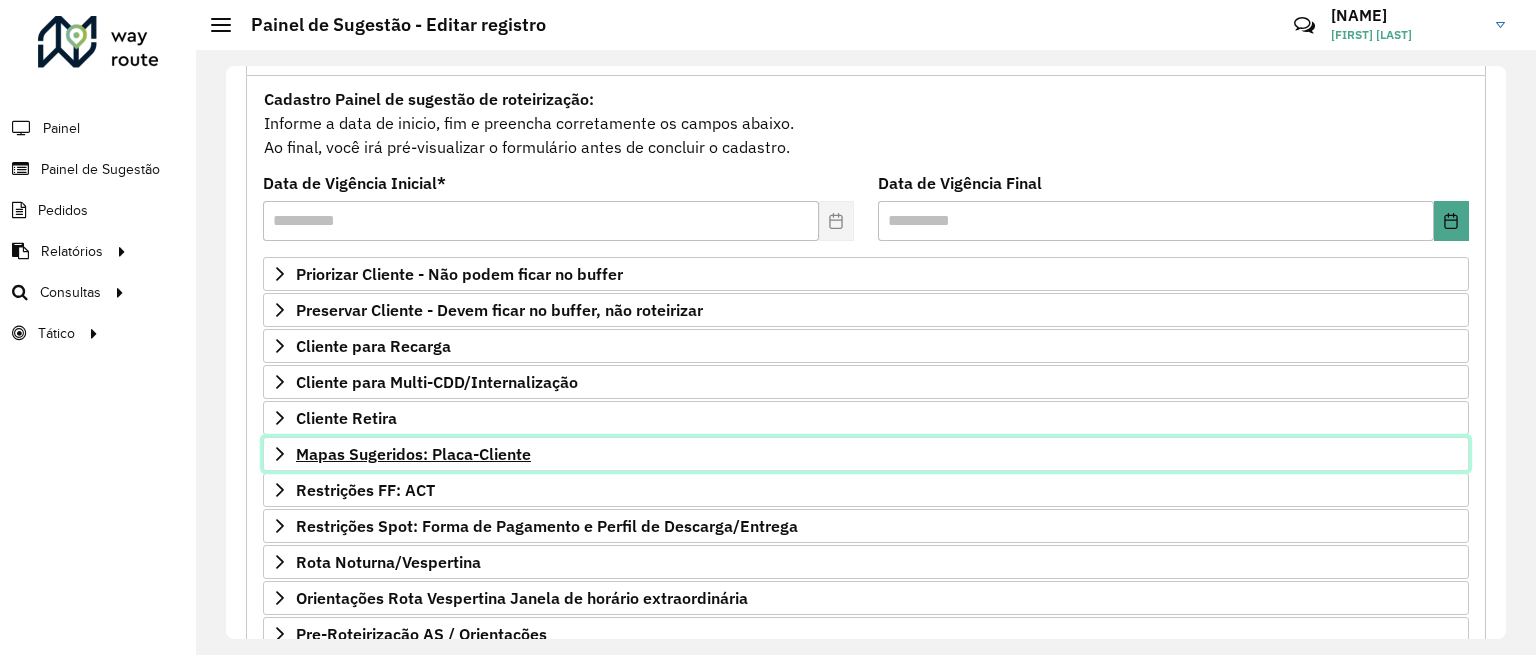 click on "Mapas Sugeridos: Placa-Cliente" at bounding box center (413, 454) 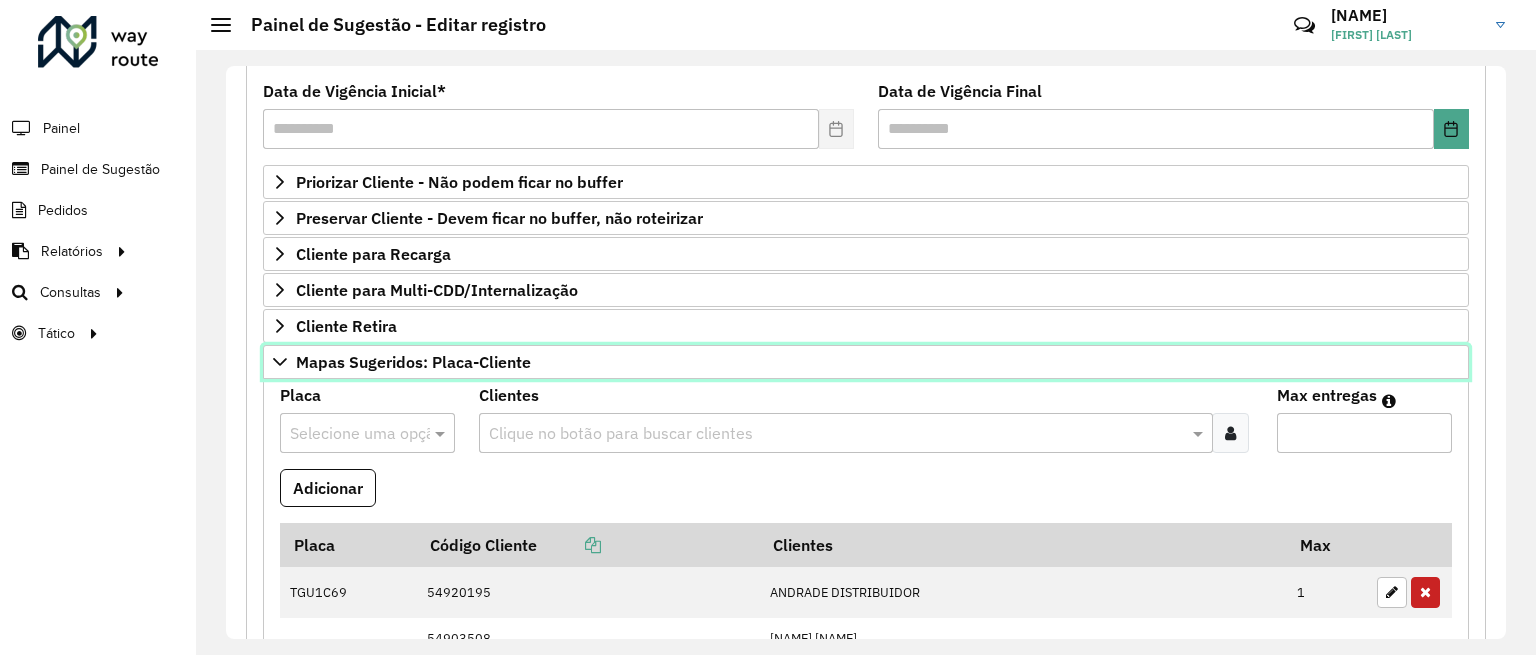 scroll, scrollTop: 263, scrollLeft: 0, axis: vertical 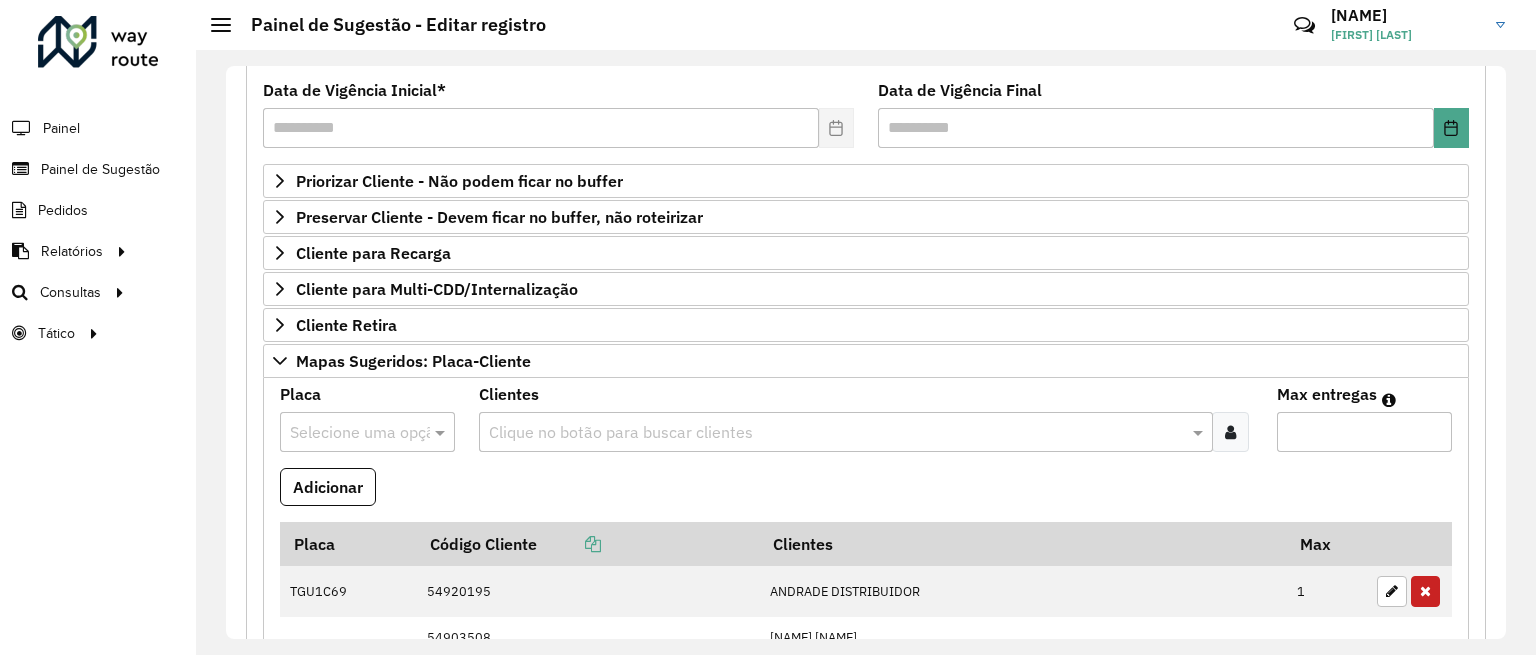 click at bounding box center (1230, 432) 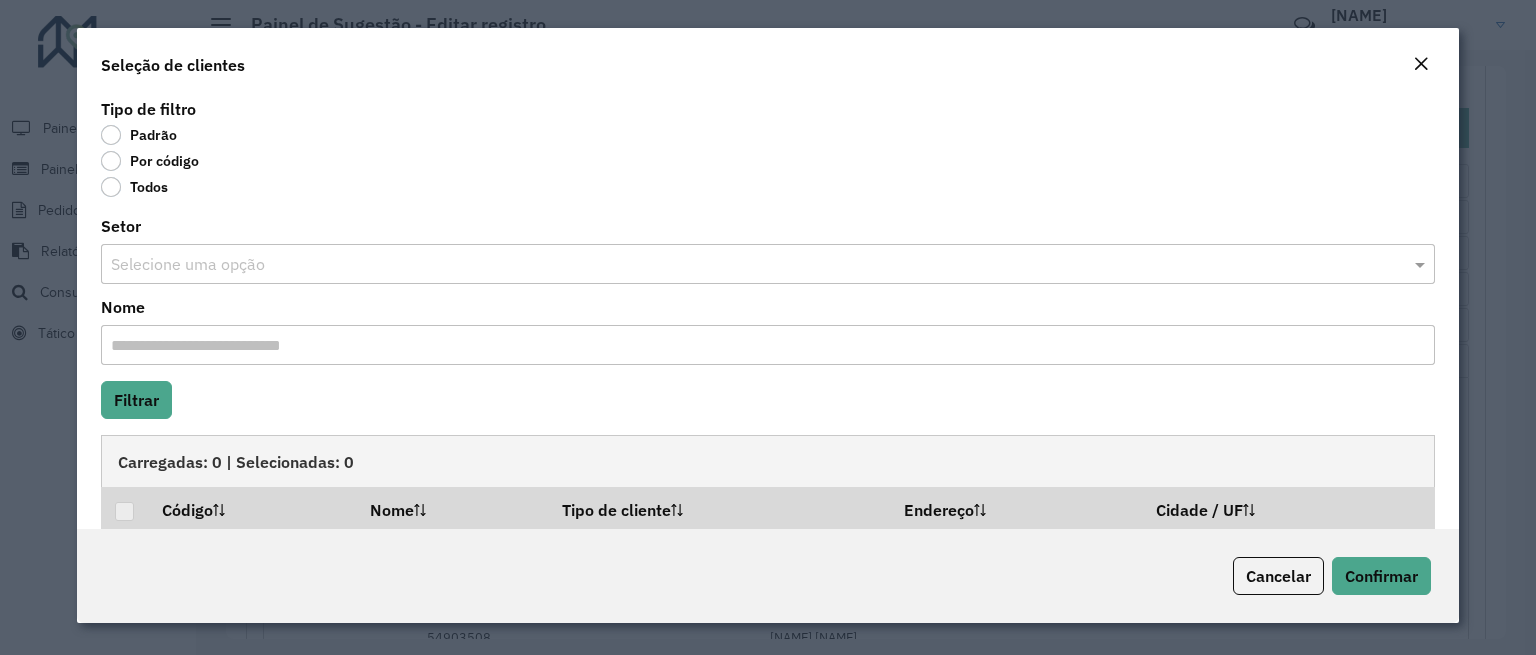 click on "Por código" 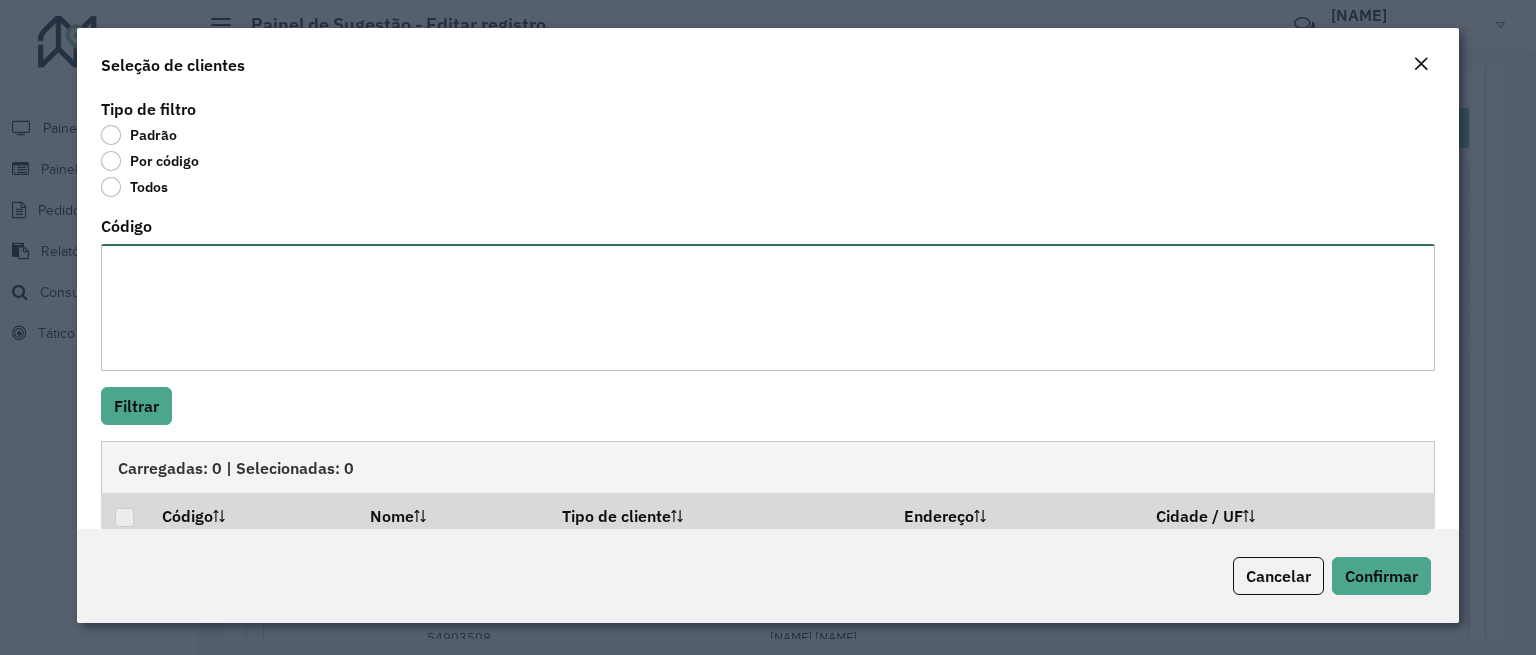 click on "Código" at bounding box center (768, 307) 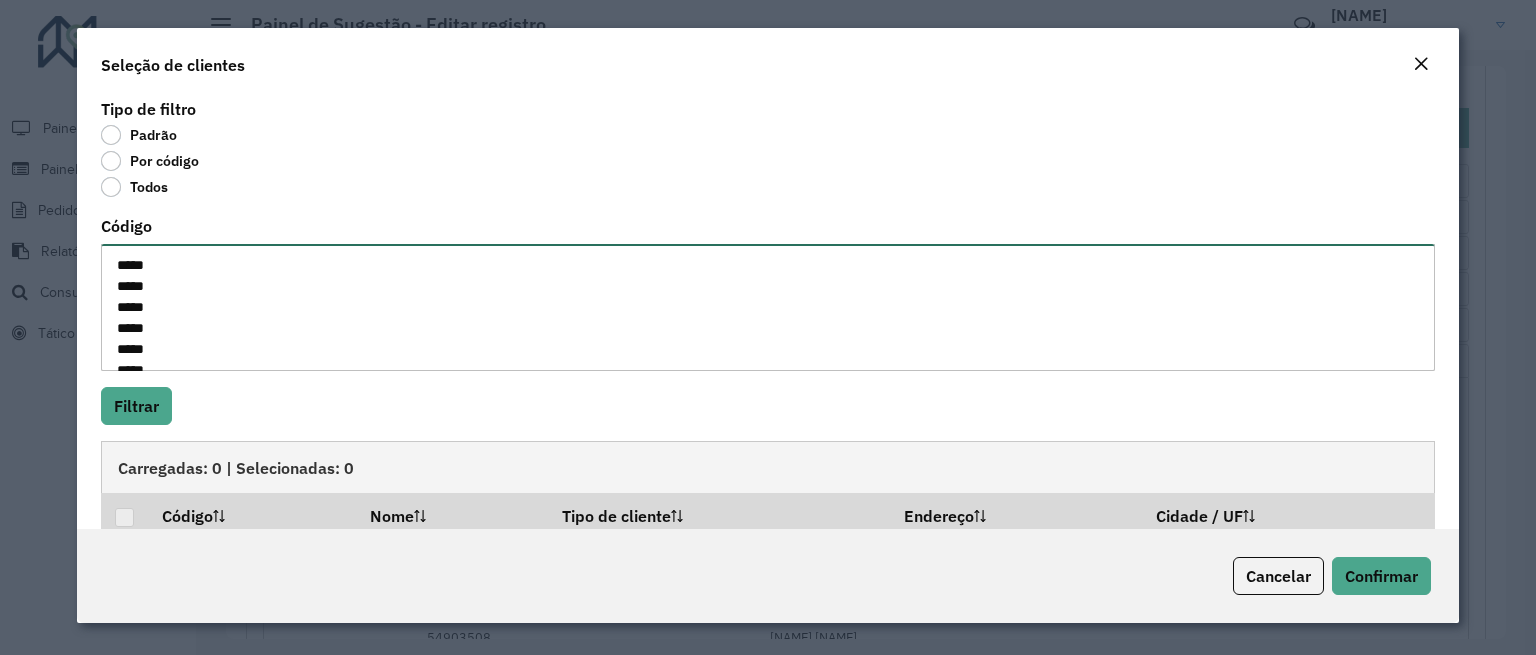 scroll, scrollTop: 260, scrollLeft: 0, axis: vertical 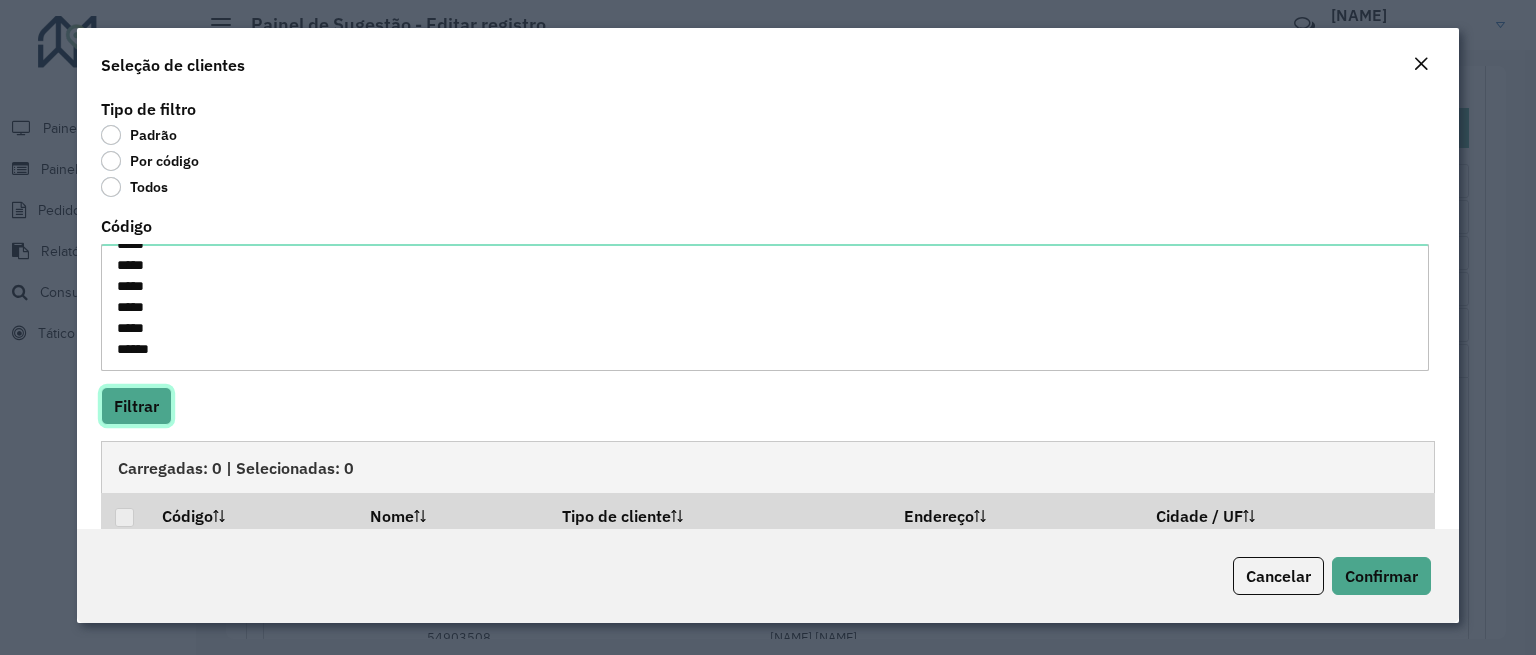 click on "Filtrar" 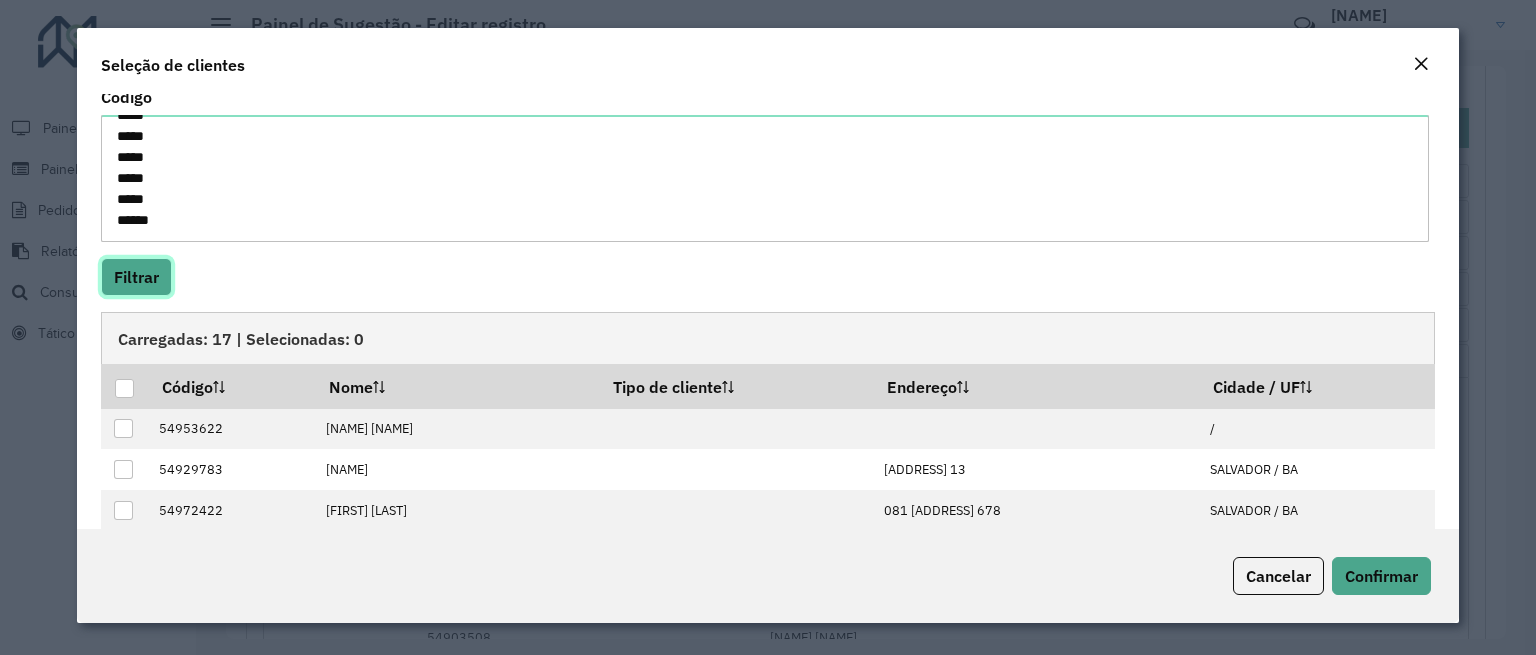 scroll, scrollTop: 130, scrollLeft: 0, axis: vertical 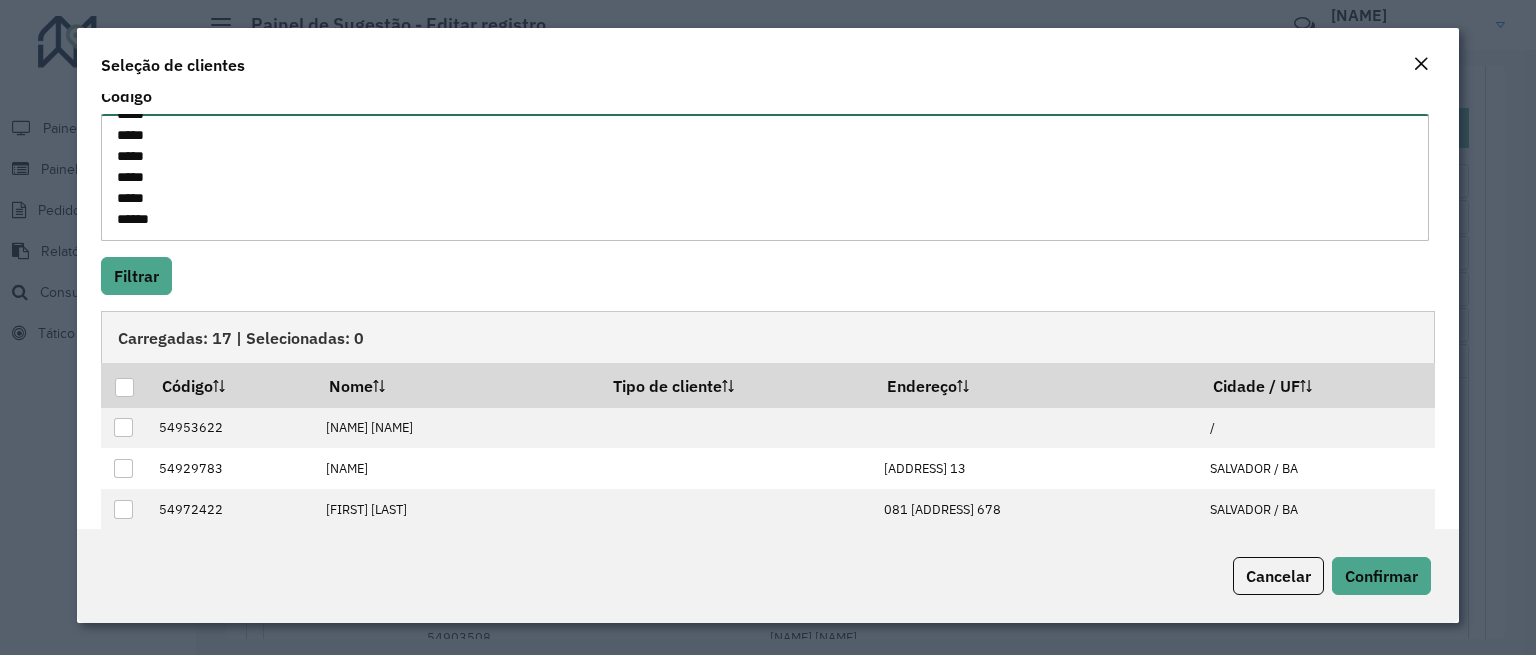 click on "*****
*****
*****
*****
*****
*****
*****
*****
*****
*****
*****
*****
*****
*****
*****
*****
*****" at bounding box center (765, 177) 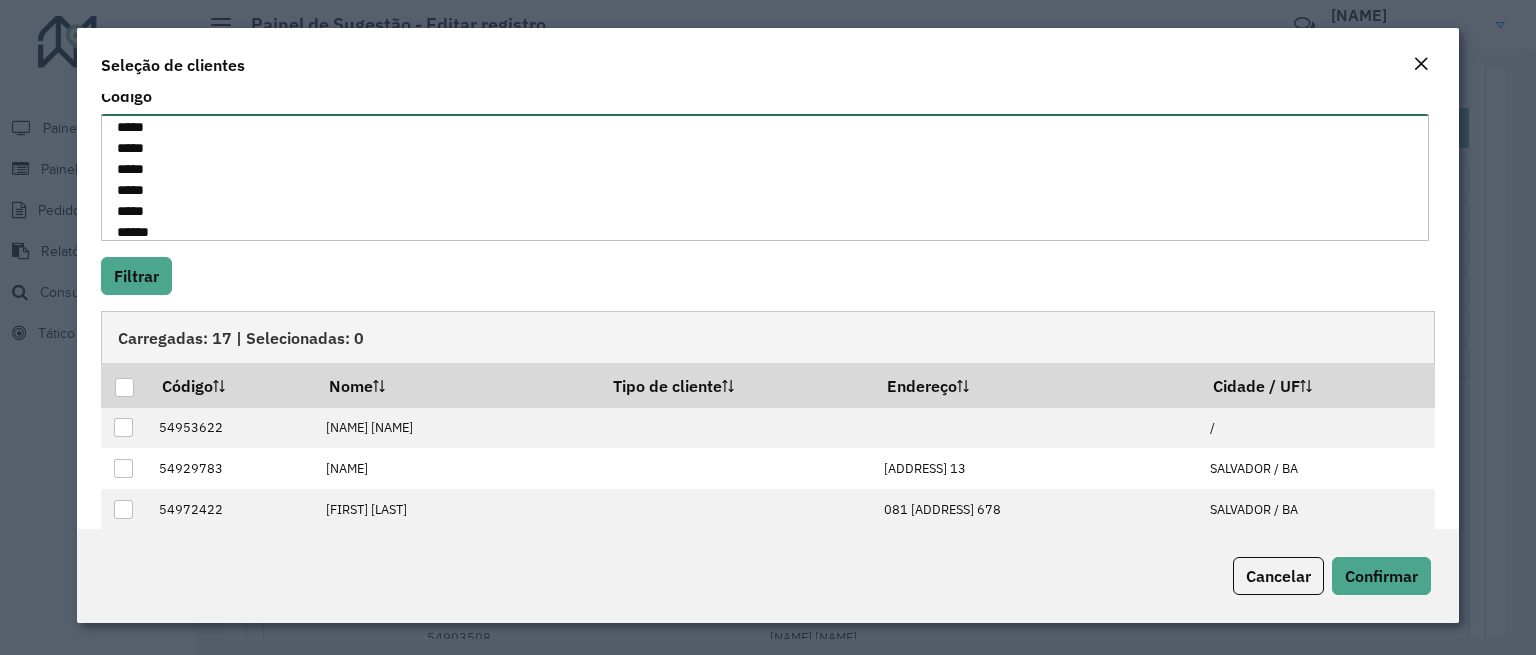 scroll, scrollTop: 281, scrollLeft: 0, axis: vertical 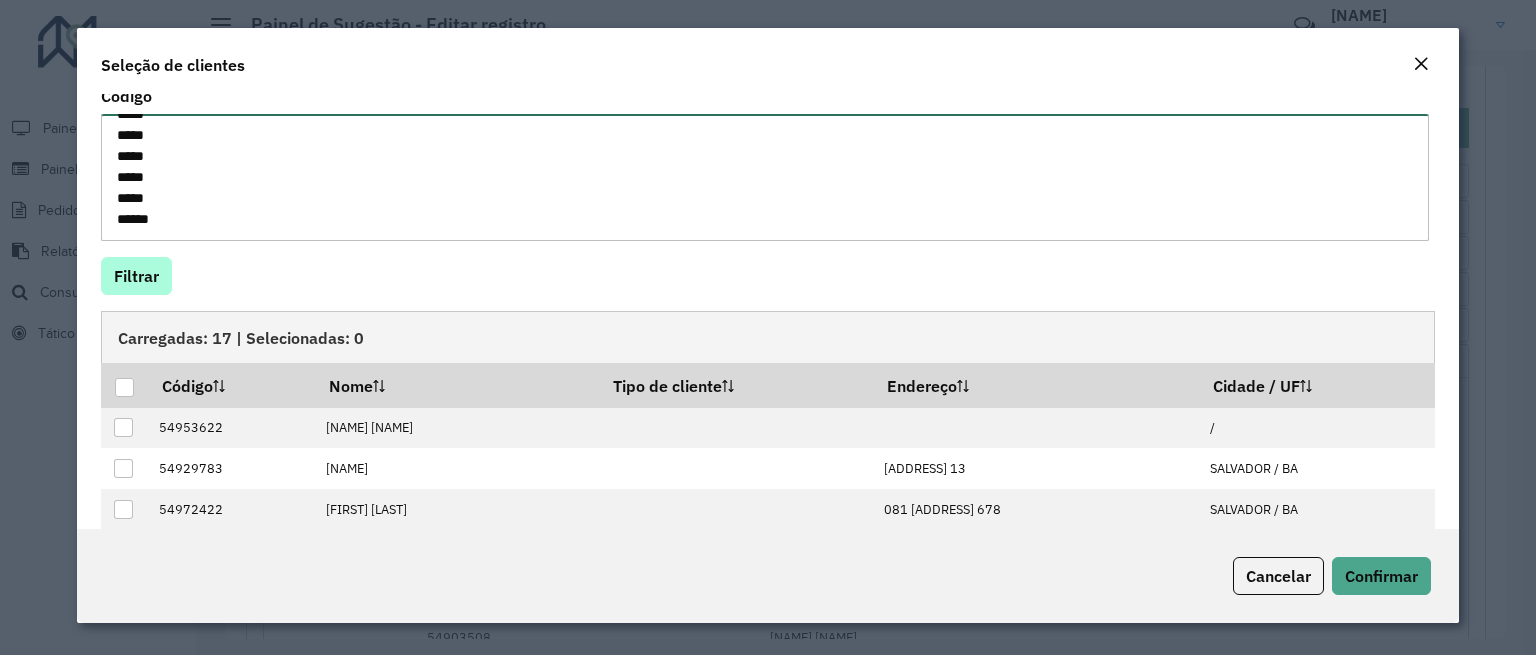 type on "*****
*****
*****
*****
*****
*****
*****
*****
*****
*****
*****
*****
*****
*****
*****
*****
*****
*****" 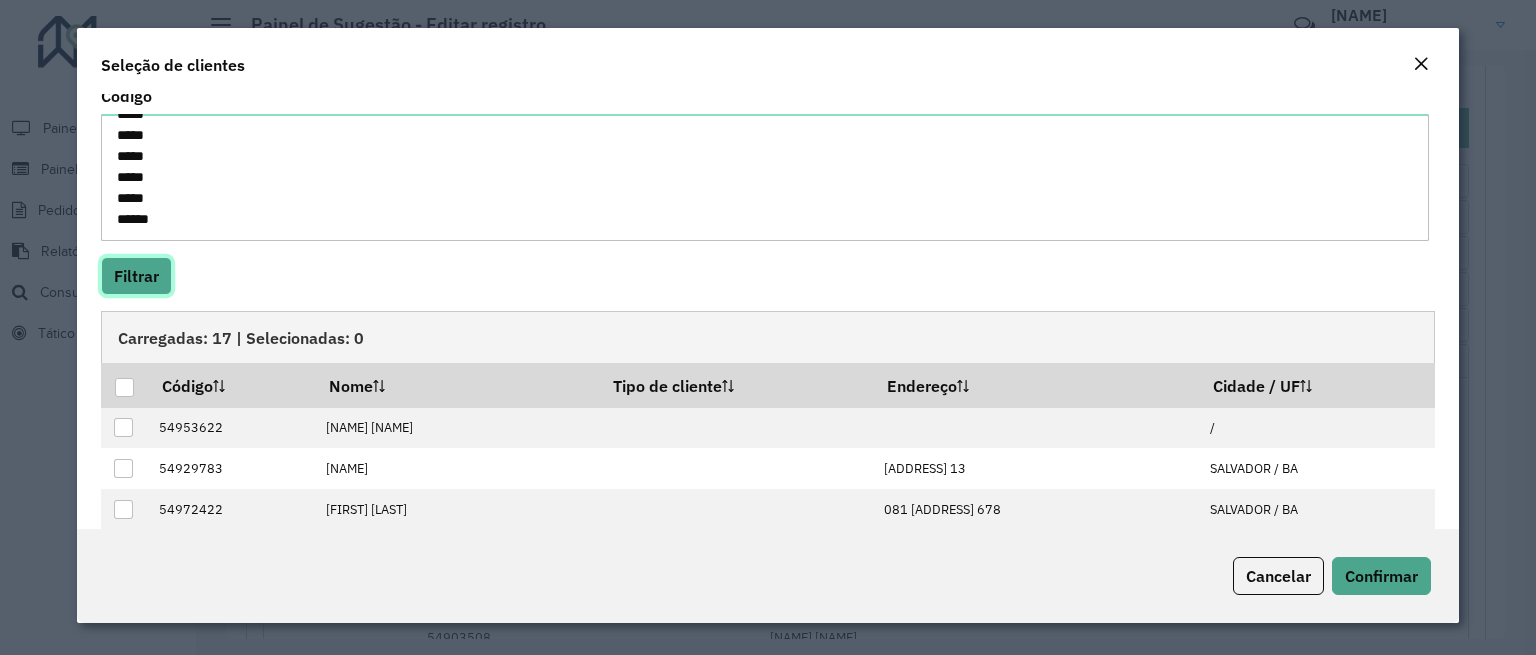 click on "Filtrar" 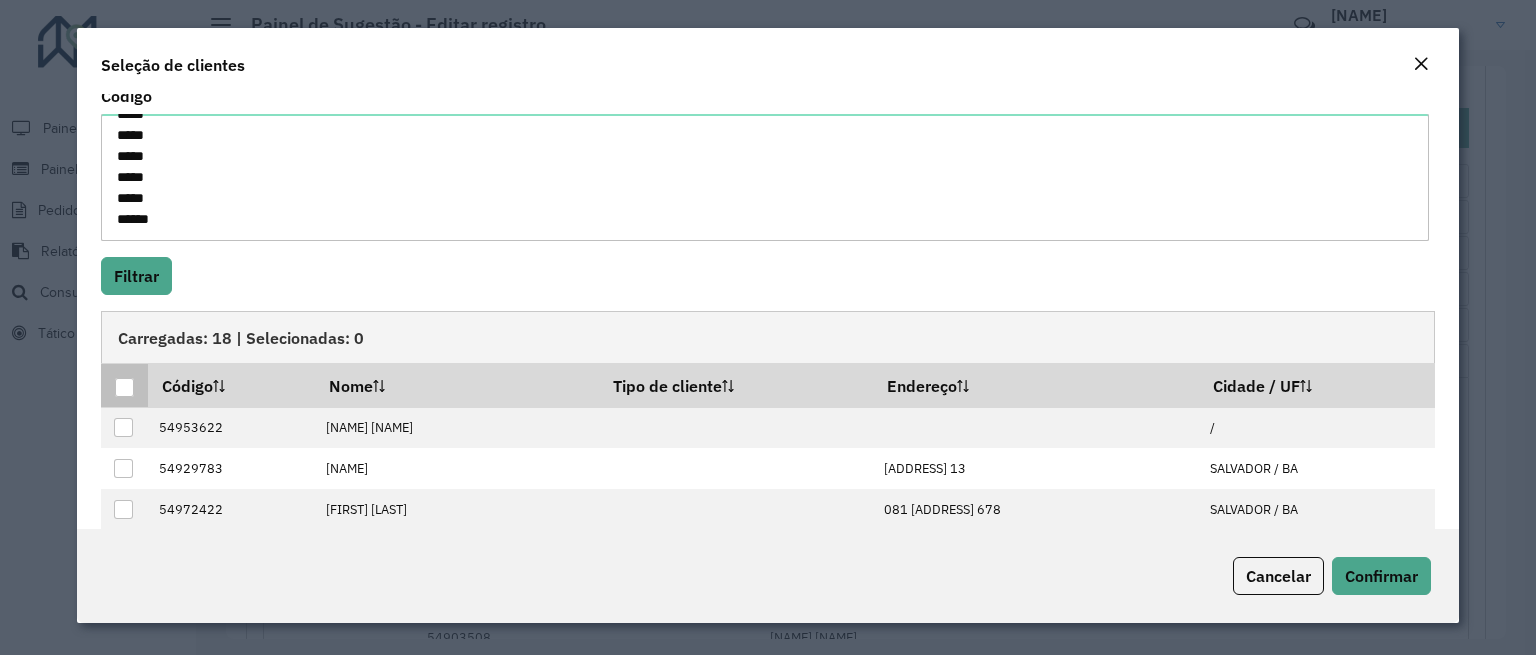 click at bounding box center (124, 387) 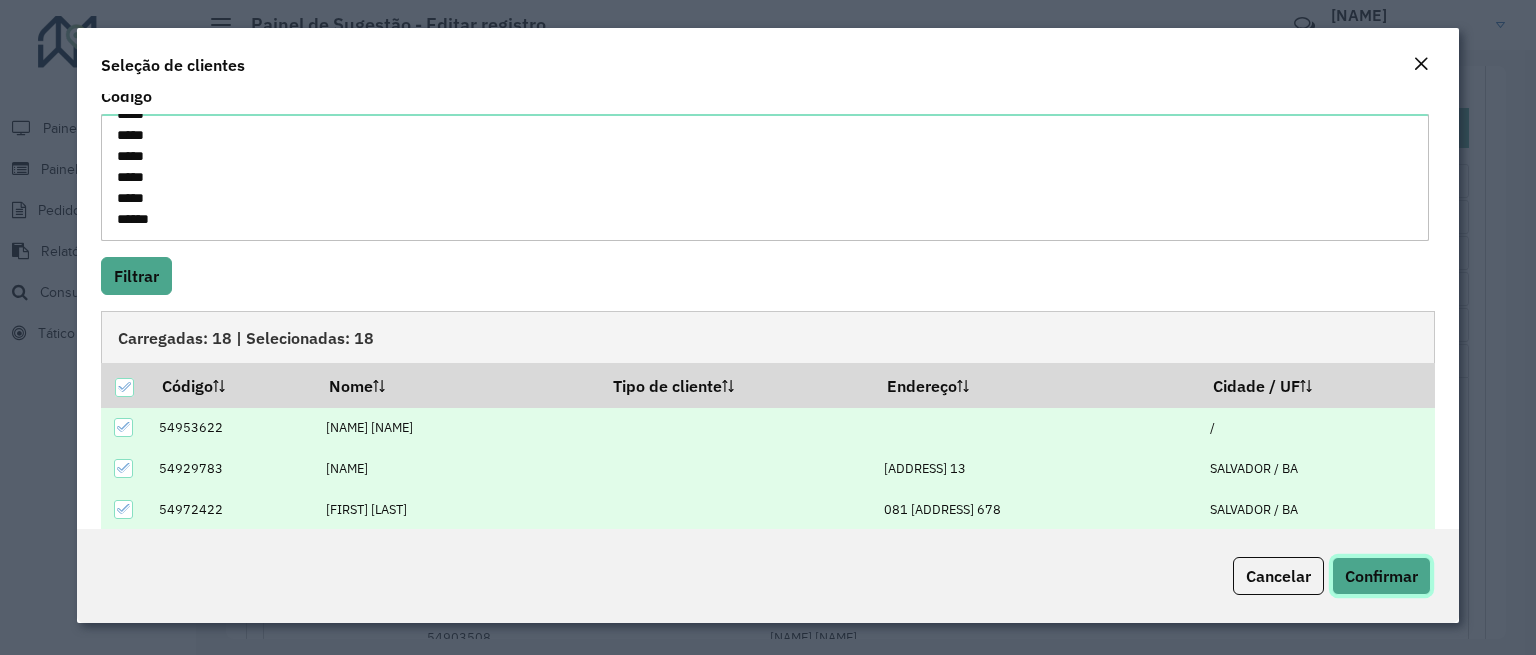 click on "Confirmar" 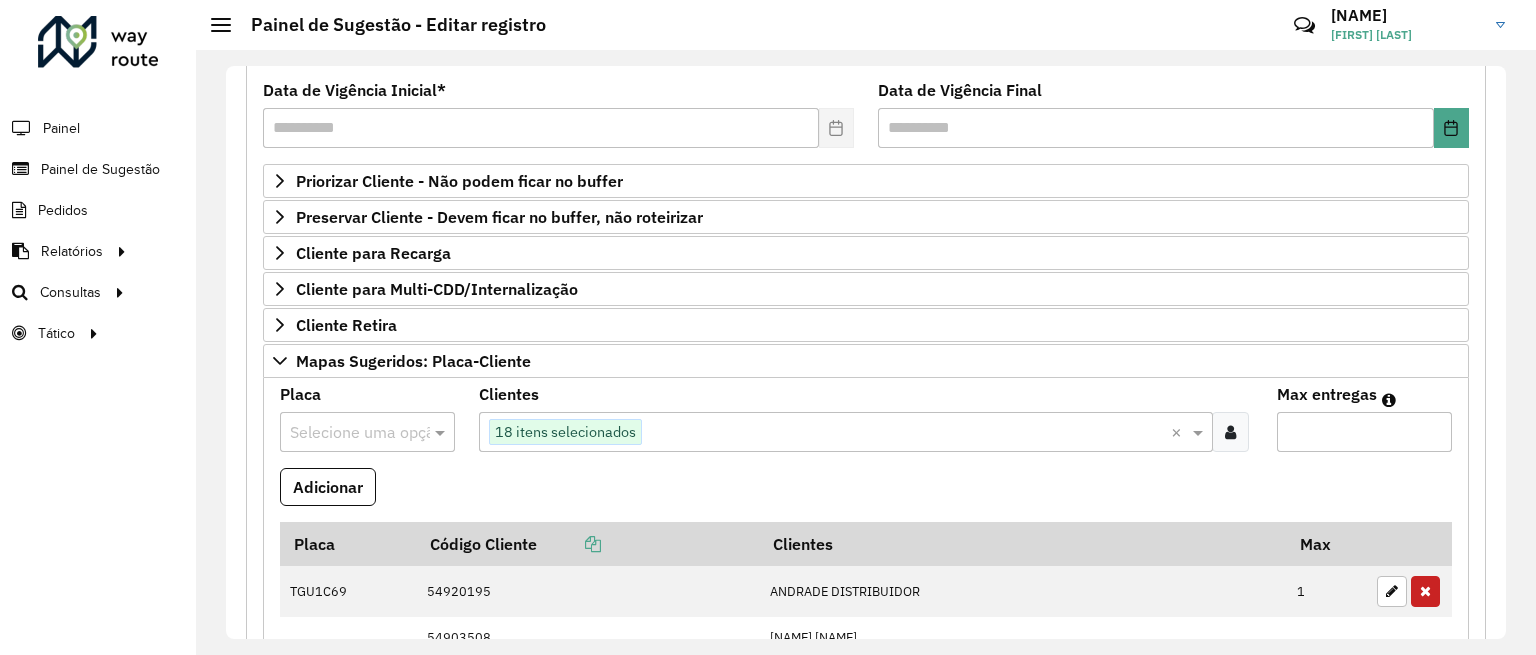click on "Max entregas" at bounding box center [1364, 432] 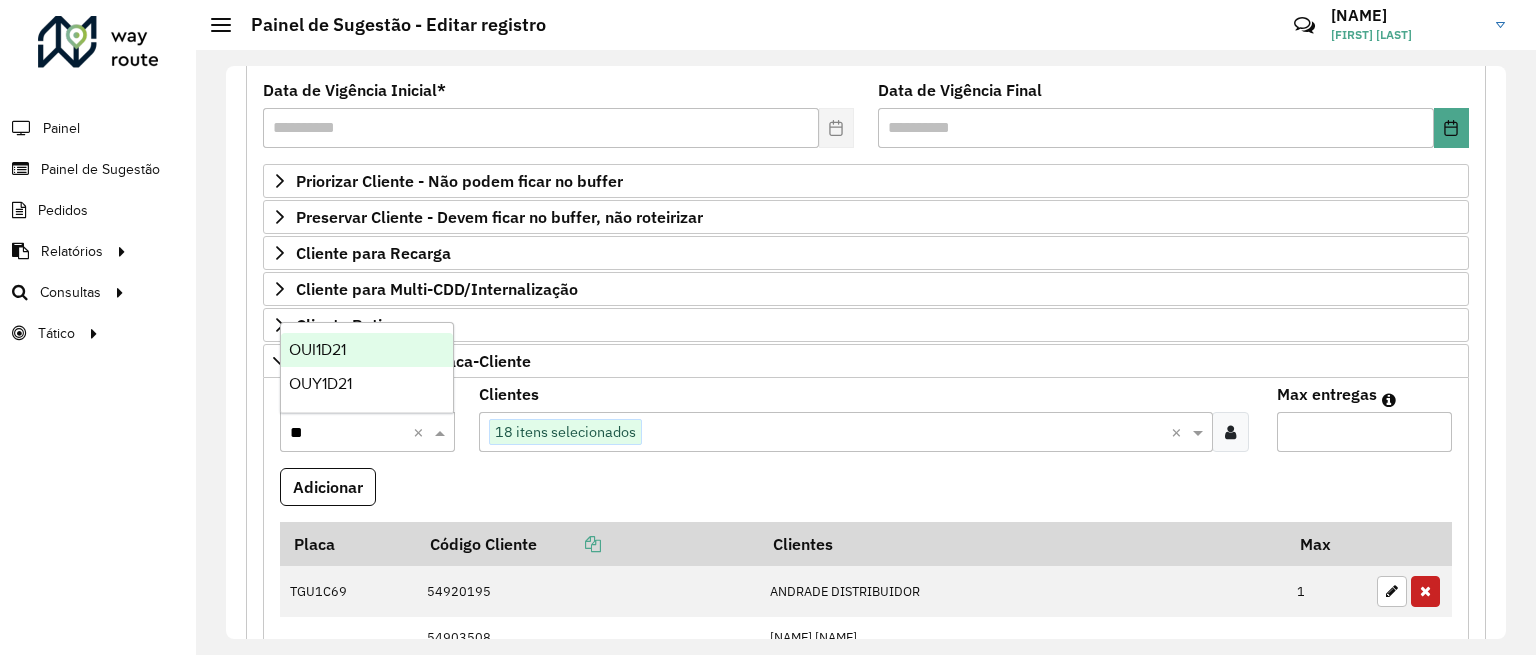 type on "***" 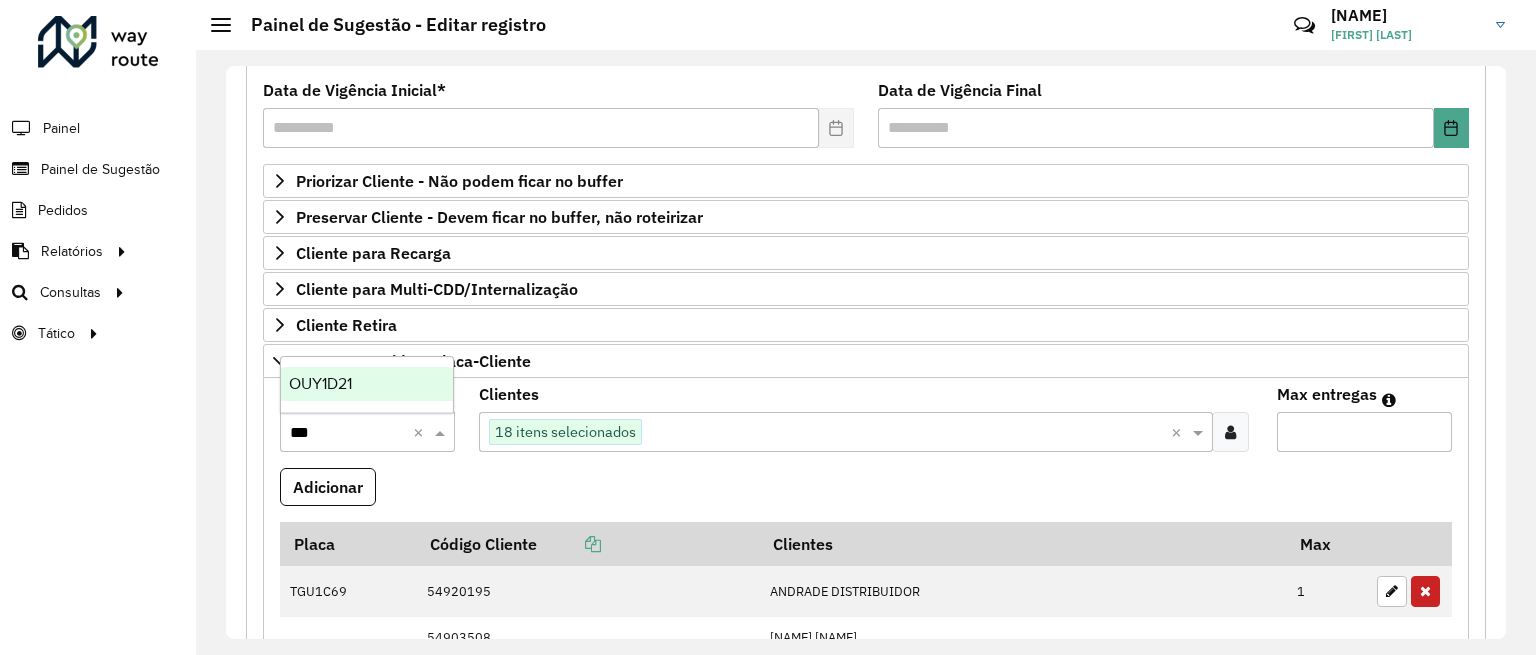 click on "OUY1D21" at bounding box center (320, 383) 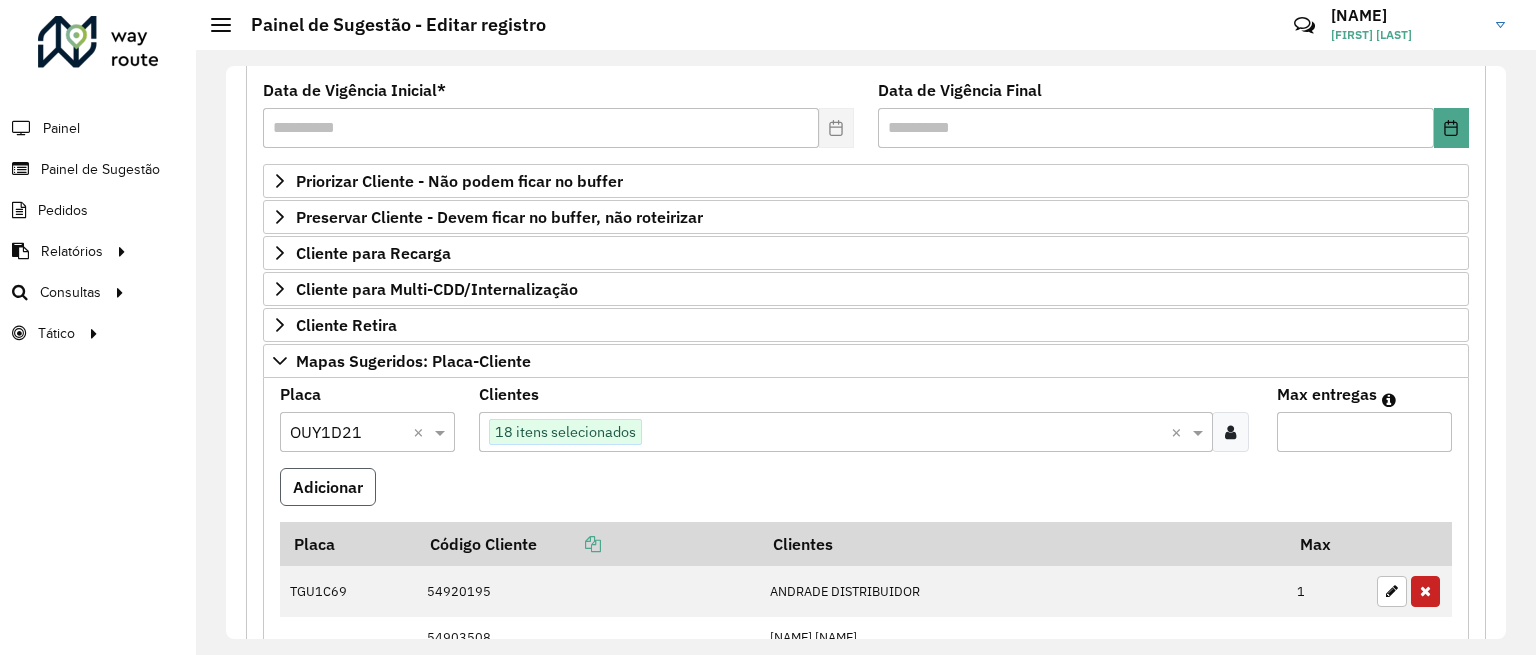 click on "Adicionar" at bounding box center (328, 487) 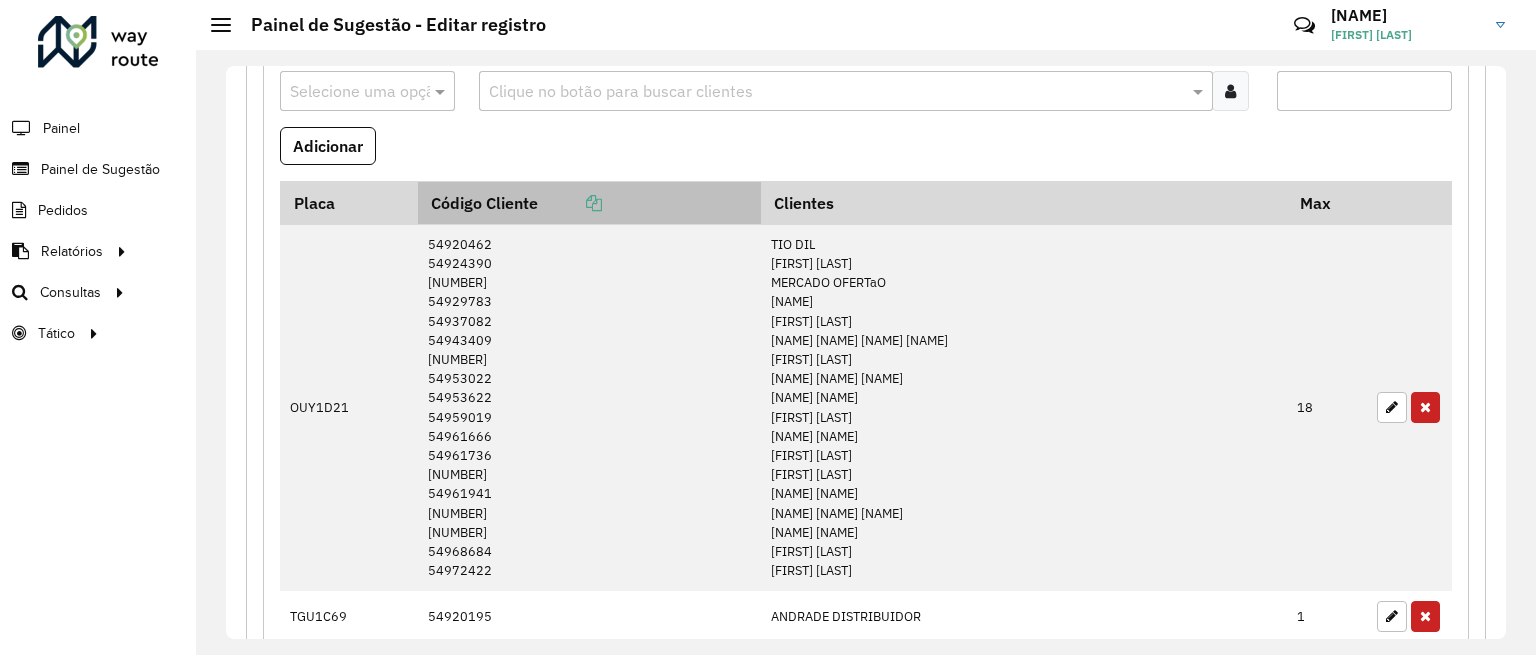 scroll, scrollTop: 605, scrollLeft: 0, axis: vertical 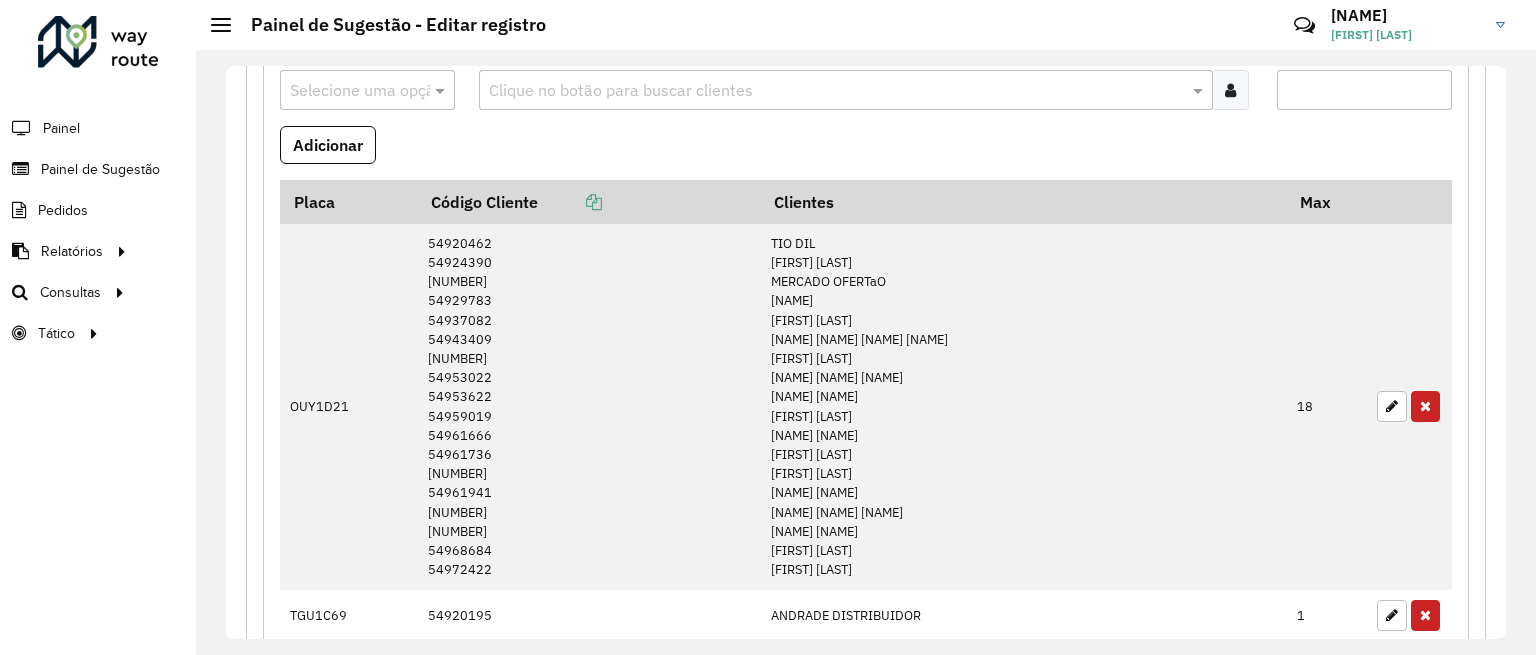 click at bounding box center (1230, 90) 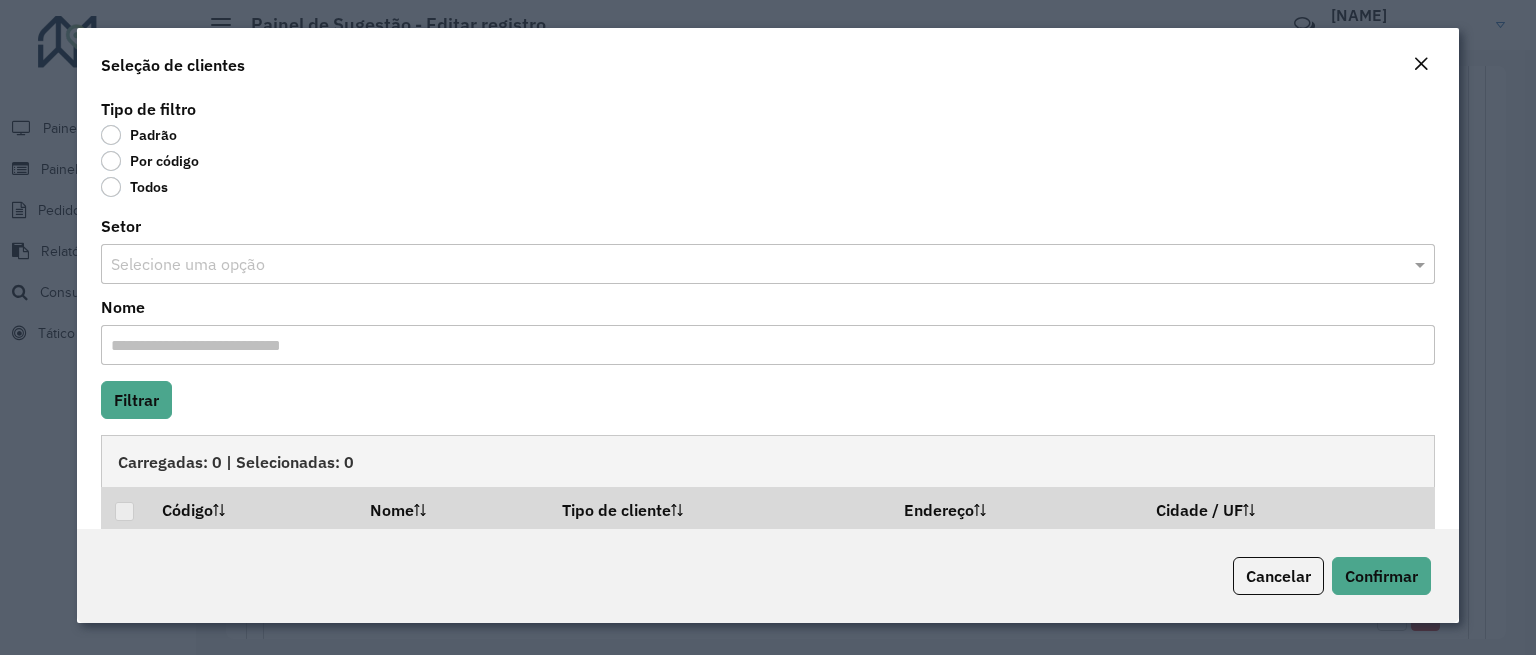 click on "Por código" 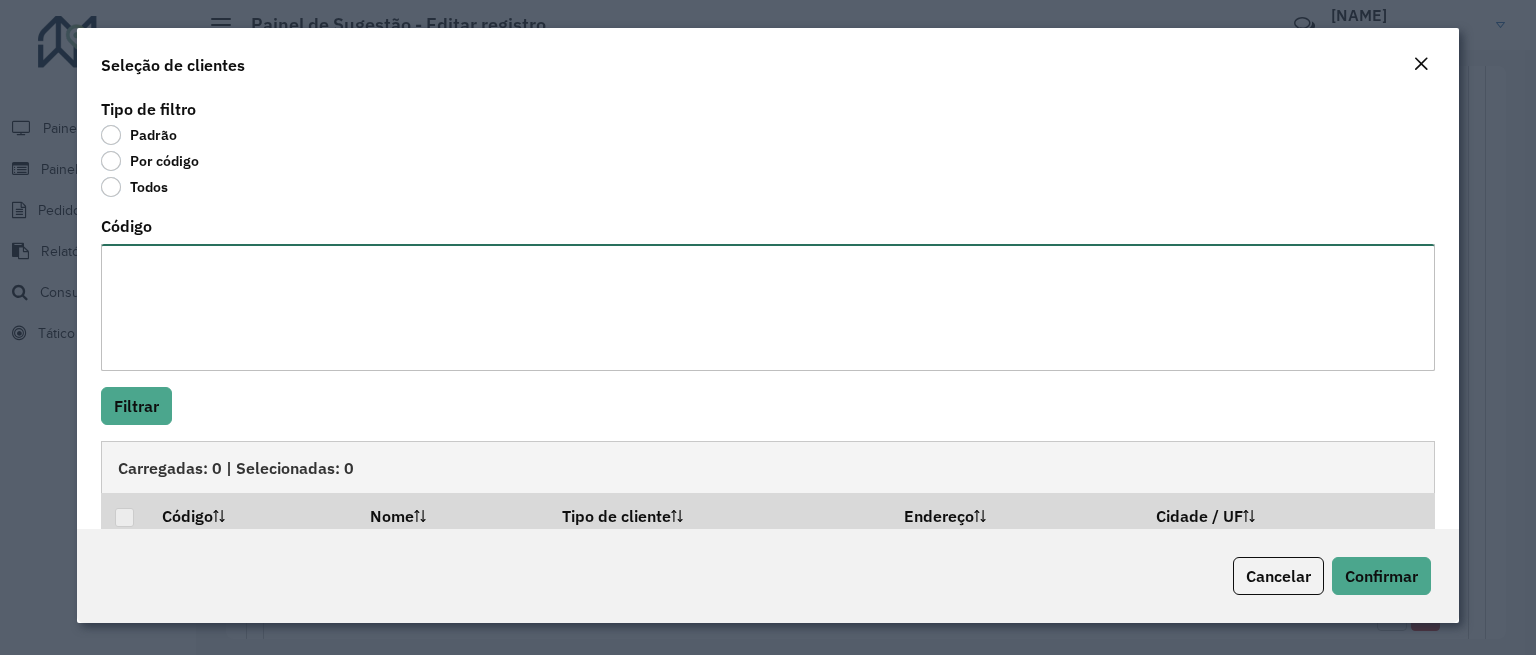 click on "Código" at bounding box center (768, 307) 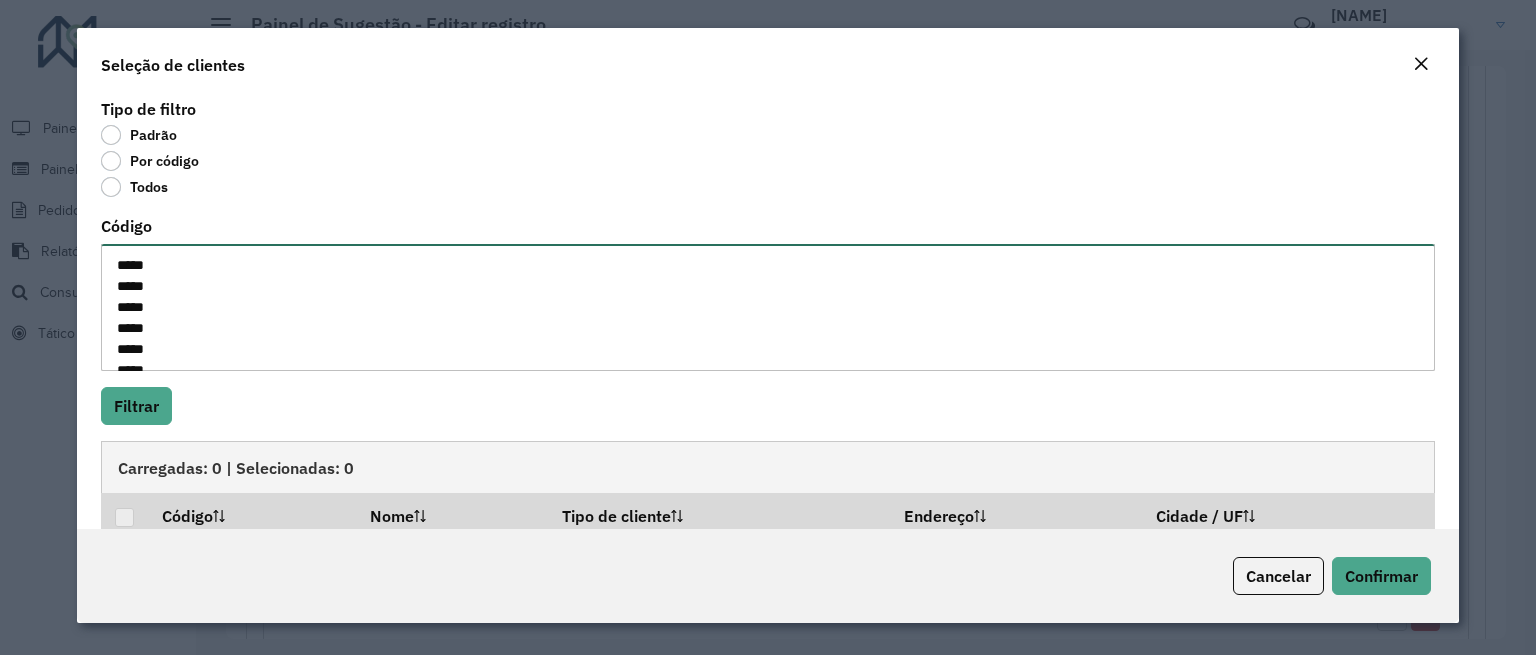 scroll, scrollTop: 281, scrollLeft: 0, axis: vertical 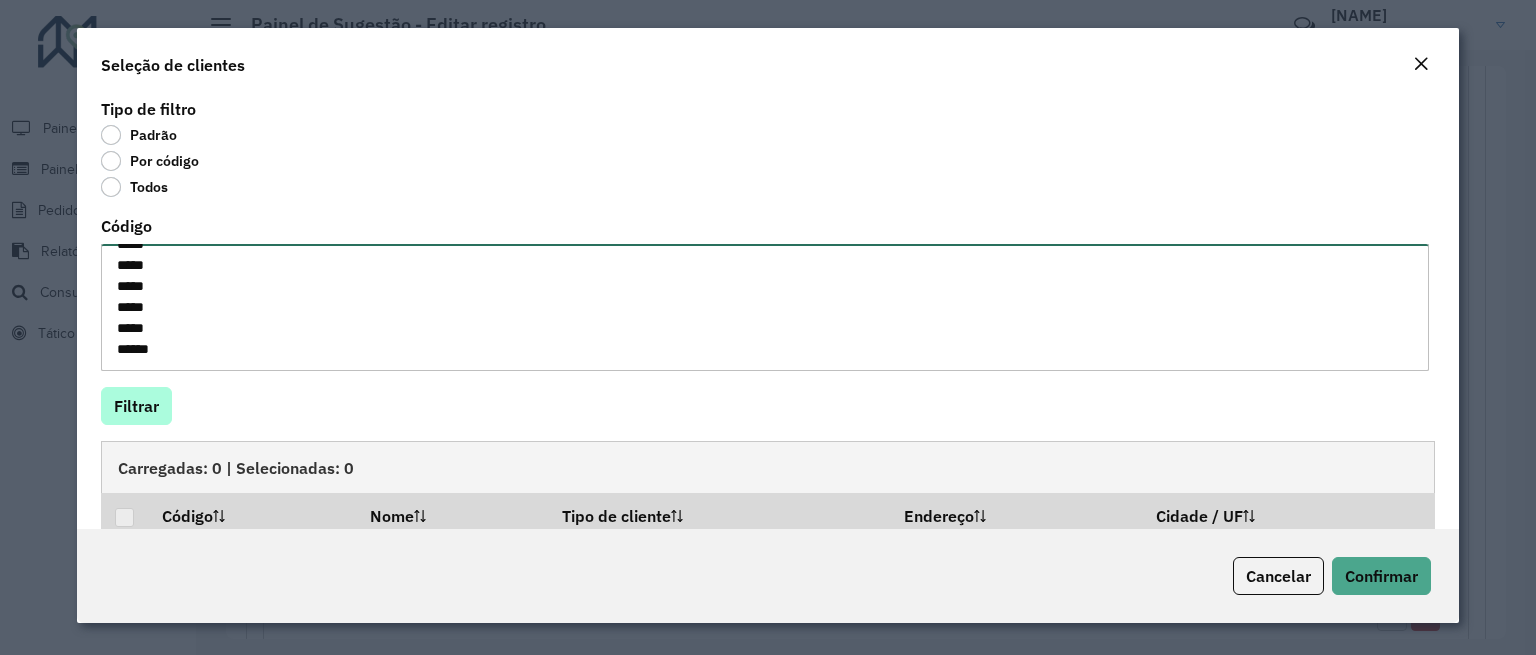 type on "*****
*****
*****
*****
*****
*****
*****
*****
*****
*****
*****
*****
*****
*****
*****
*****
*****
*****" 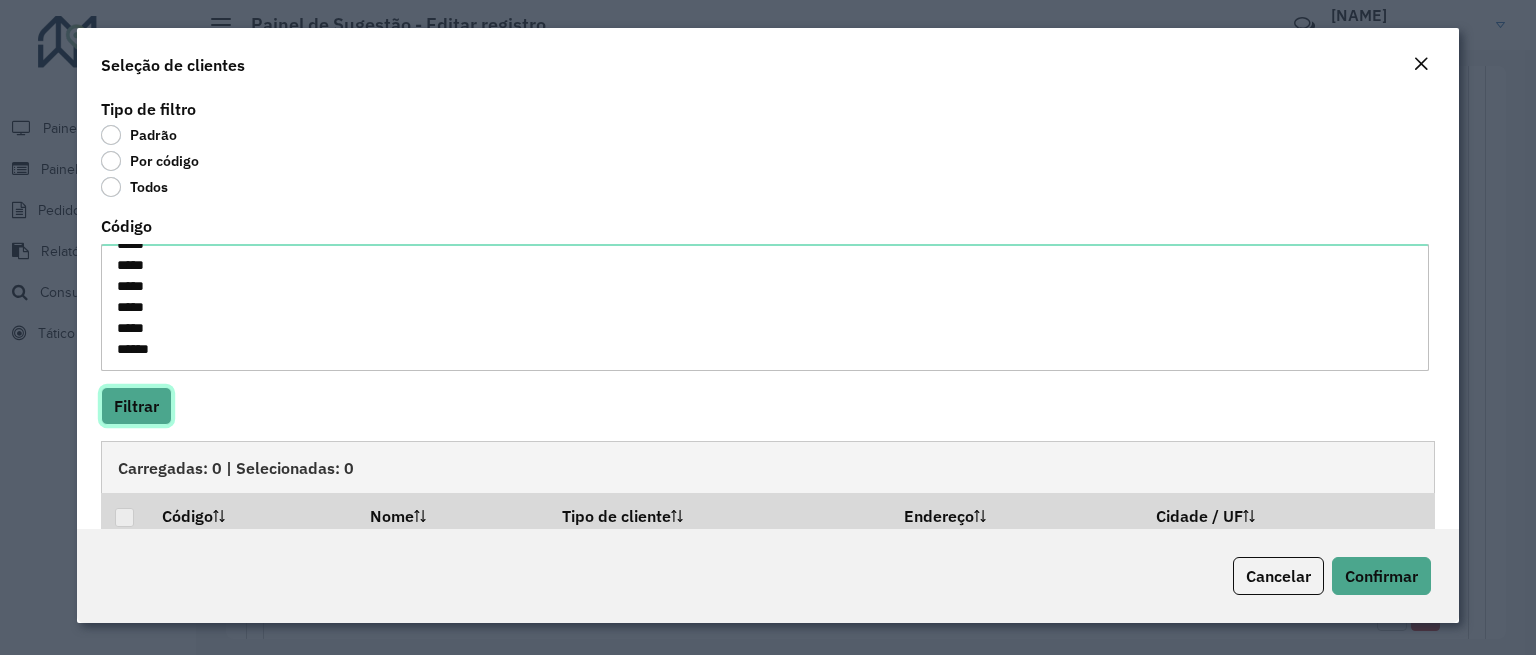 click on "Filtrar" 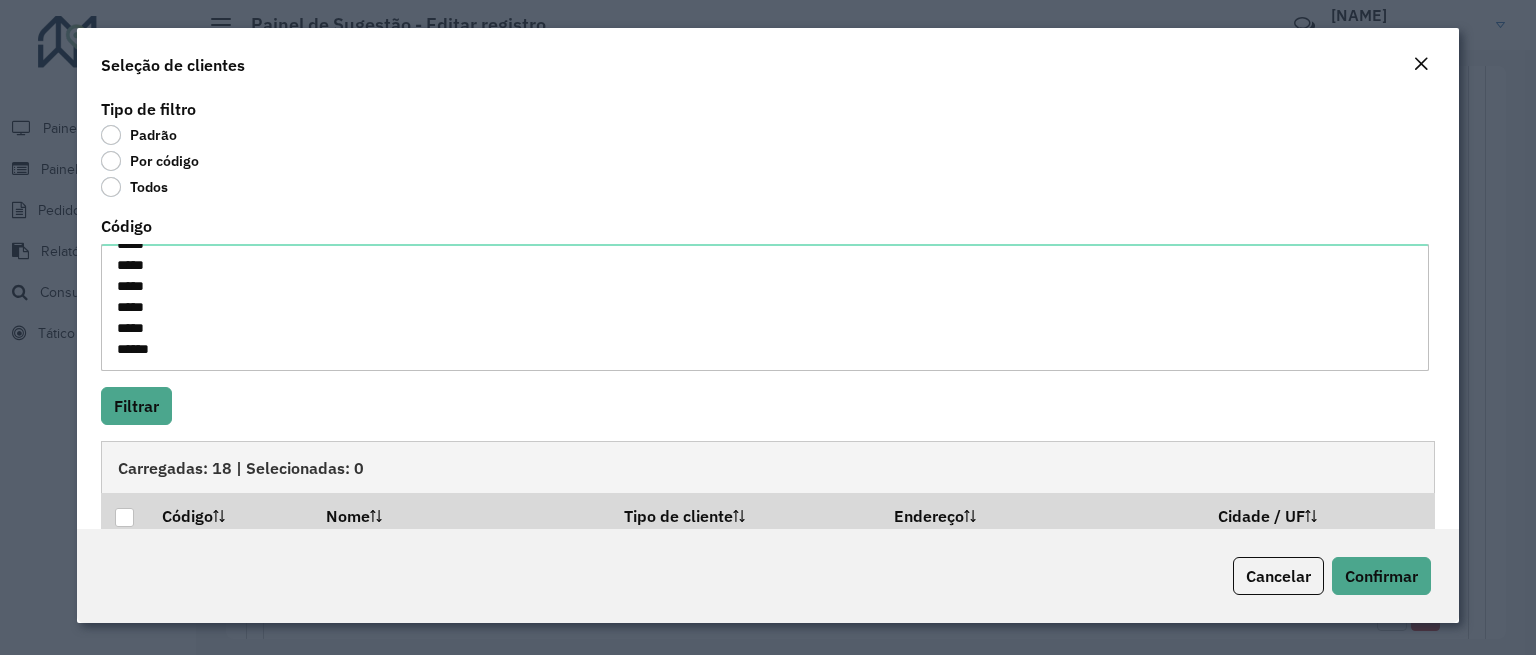 click at bounding box center [124, 517] 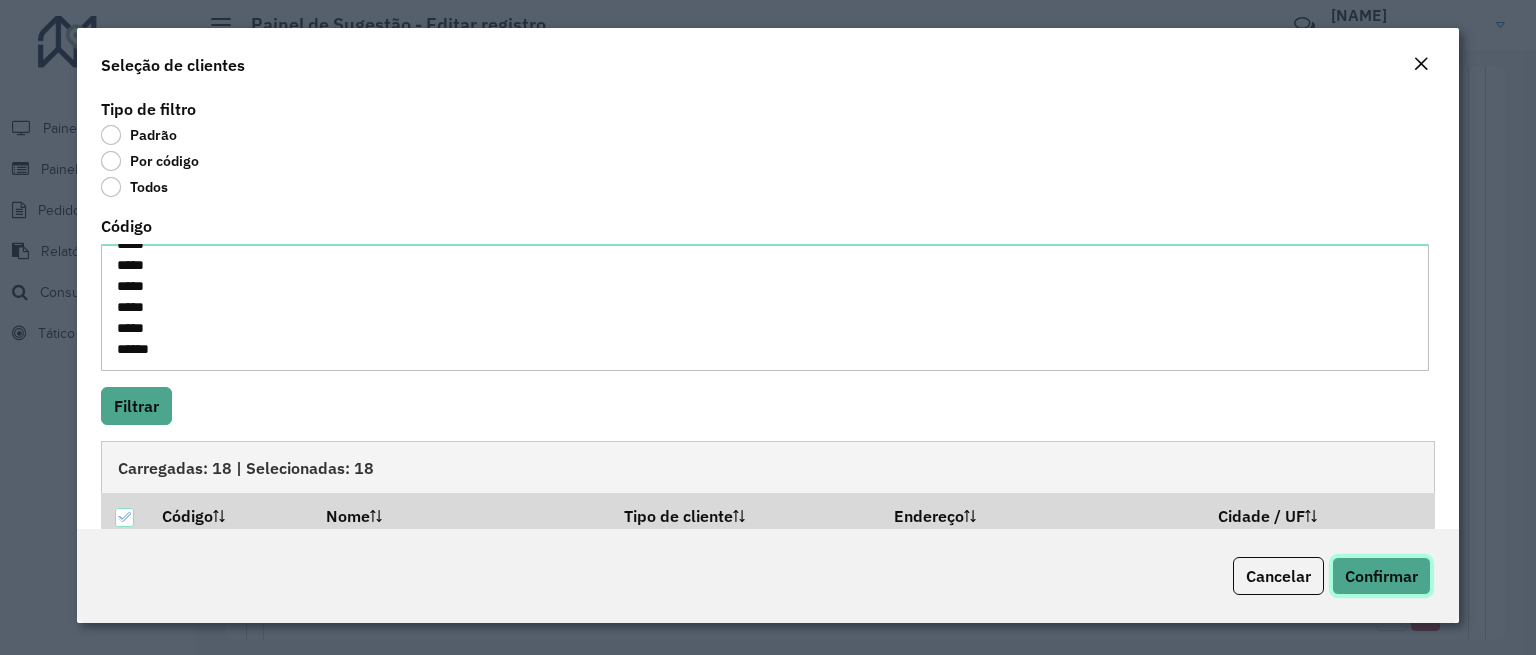 click on "Confirmar" 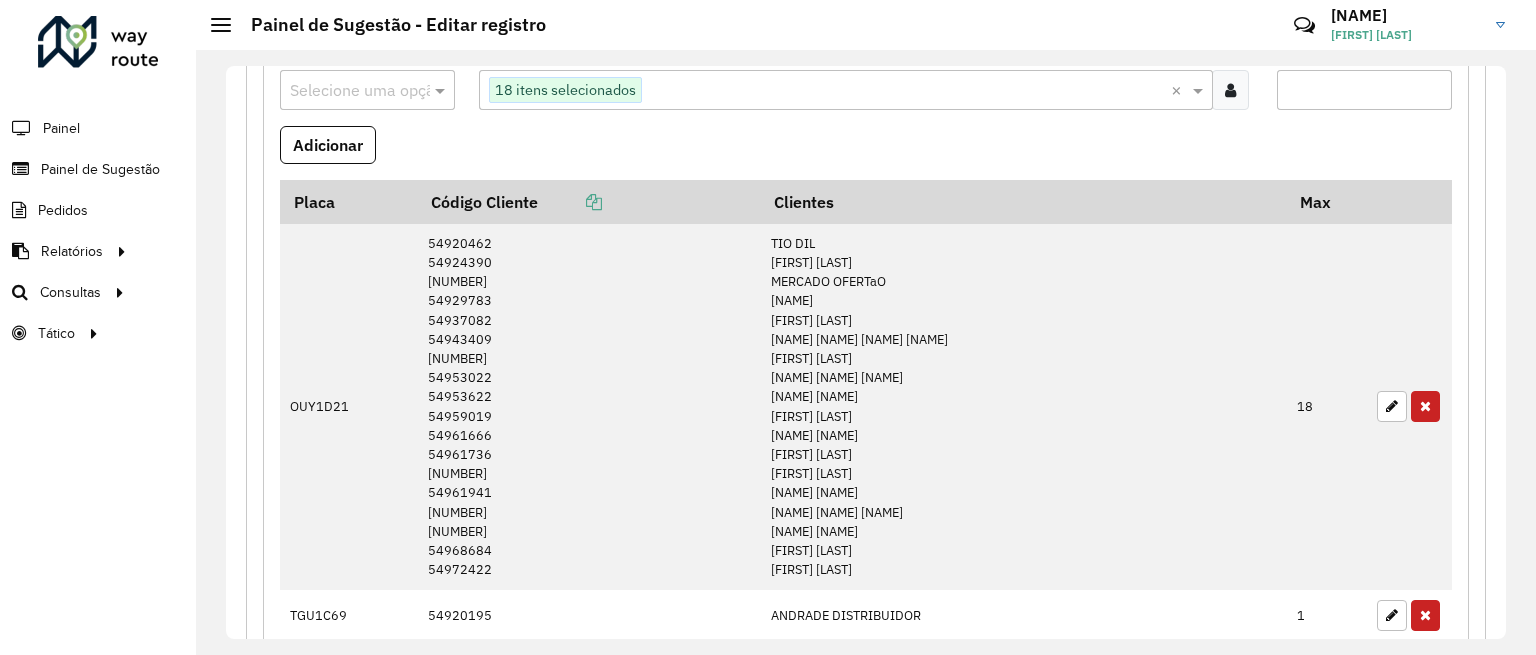 click at bounding box center [347, 91] 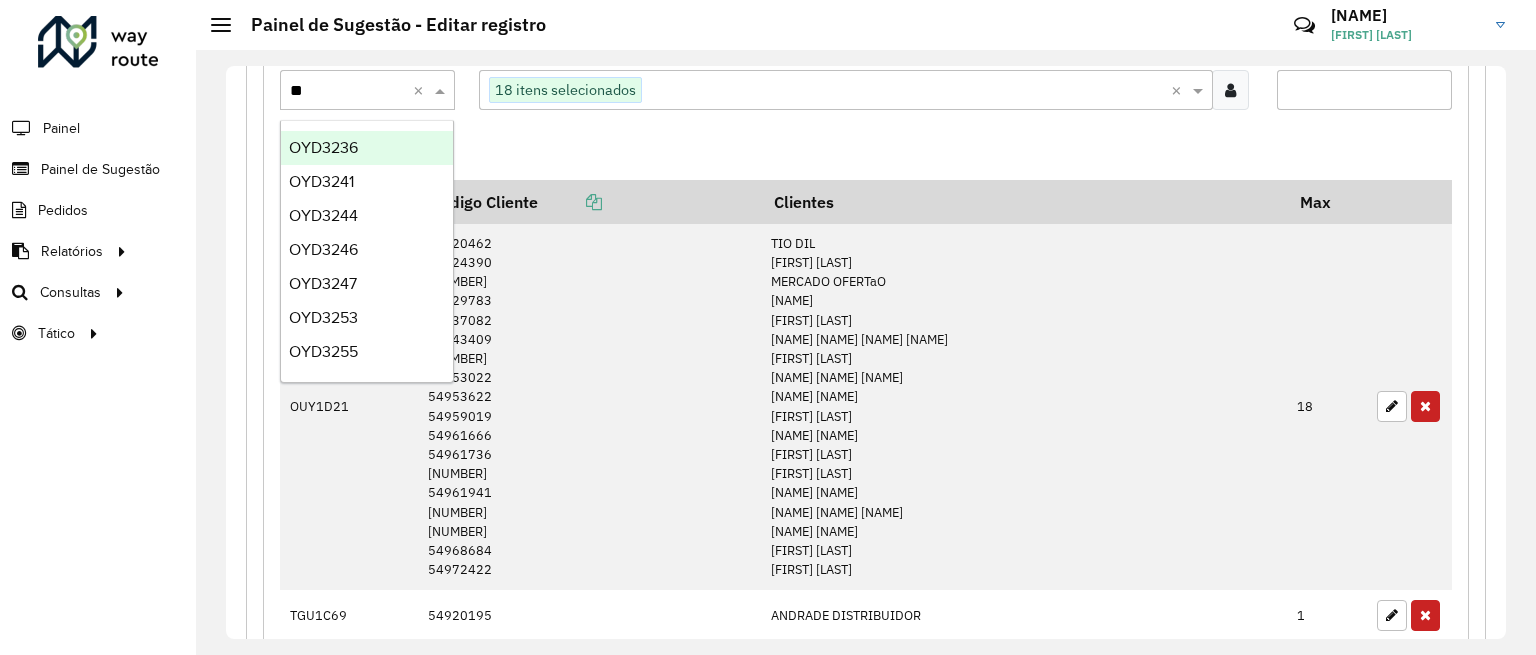 type on "***" 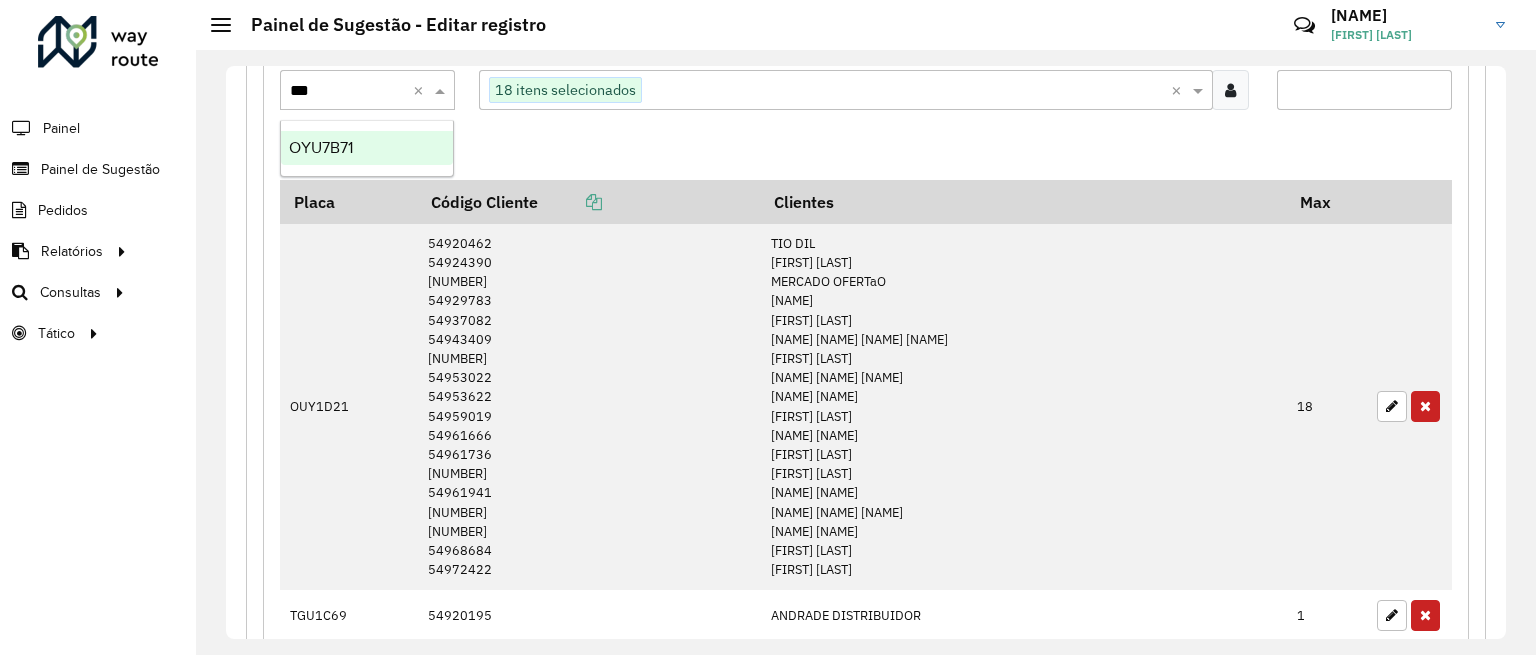 click on "OYU7B71" at bounding box center (367, 148) 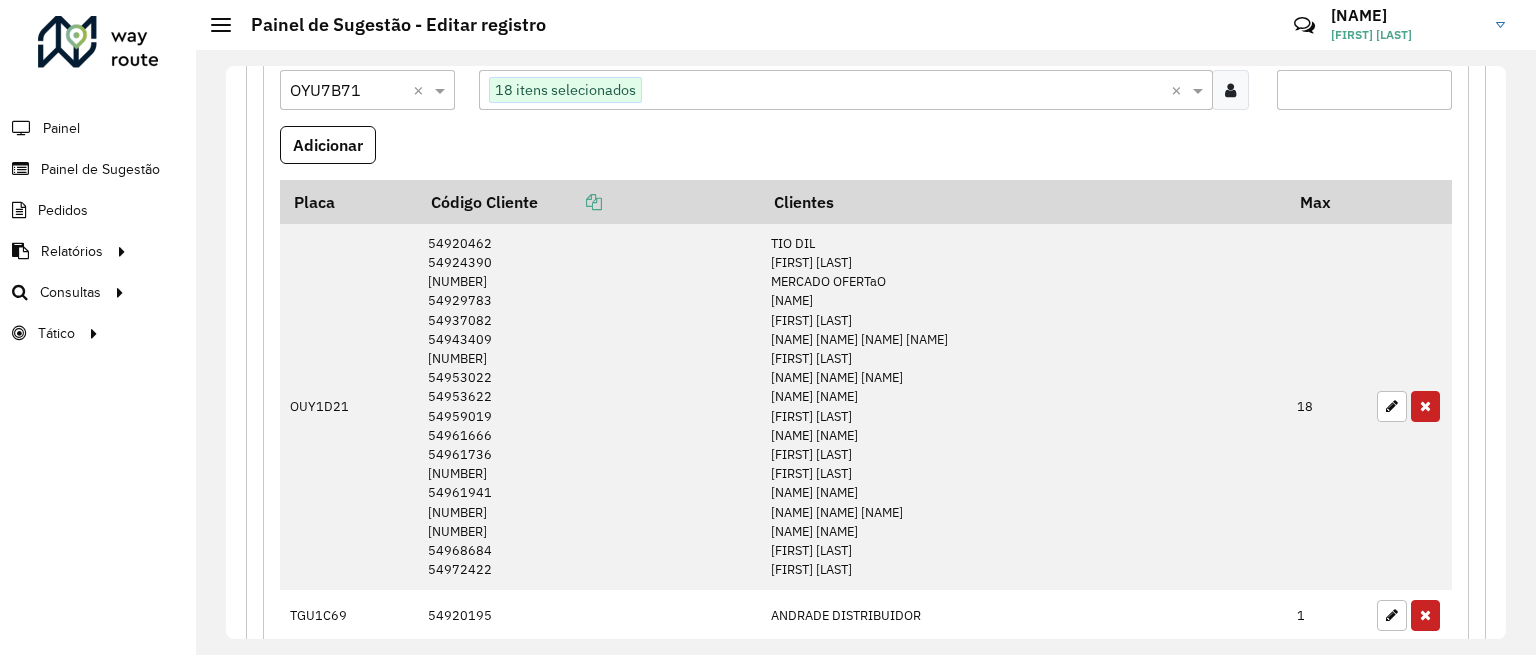 click on "Max entregas" at bounding box center (1364, 90) 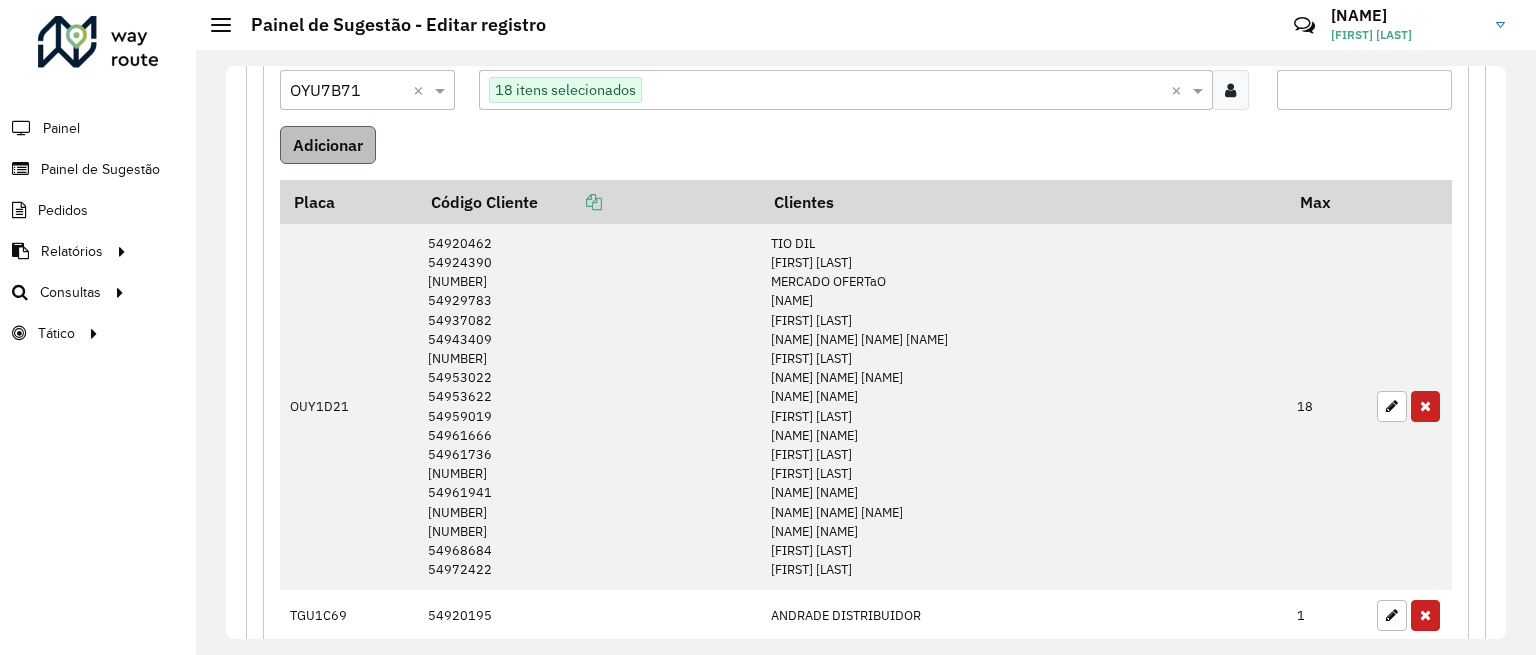 type on "**" 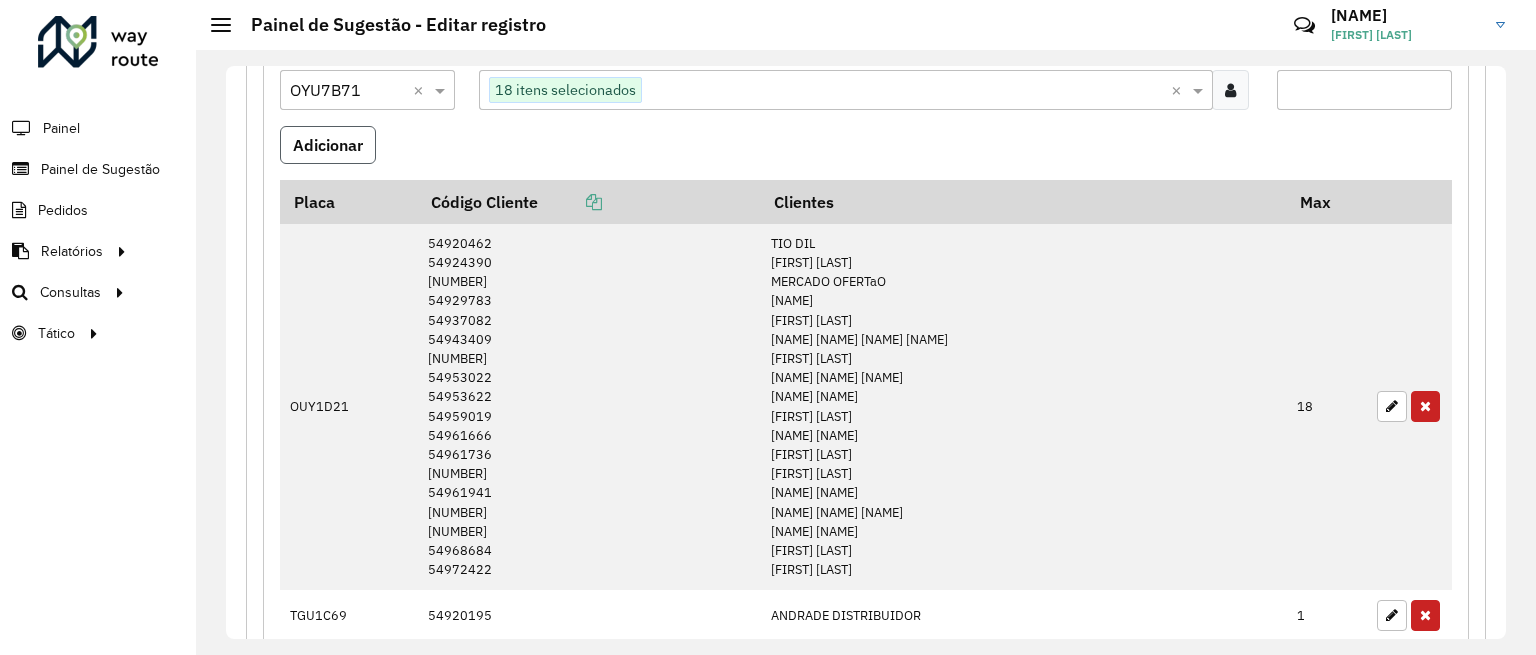 click on "Adicionar" at bounding box center [328, 145] 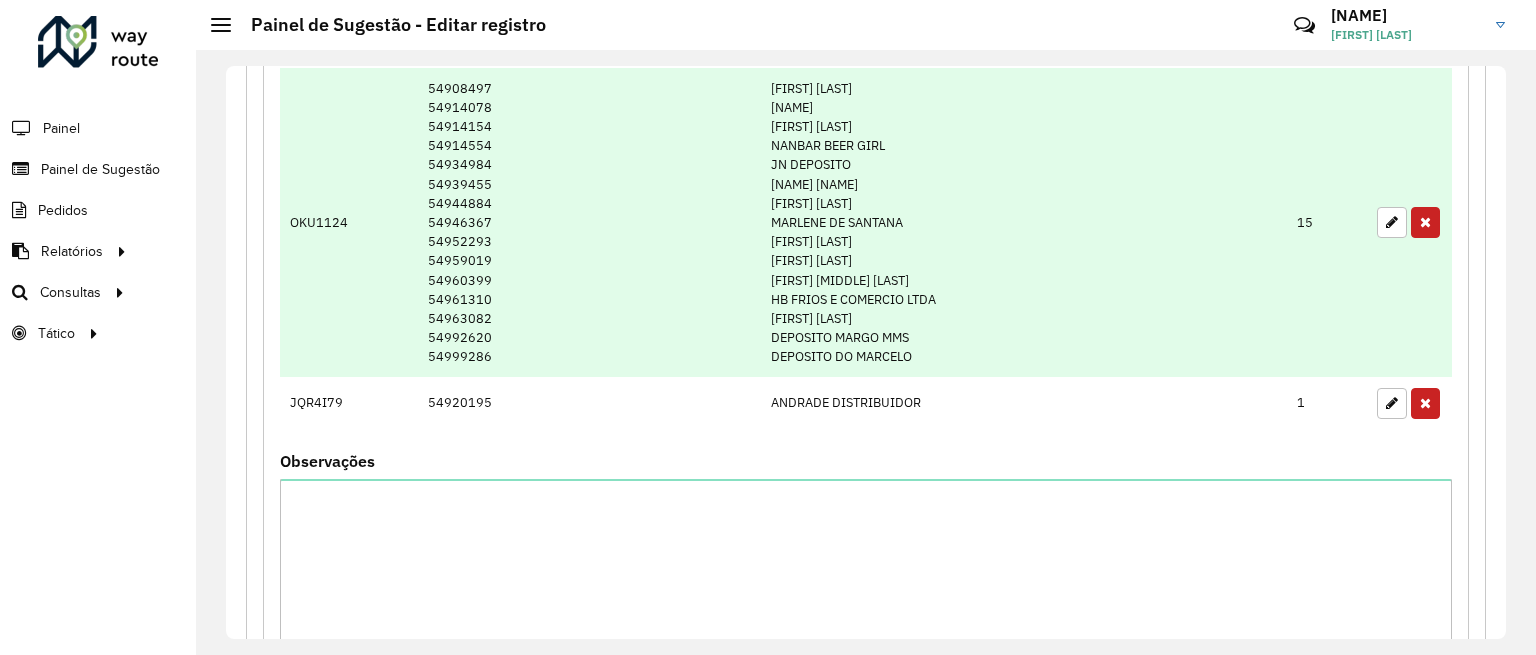 scroll, scrollTop: 3115, scrollLeft: 0, axis: vertical 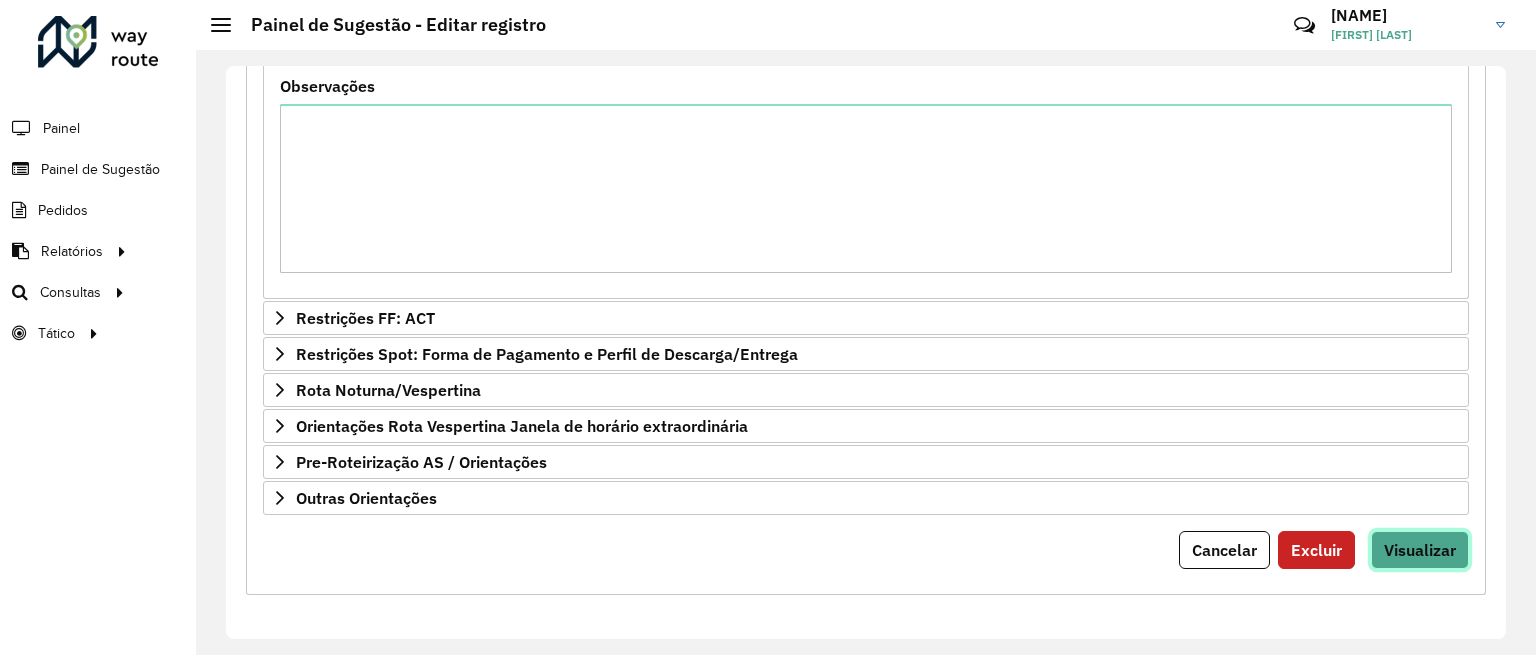 click on "Visualizar" at bounding box center (1420, 550) 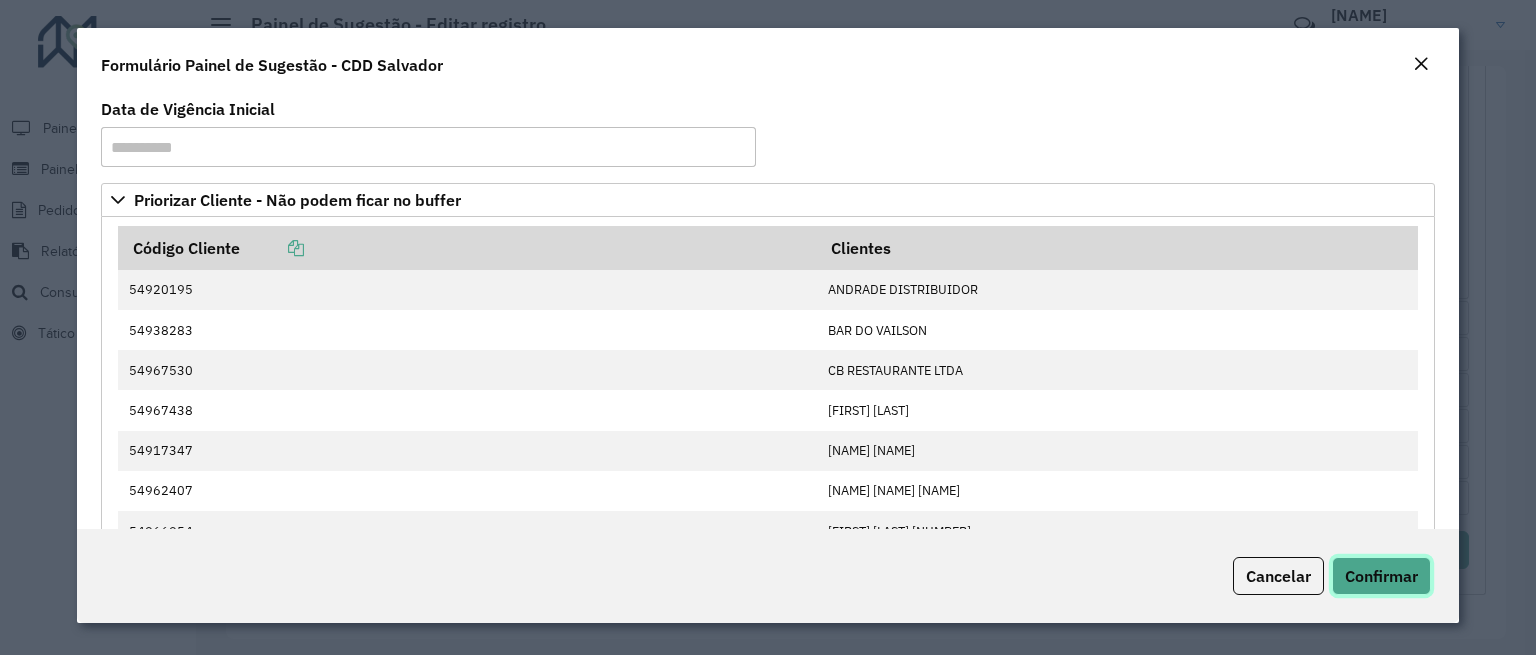 click on "Confirmar" 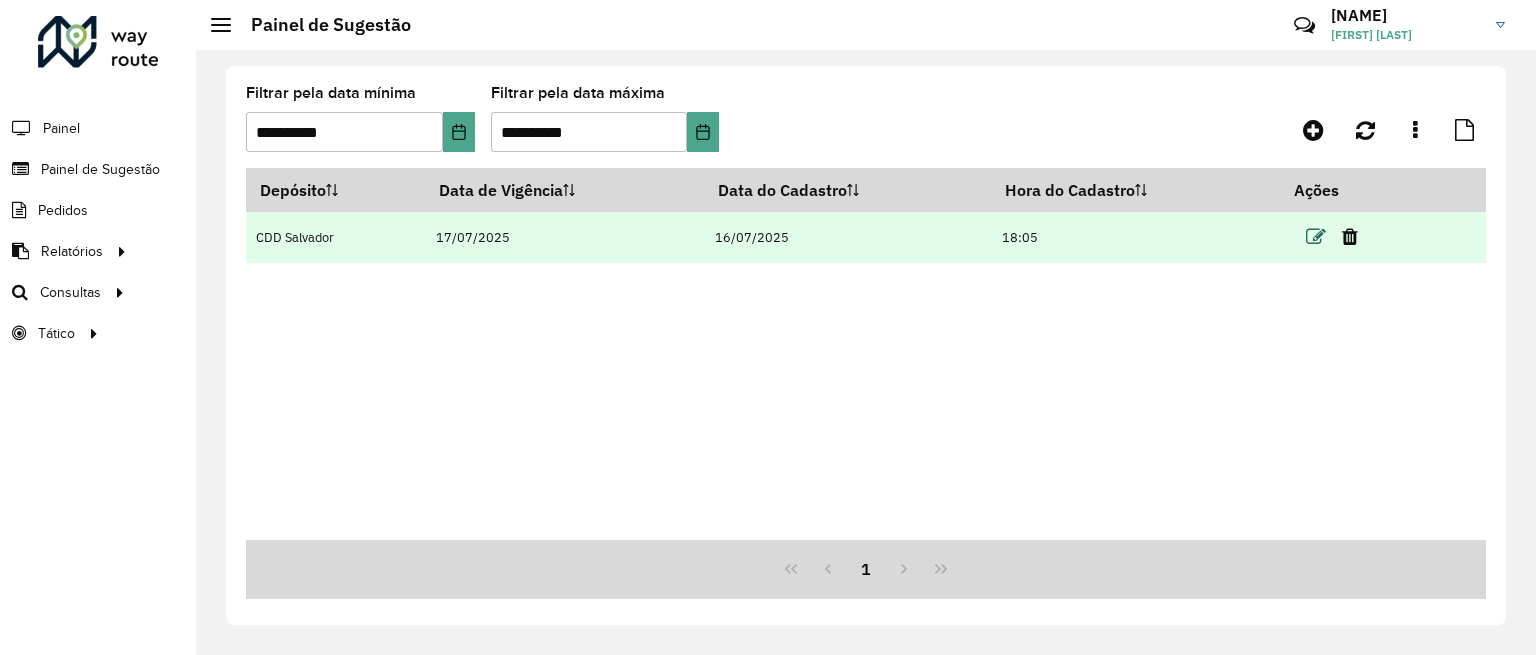 click at bounding box center (1316, 237) 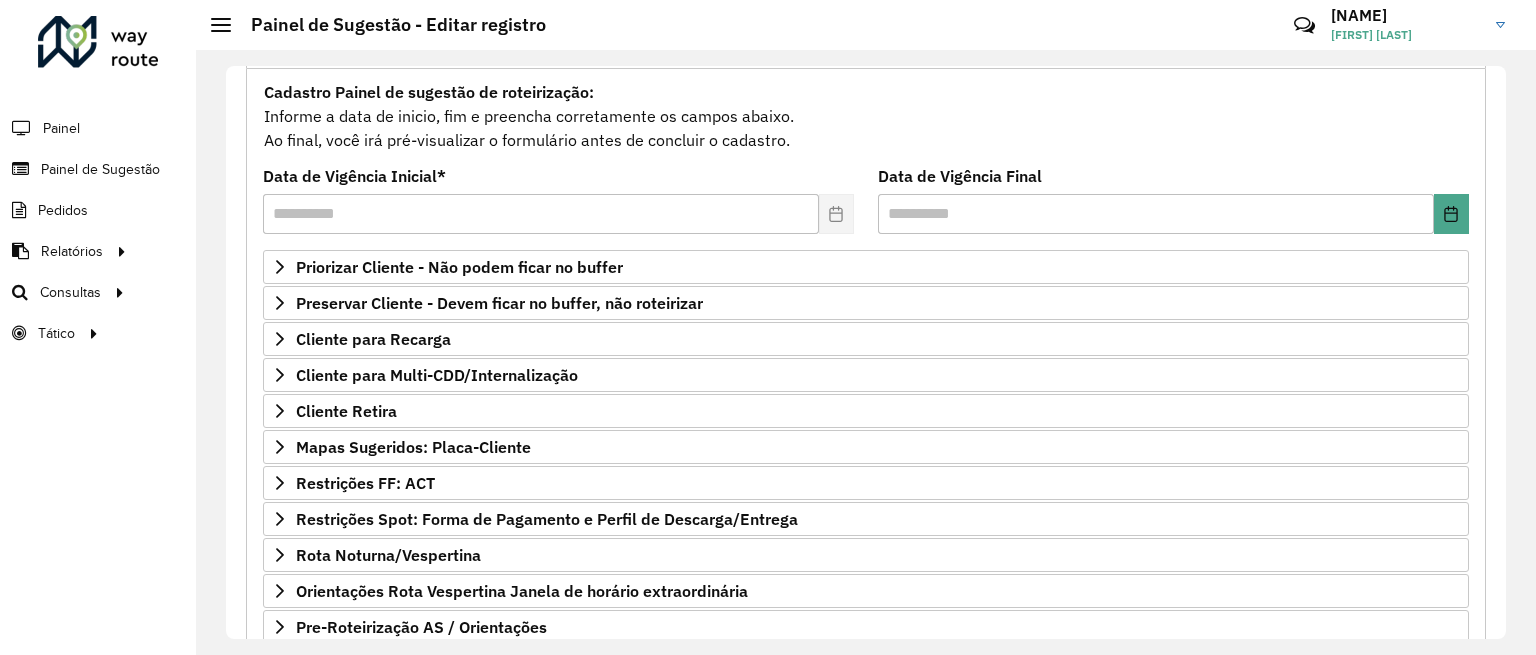 scroll, scrollTop: 200, scrollLeft: 0, axis: vertical 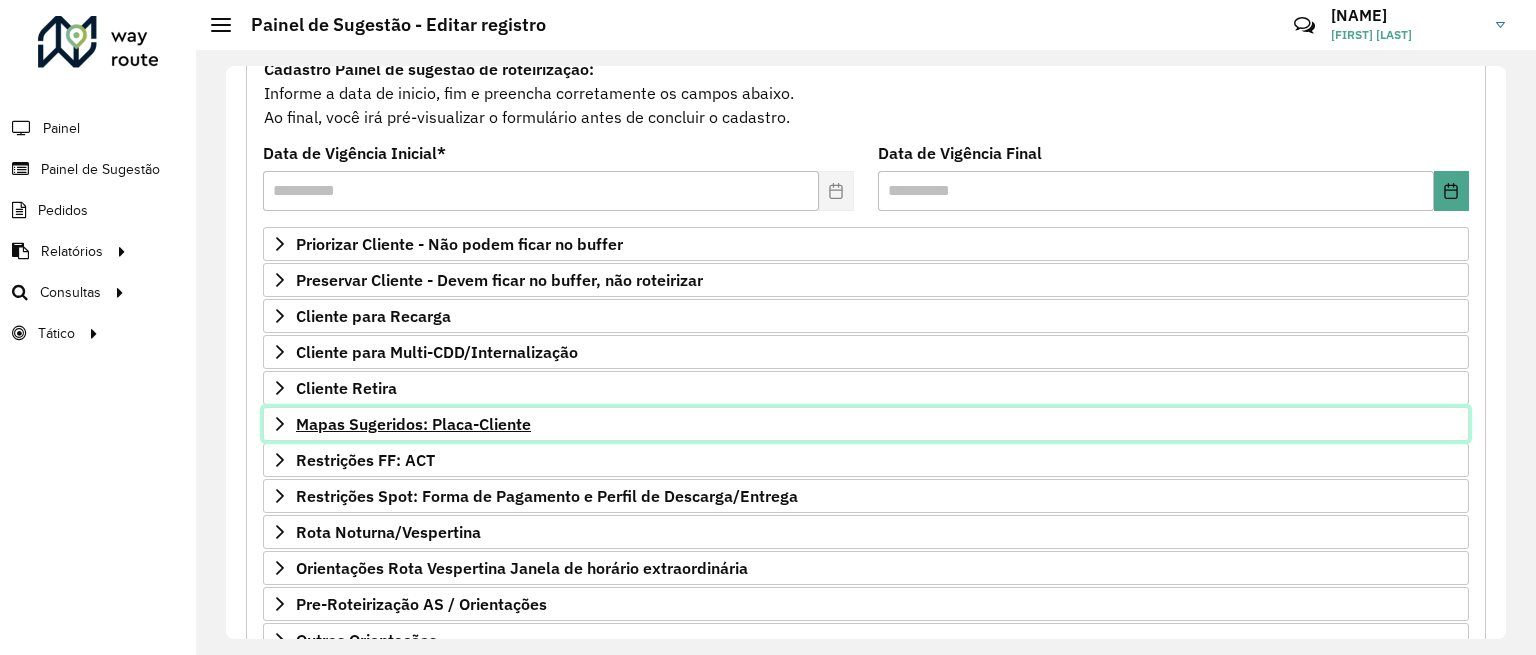 click on "Mapas Sugeridos: Placa-Cliente" at bounding box center (413, 424) 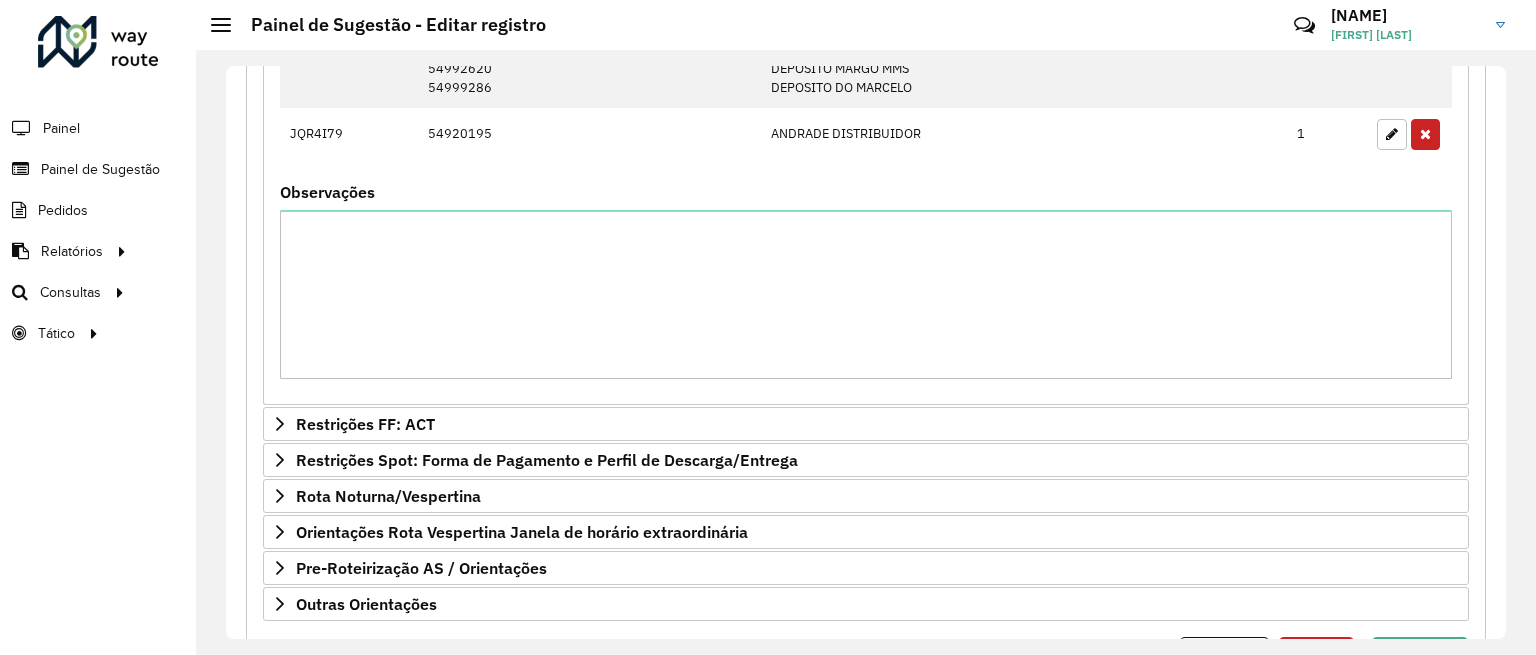 scroll, scrollTop: 3115, scrollLeft: 0, axis: vertical 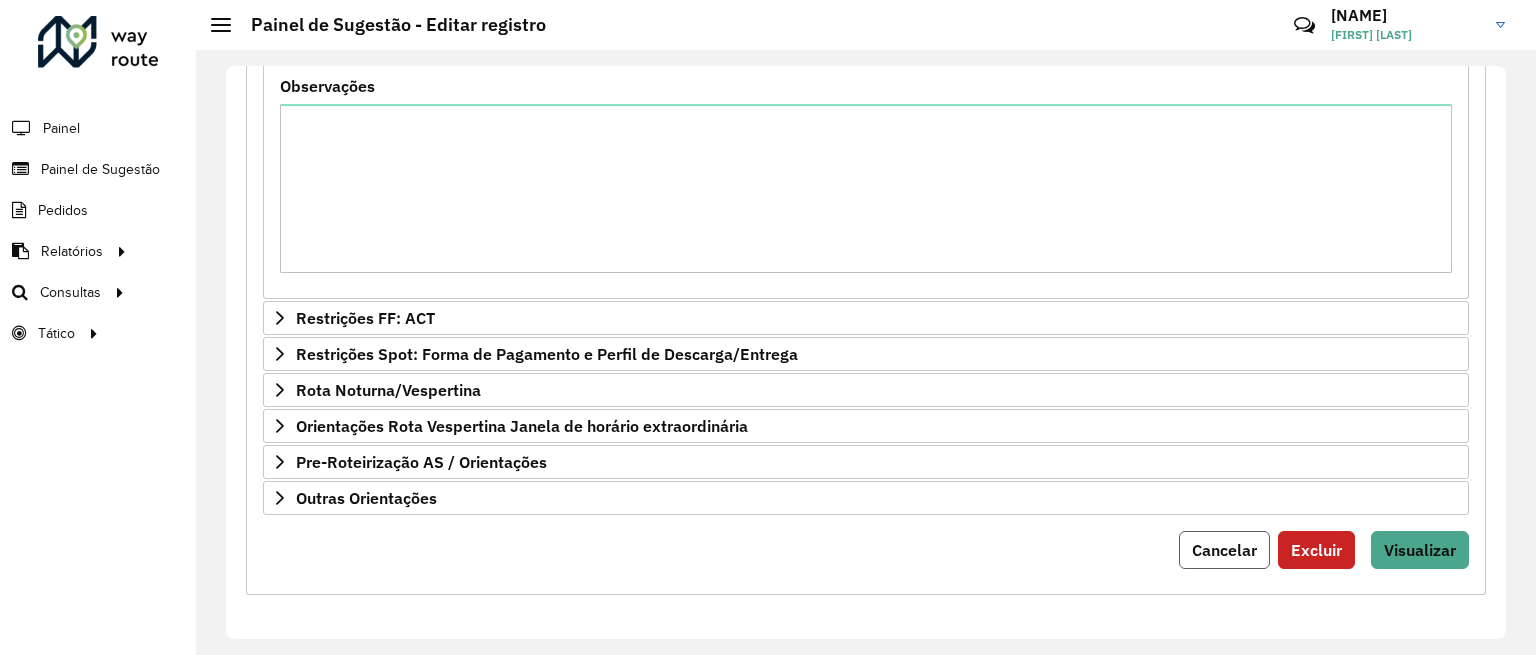 click on "Cancelar" at bounding box center (1224, 550) 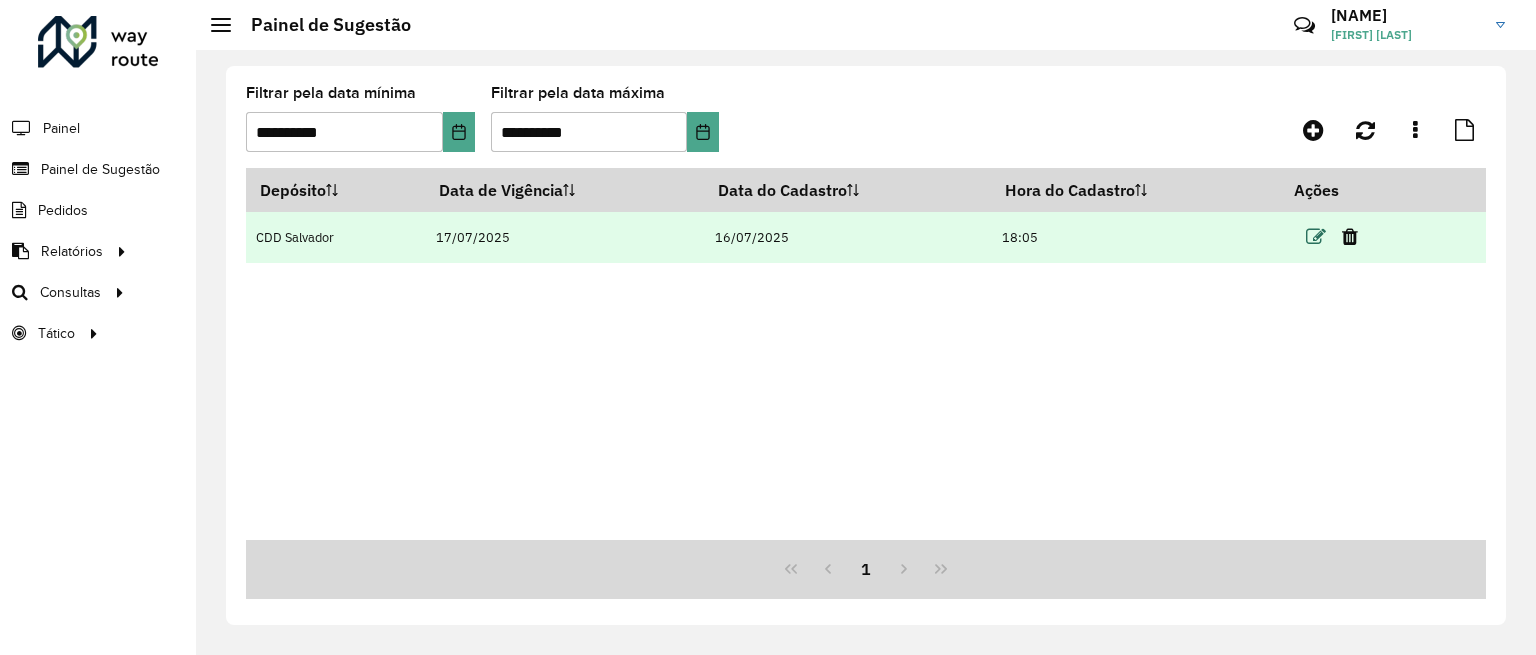 click at bounding box center (1316, 237) 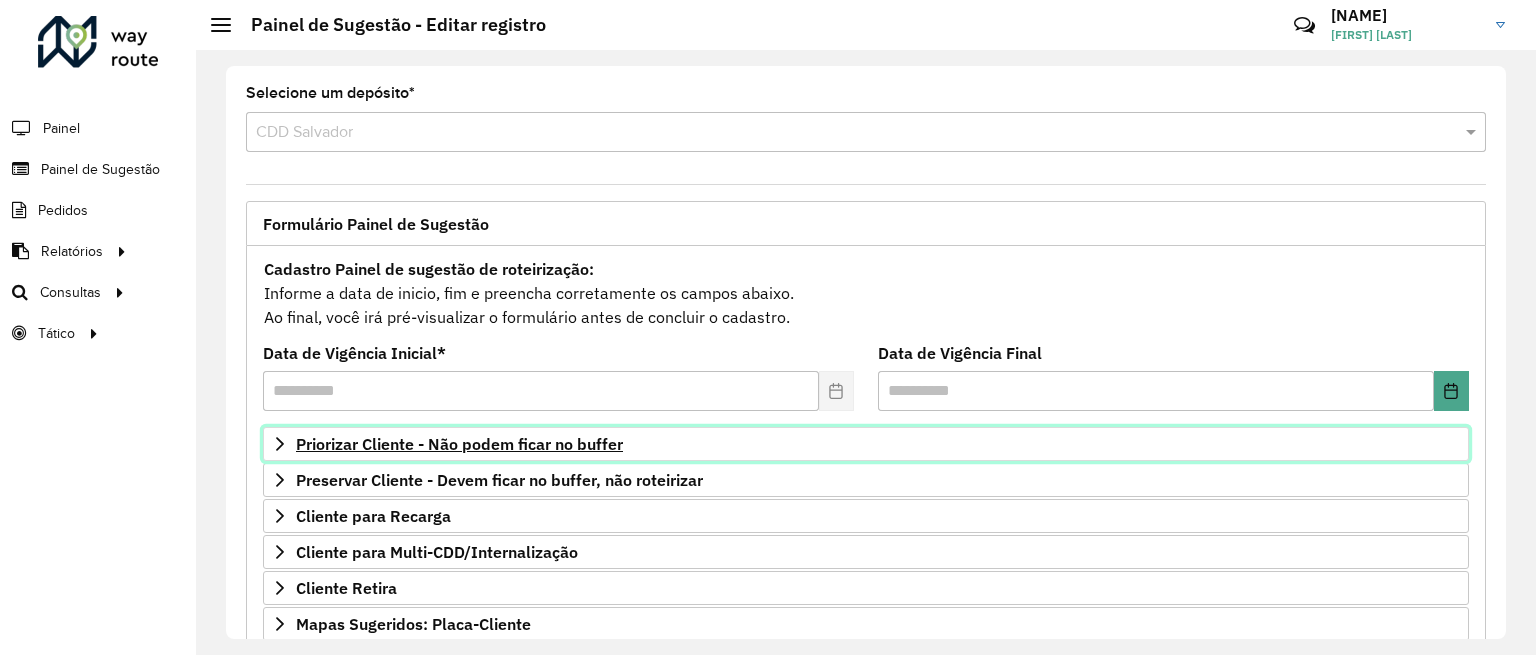 click on "Priorizar Cliente - Não podem ficar no buffer" at bounding box center [459, 444] 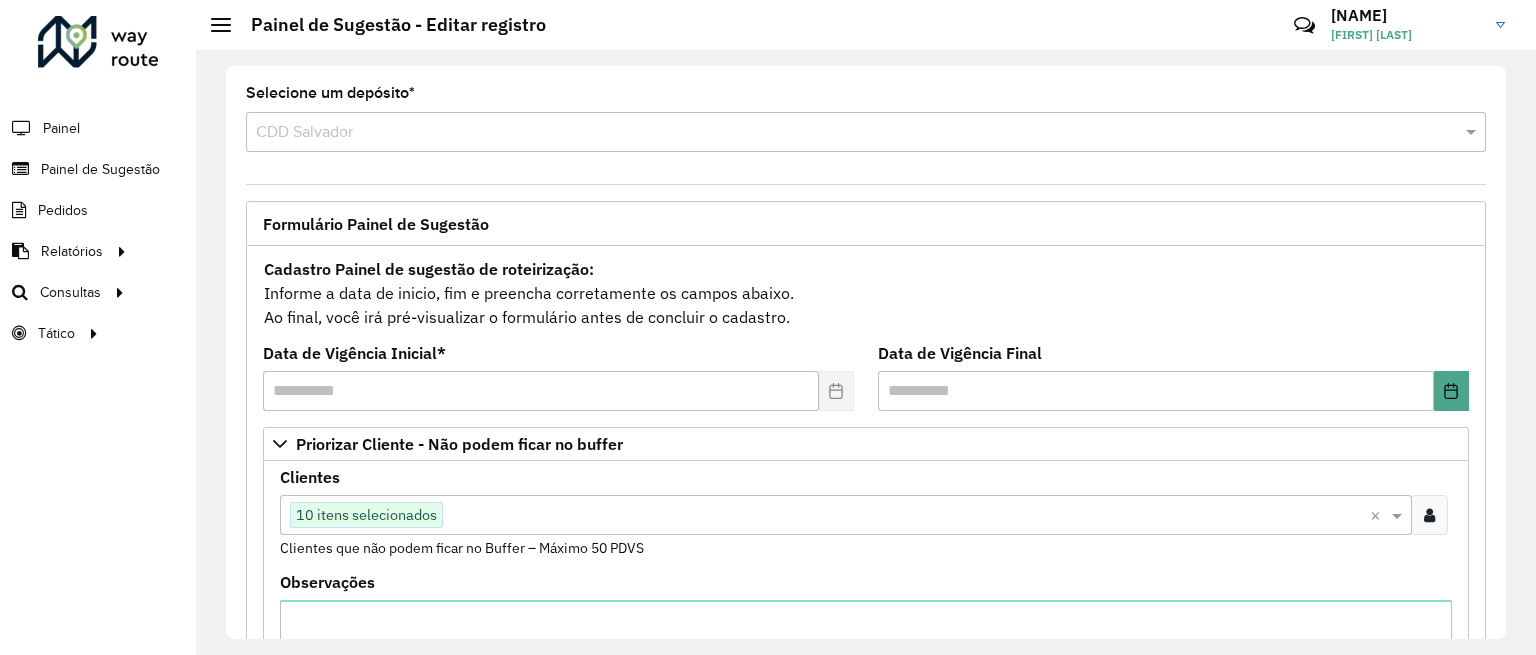 click at bounding box center [906, 516] 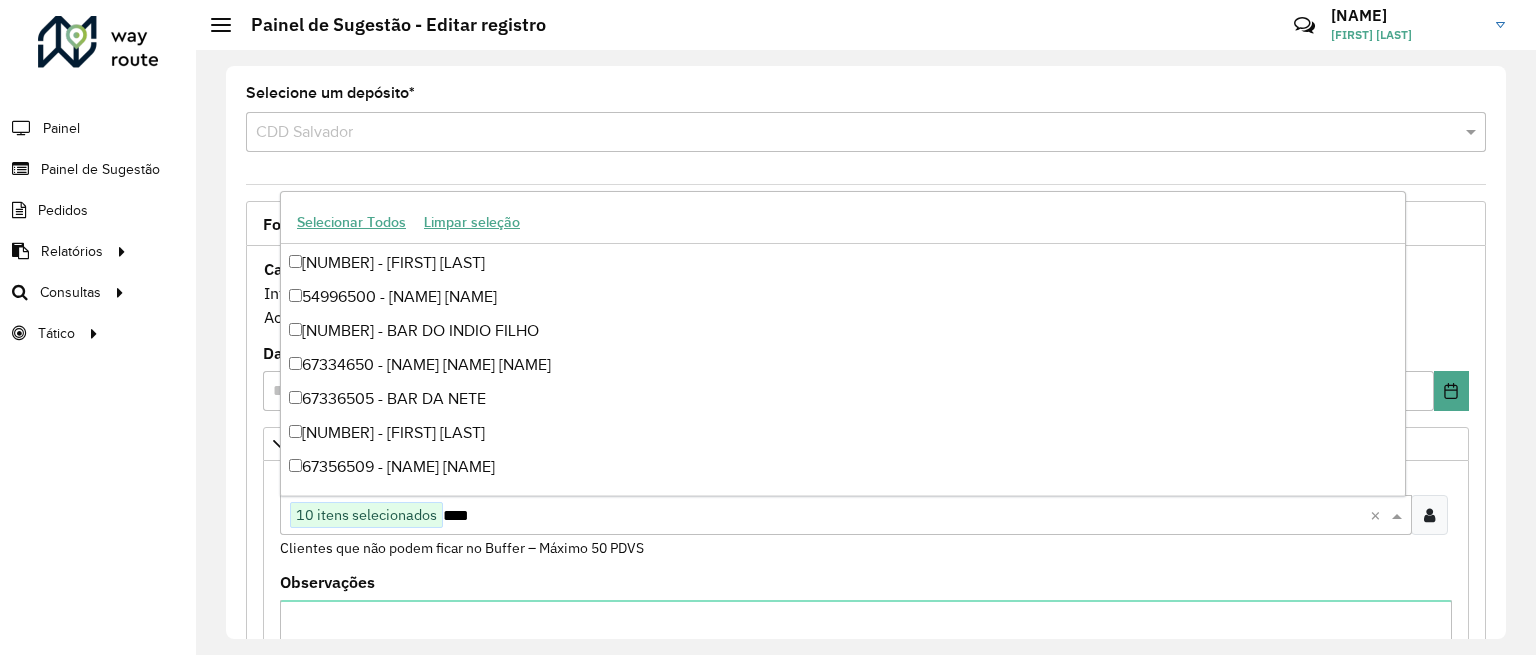 scroll, scrollTop: 100, scrollLeft: 0, axis: vertical 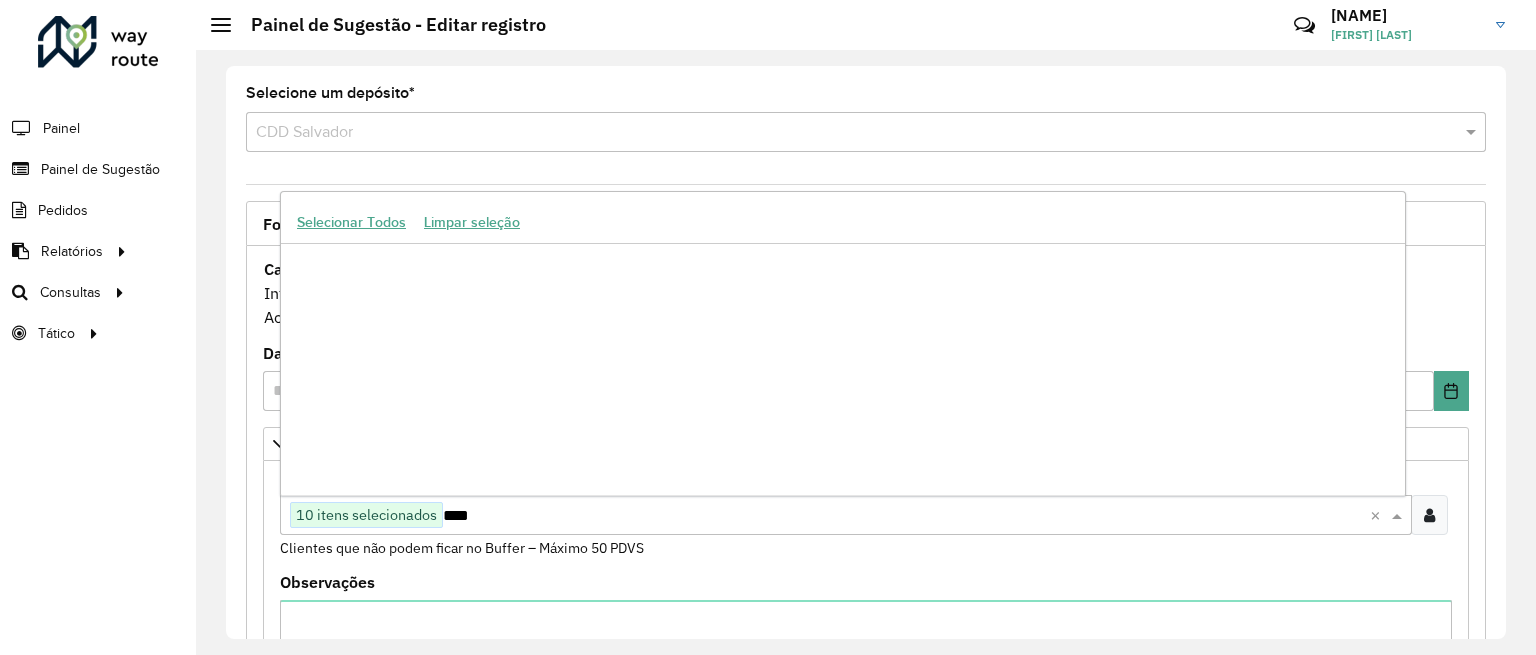 type on "*****" 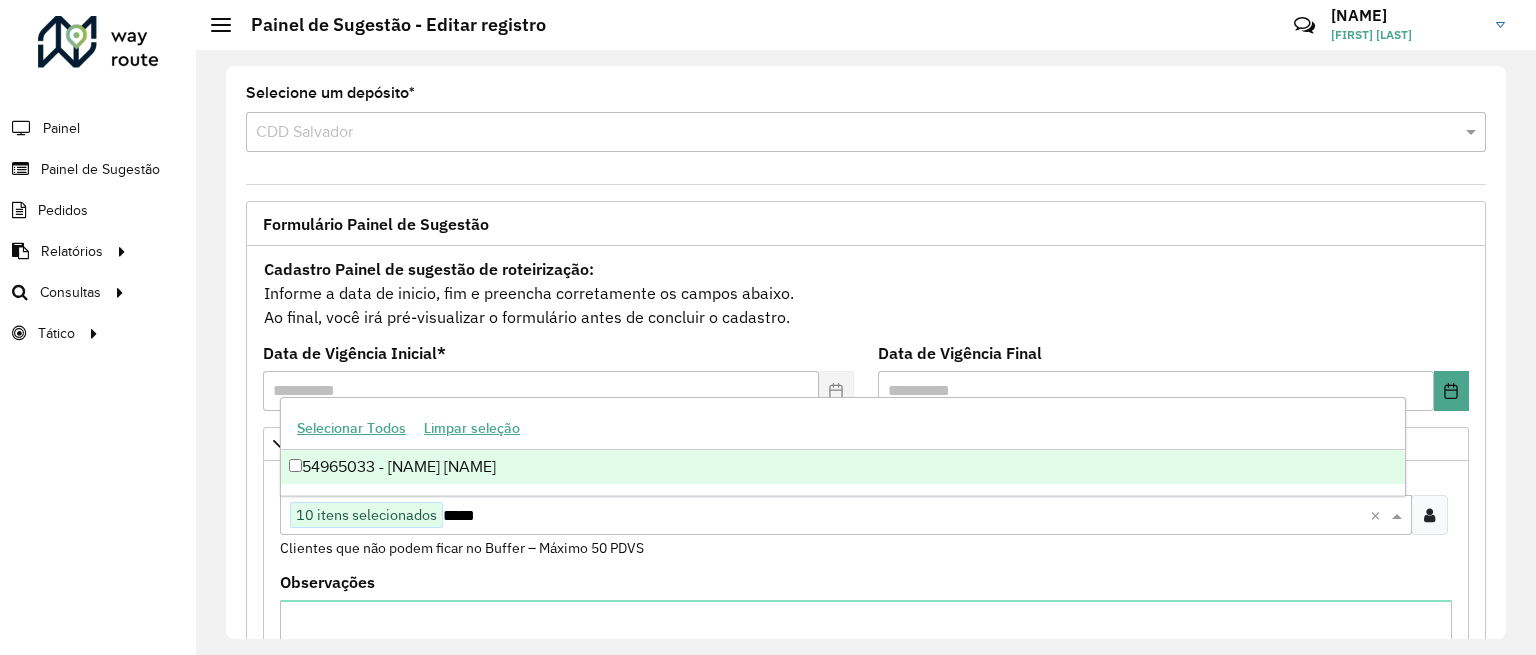 scroll, scrollTop: 0, scrollLeft: 0, axis: both 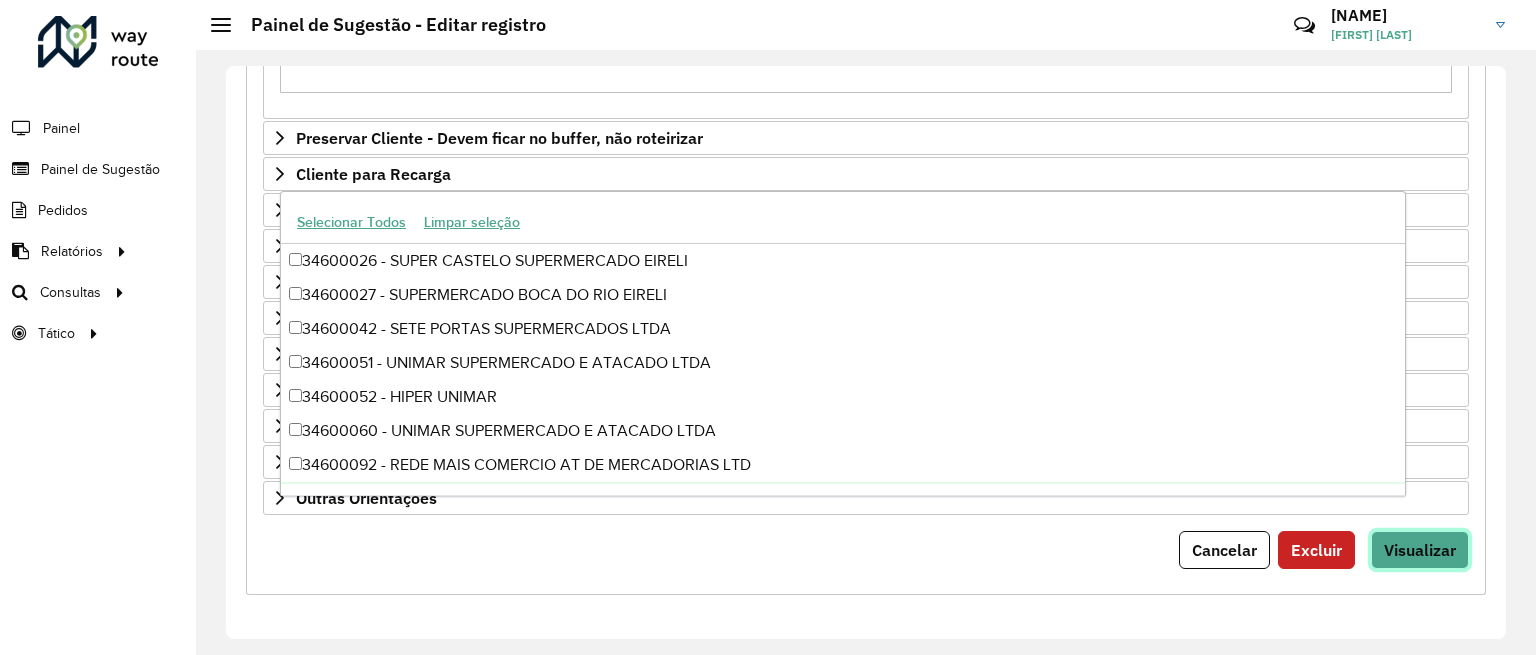 click on "Visualizar" at bounding box center [1420, 550] 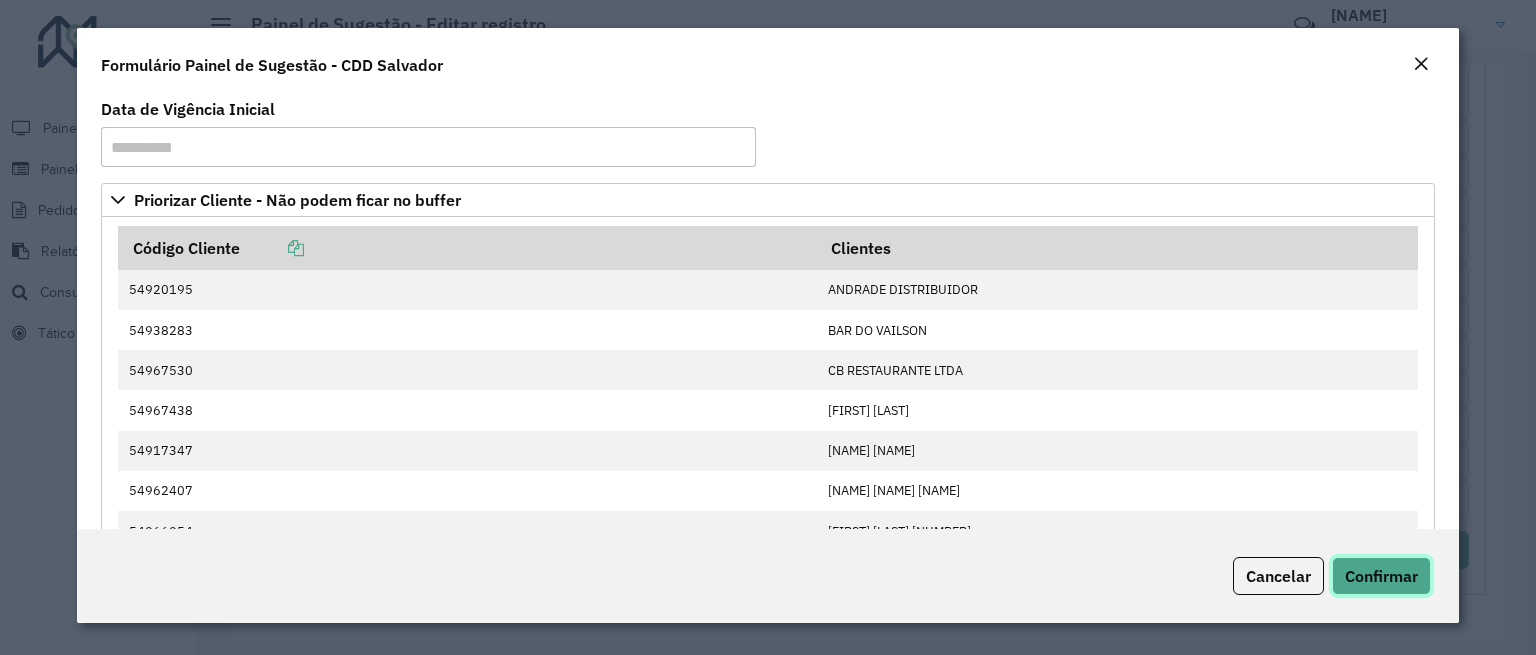 click on "Confirmar" 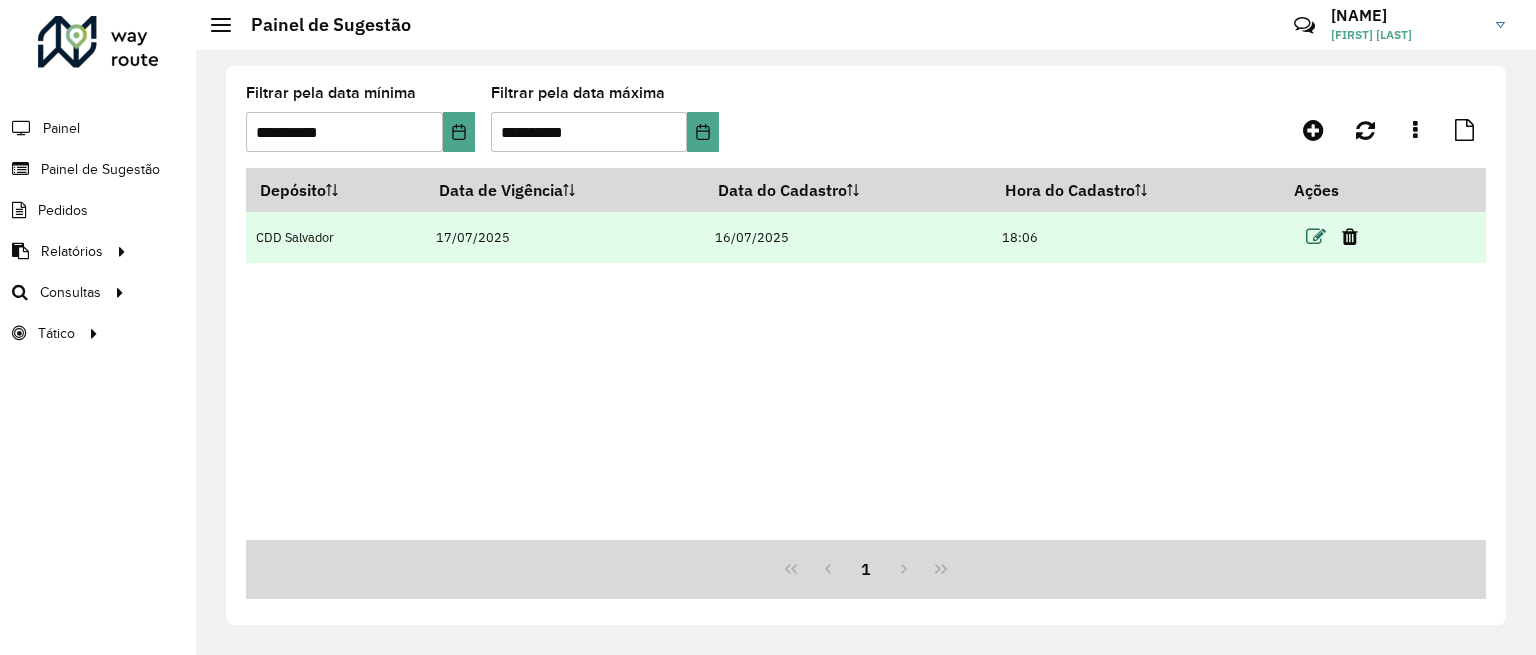 click at bounding box center [1316, 237] 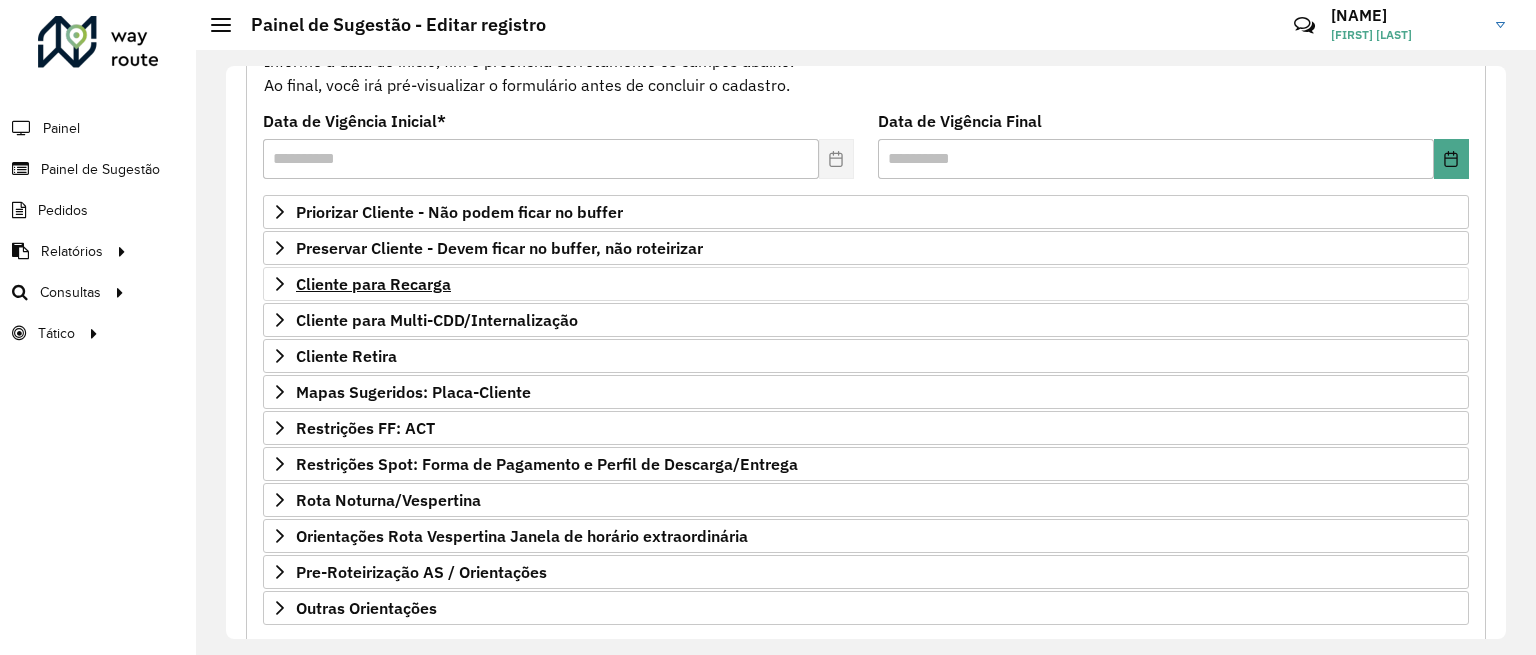 scroll, scrollTop: 233, scrollLeft: 0, axis: vertical 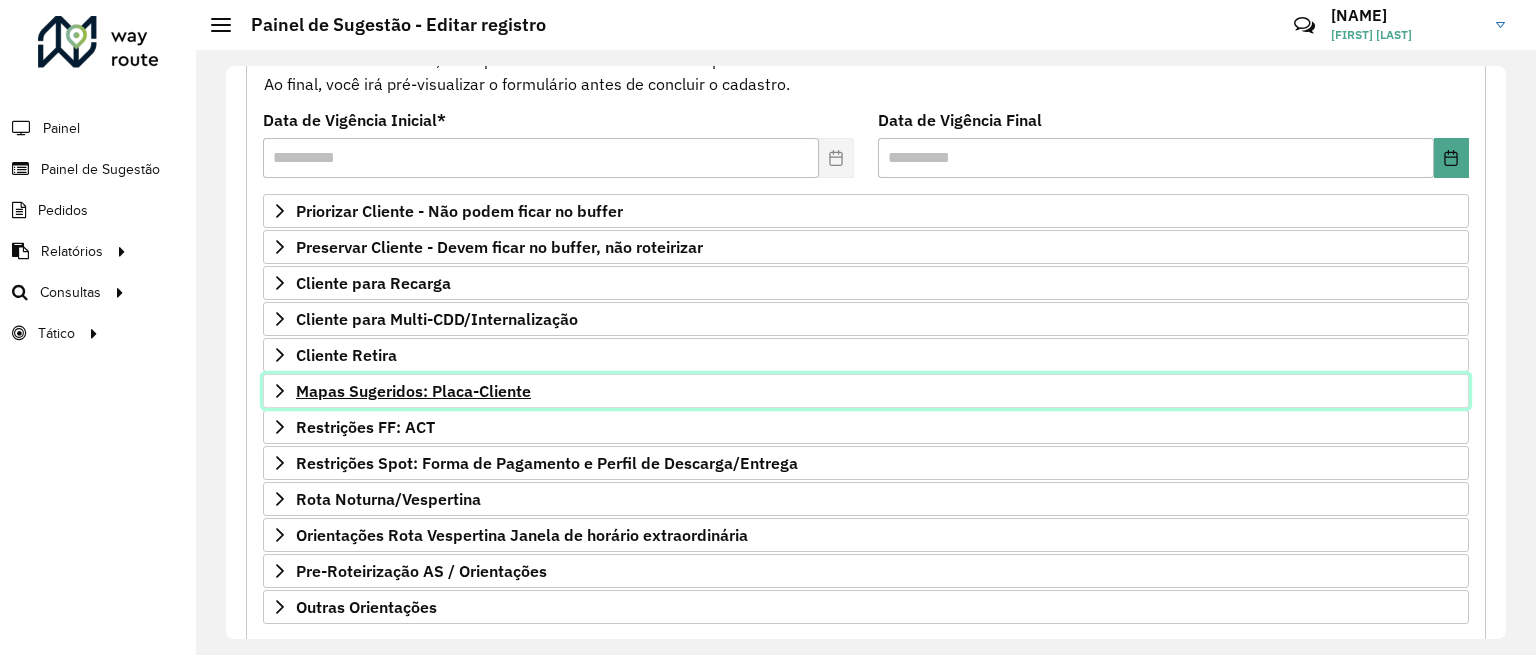 click on "Mapas Sugeridos: Placa-Cliente" at bounding box center (866, 391) 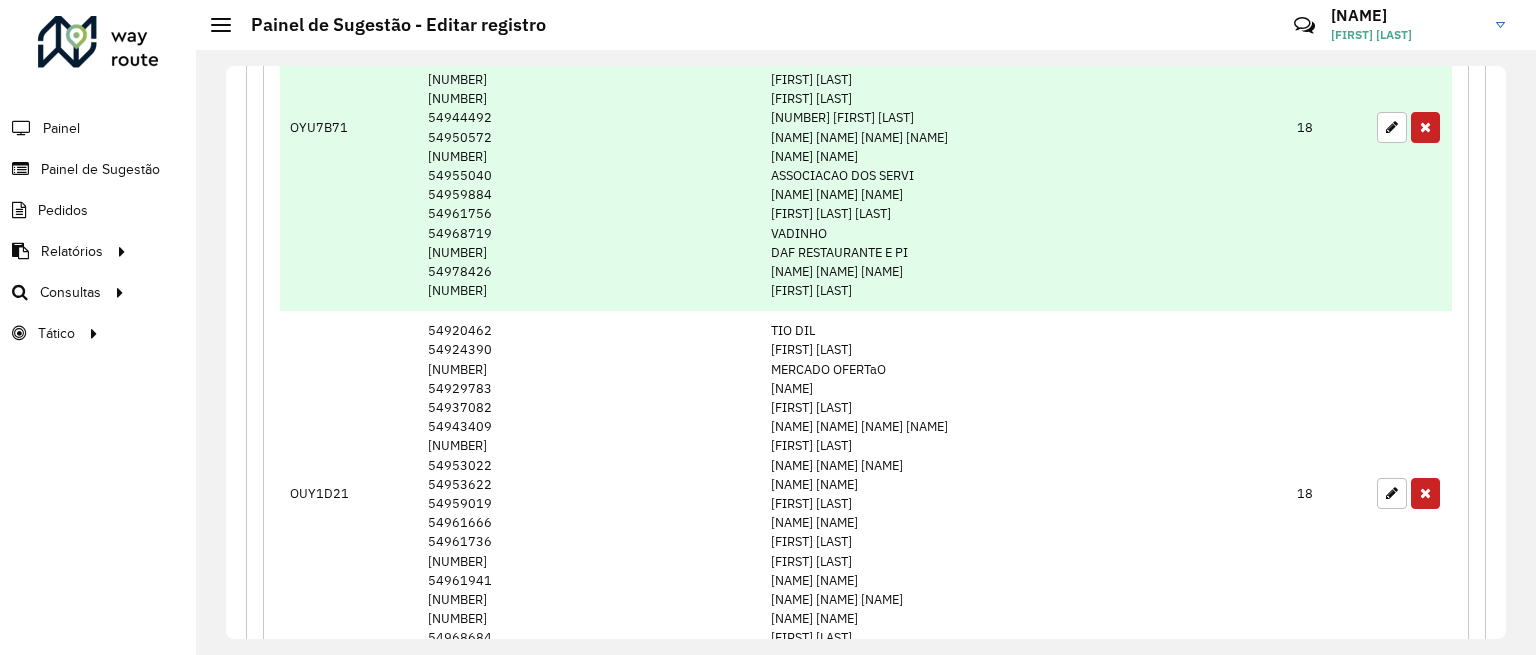 scroll, scrollTop: 885, scrollLeft: 0, axis: vertical 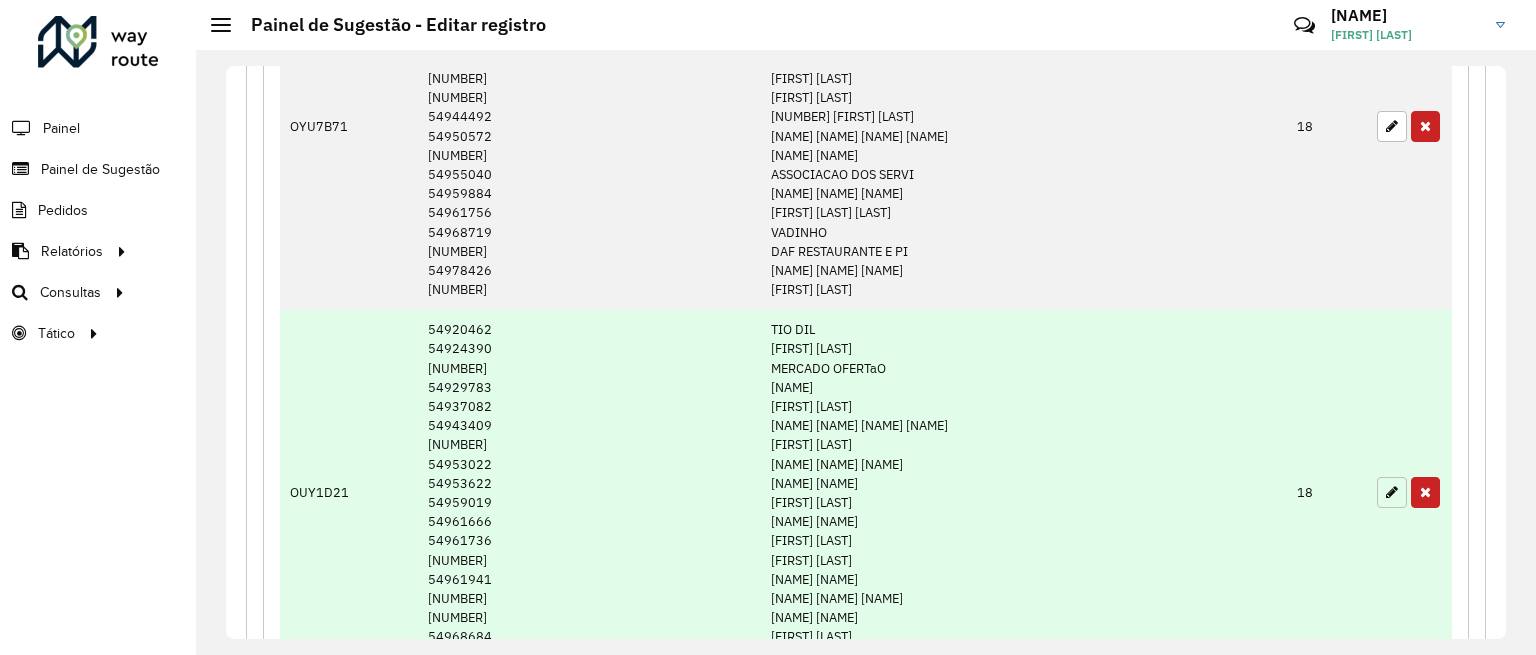 click at bounding box center (1392, 492) 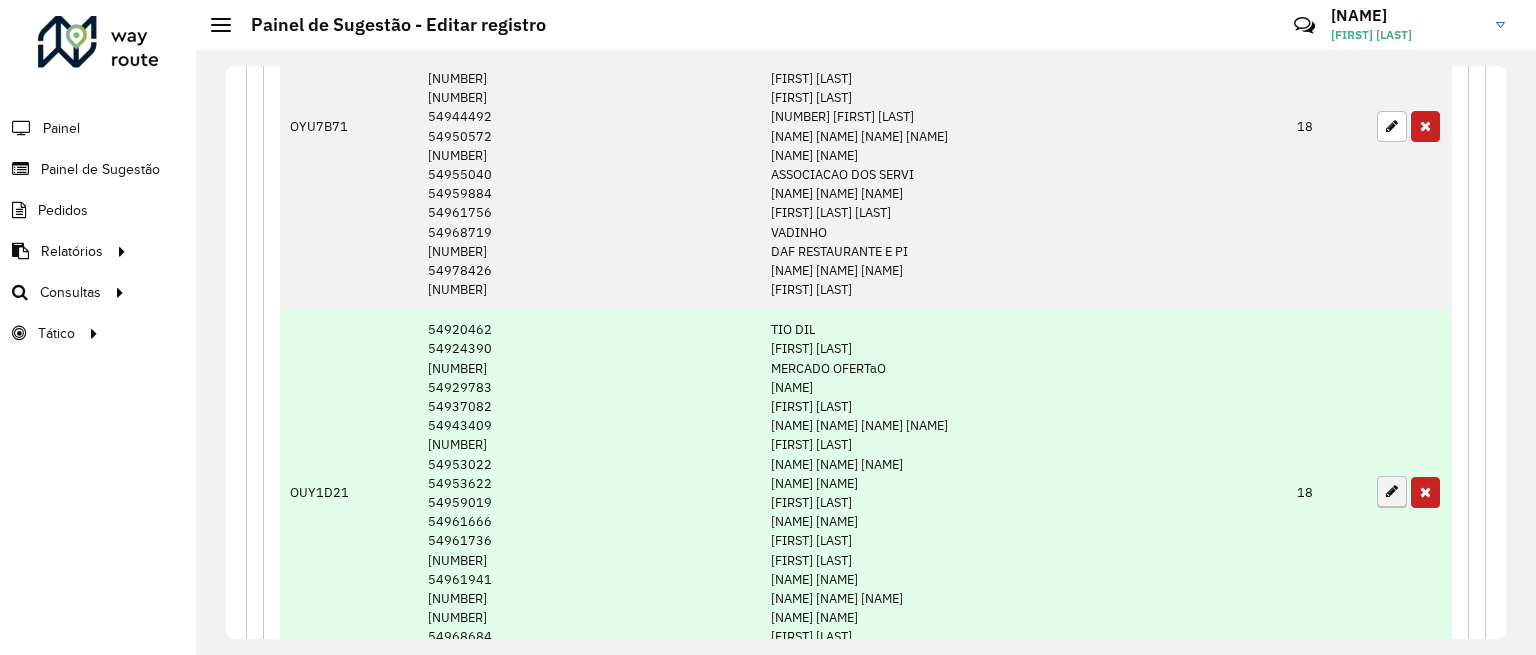type on "**" 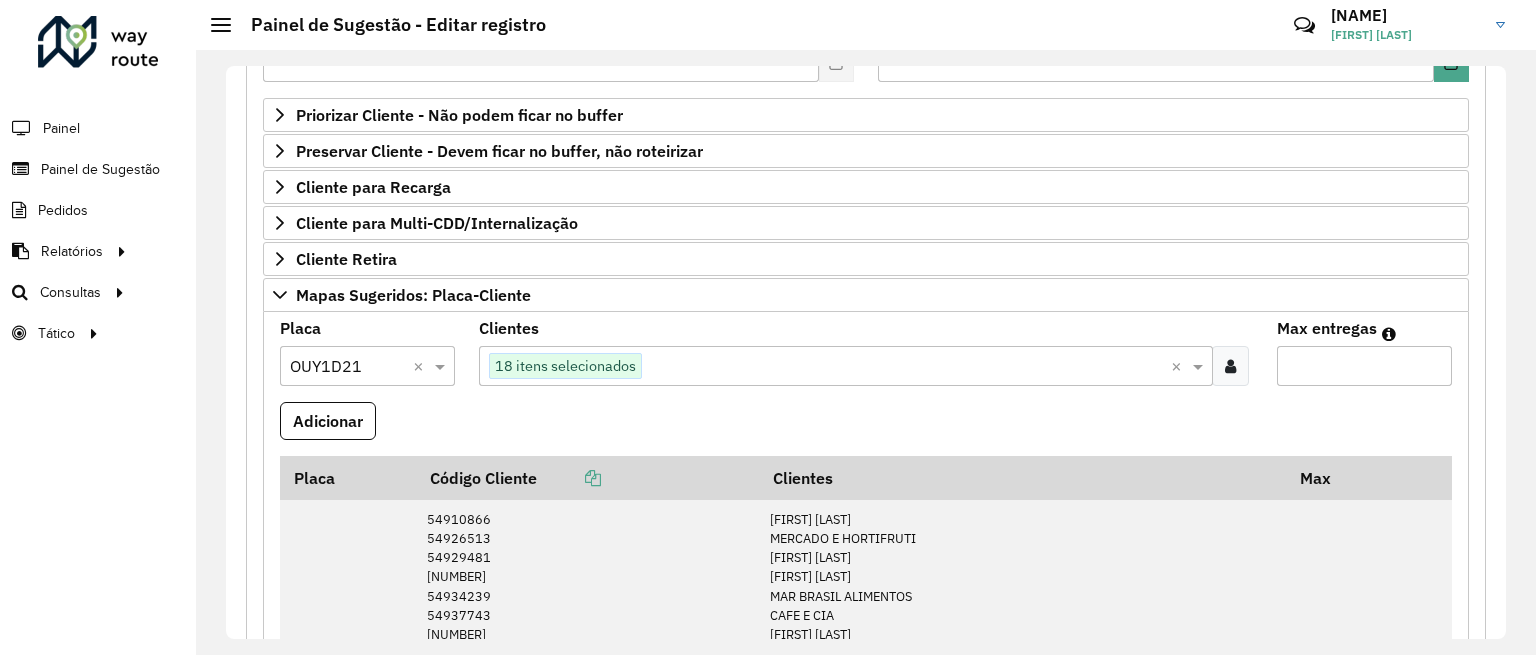 scroll, scrollTop: 321, scrollLeft: 0, axis: vertical 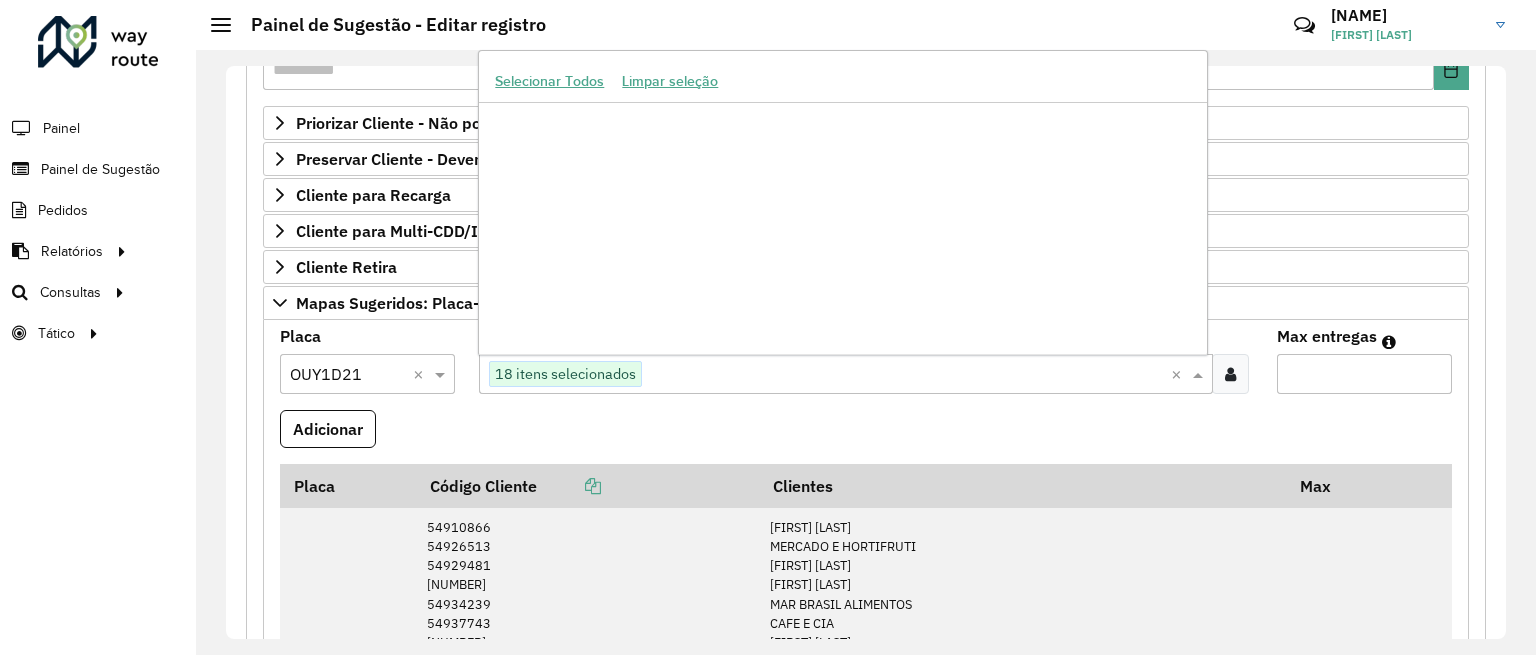 click at bounding box center [906, 375] 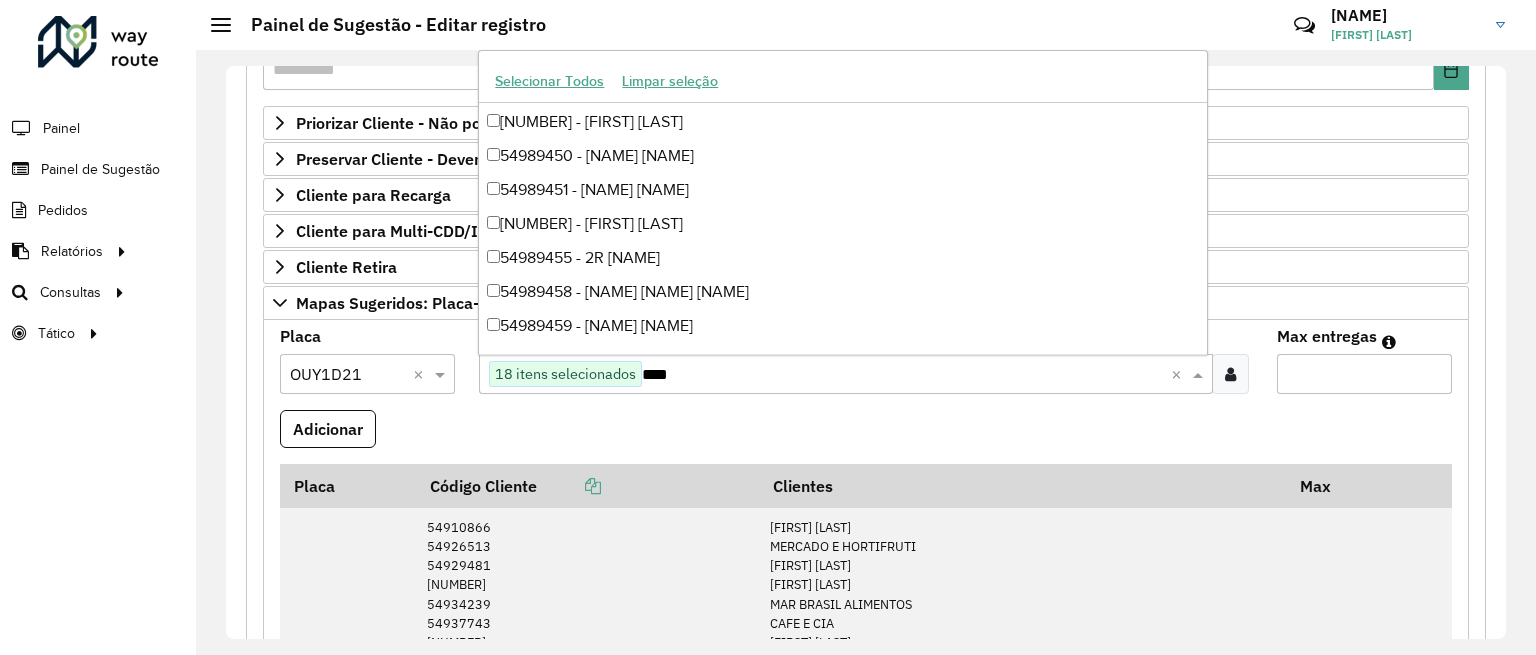 scroll, scrollTop: 100, scrollLeft: 0, axis: vertical 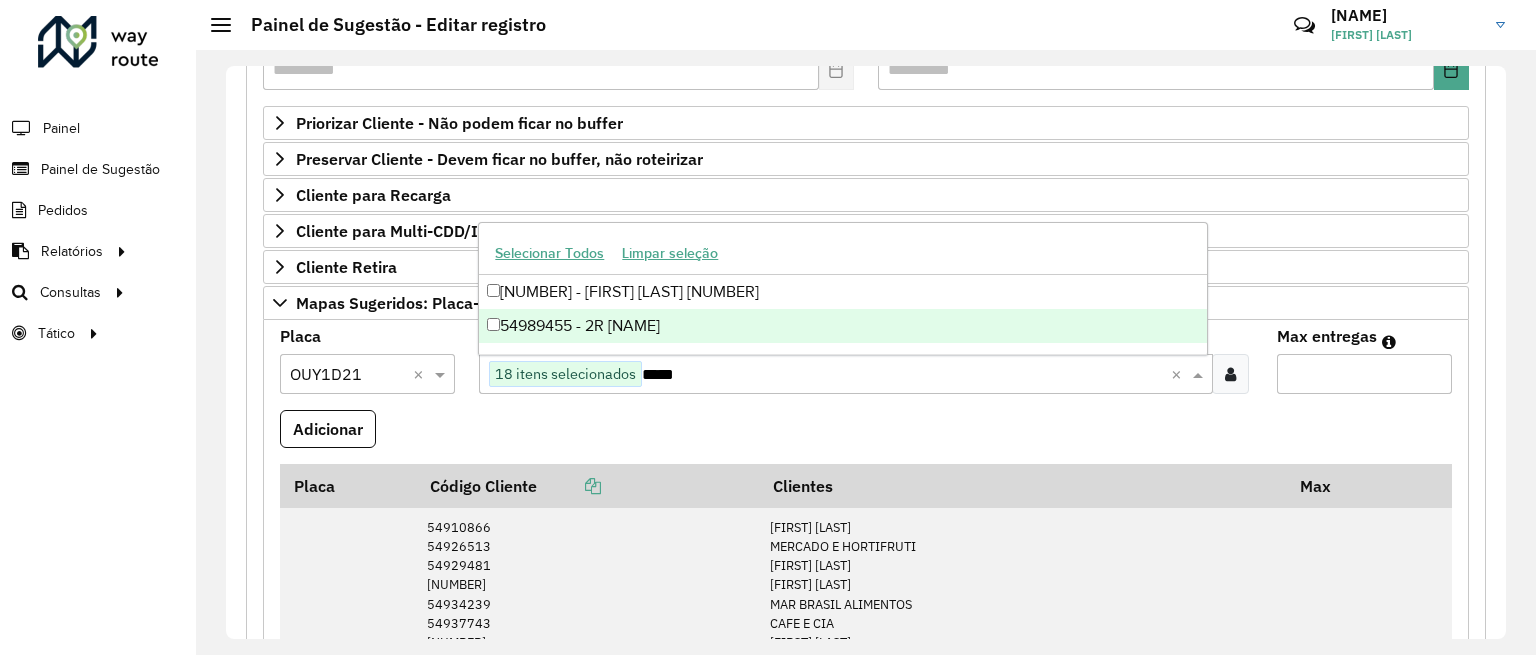 click on "54989455 - 2R [NAME]" at bounding box center [842, 326] 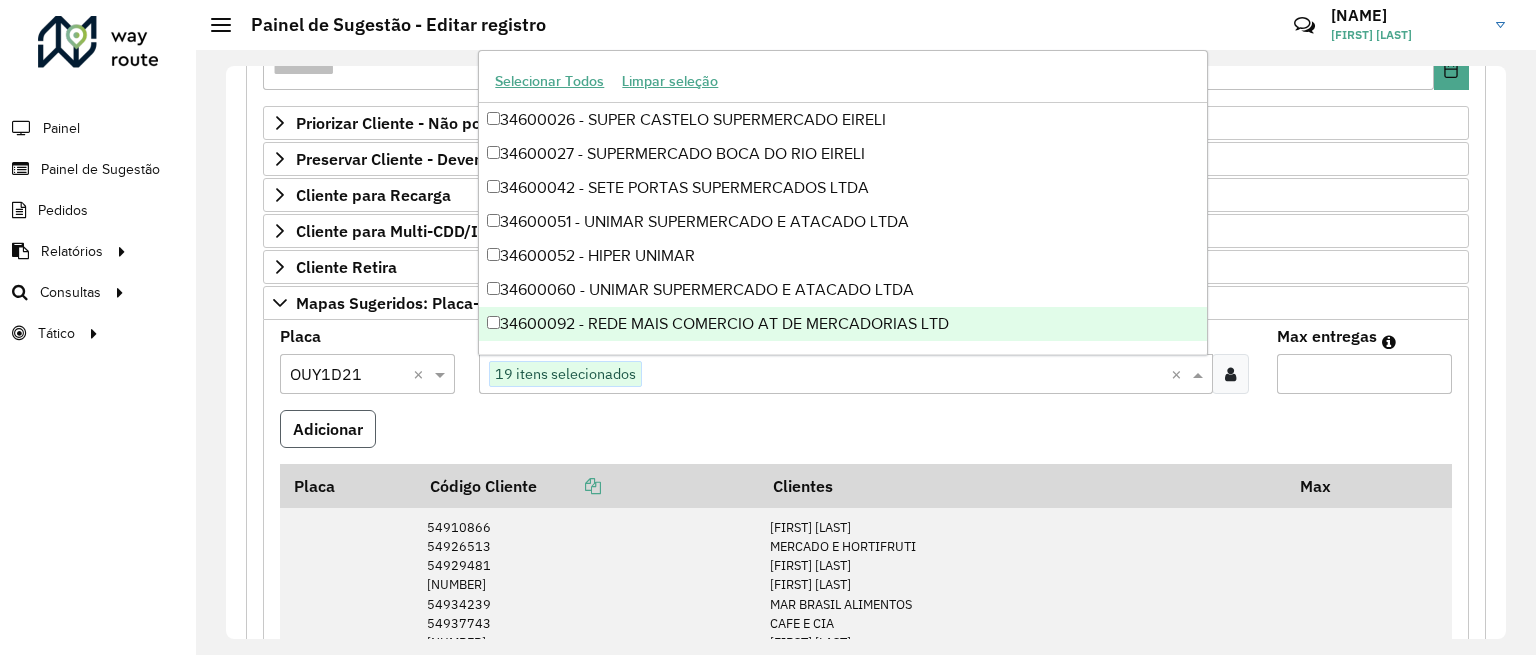 click on "Adicionar" at bounding box center [328, 429] 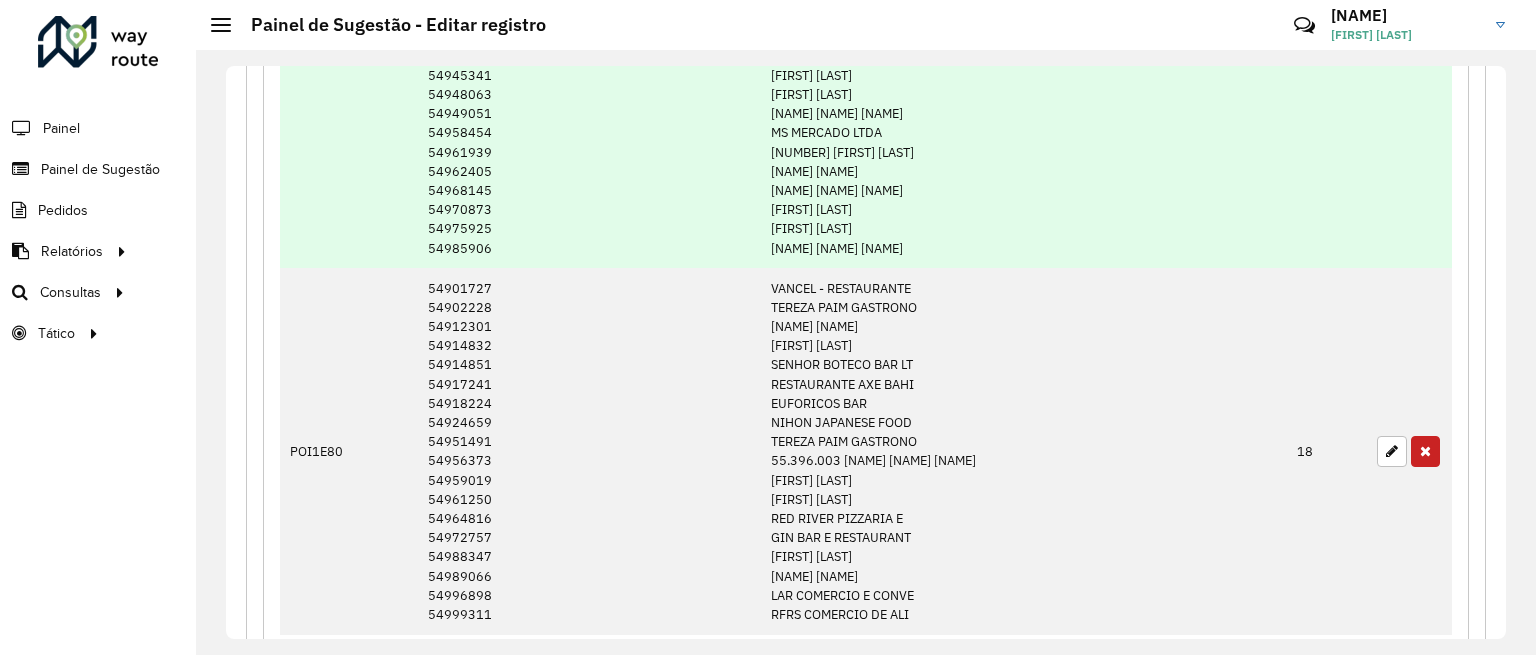 scroll, scrollTop: 1891, scrollLeft: 0, axis: vertical 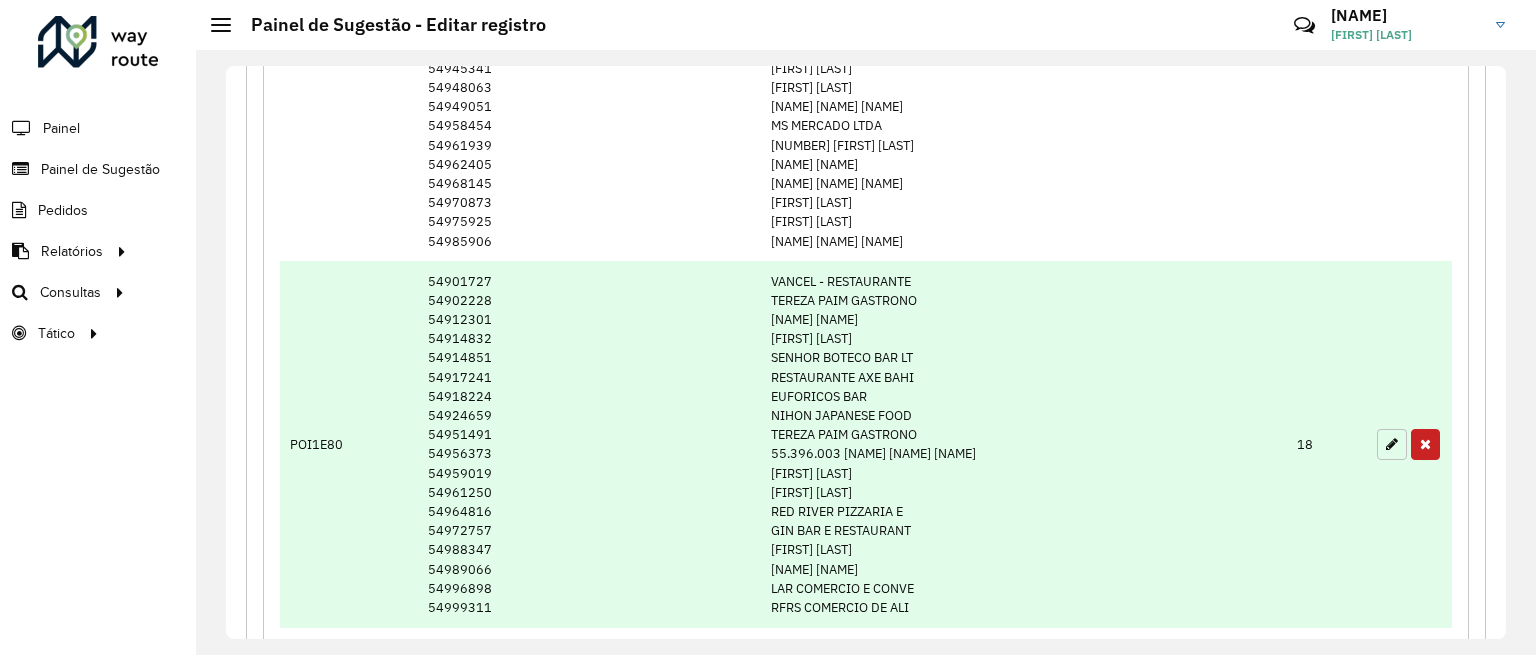 click at bounding box center [1392, 444] 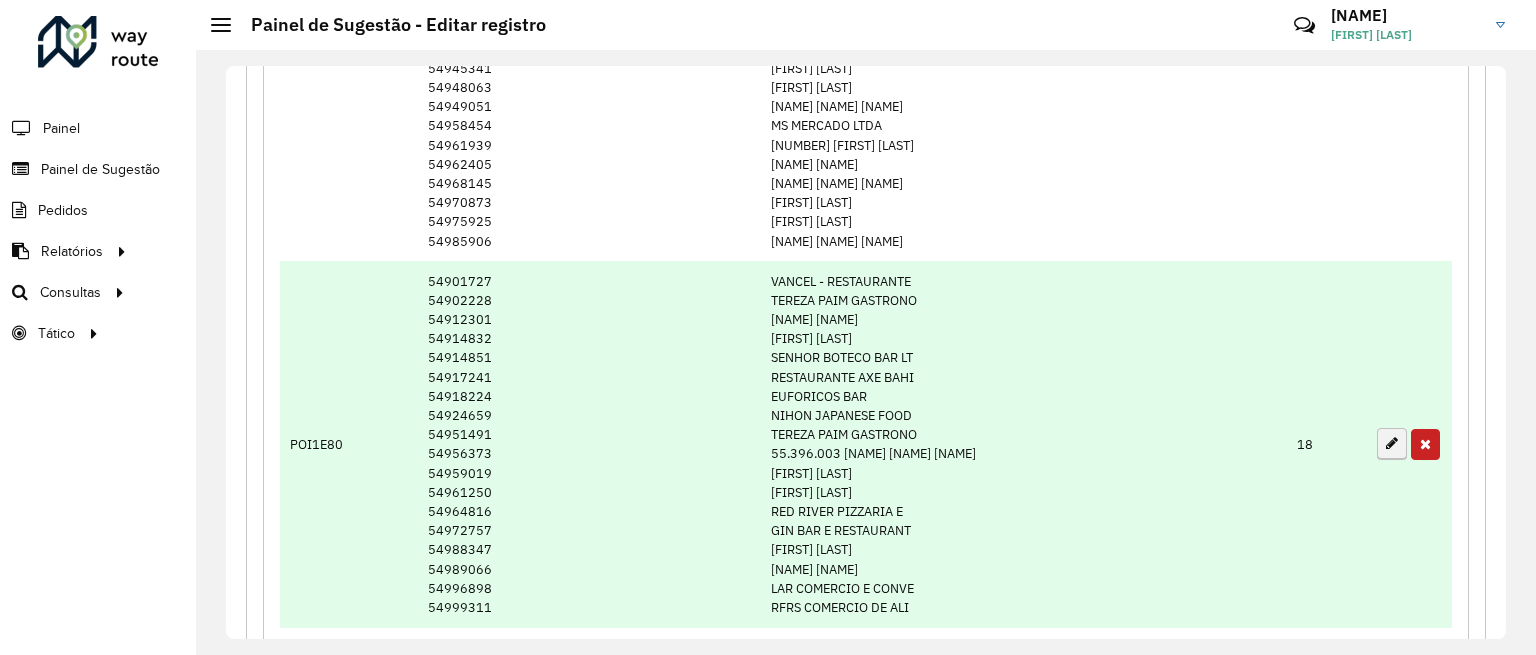type on "**" 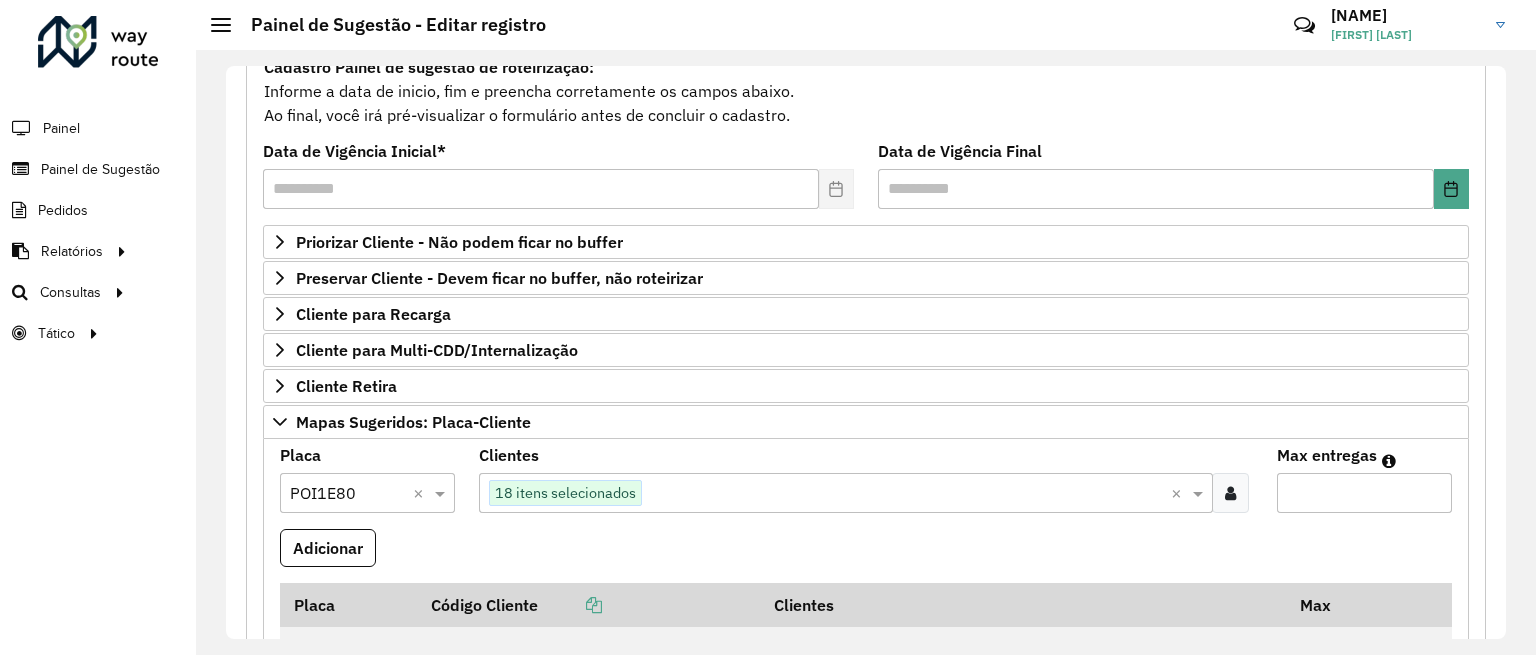 scroll, scrollTop: 213, scrollLeft: 0, axis: vertical 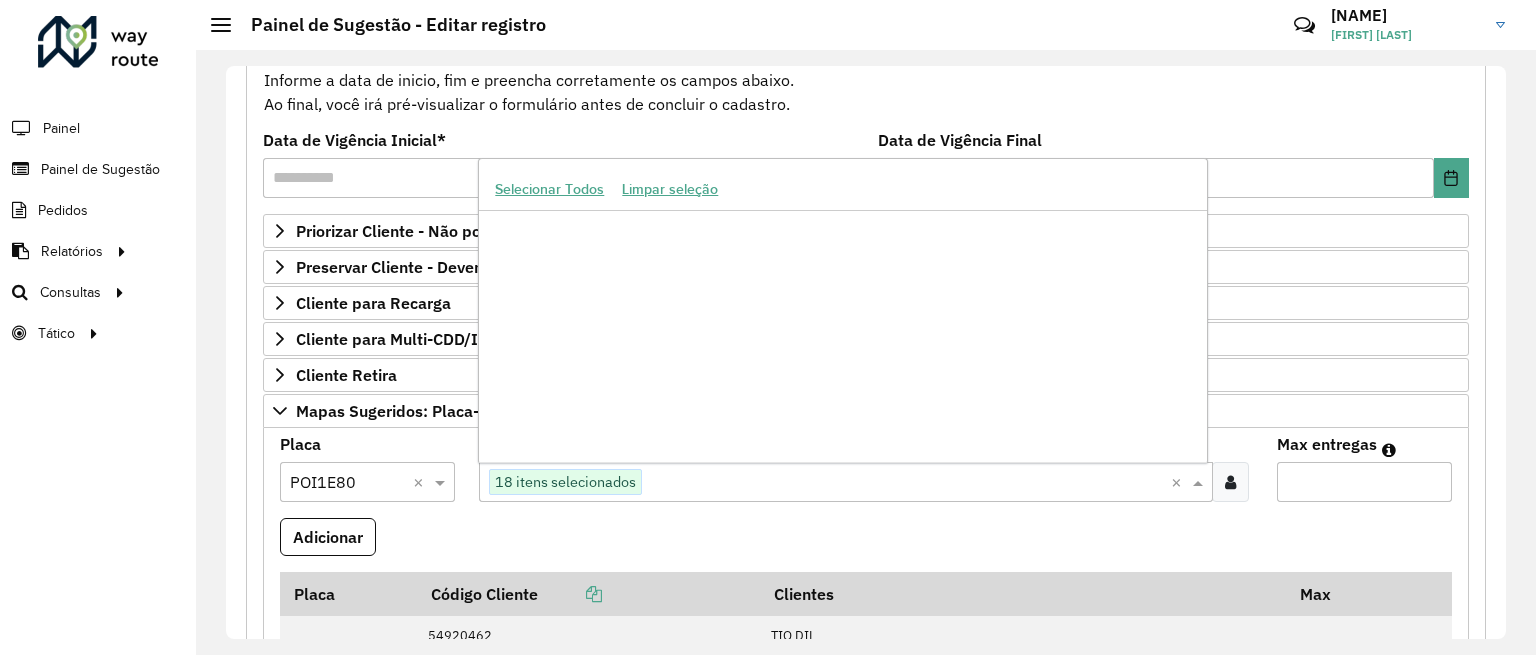 click at bounding box center (906, 483) 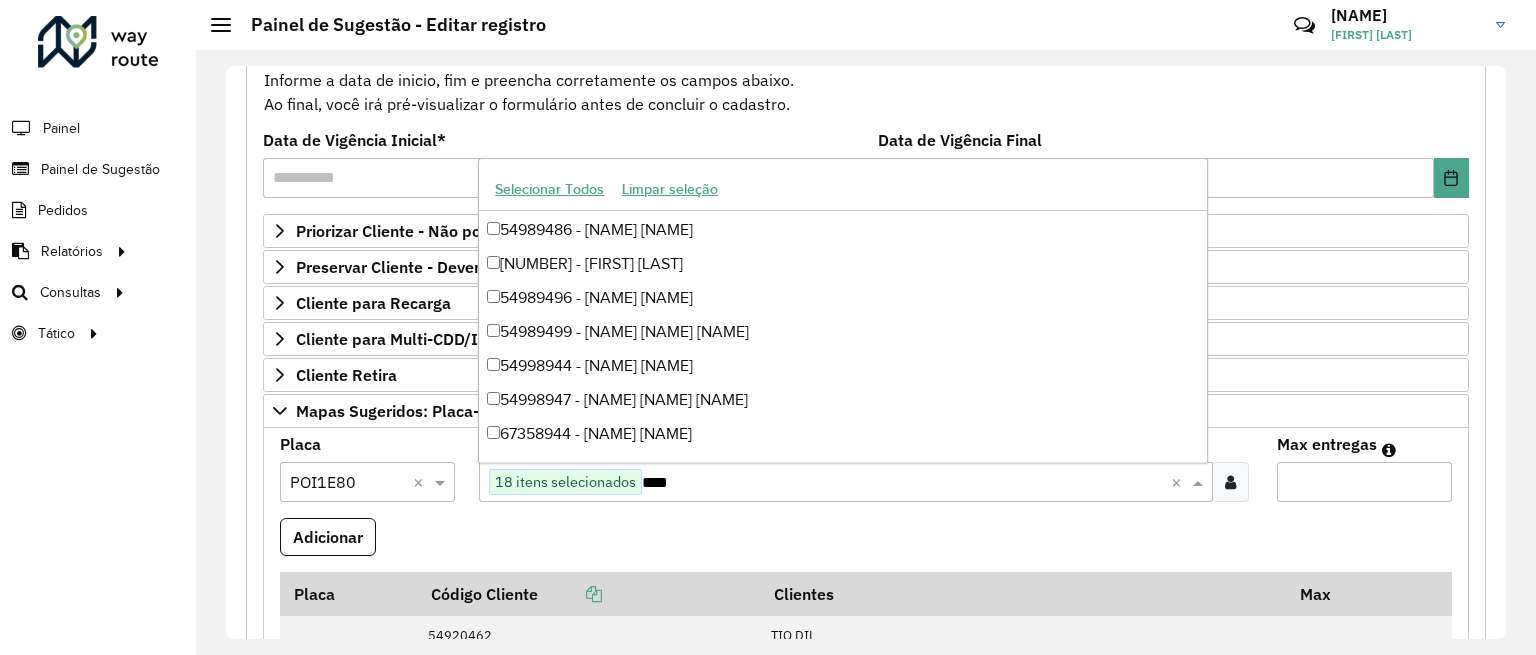 scroll, scrollTop: 100, scrollLeft: 0, axis: vertical 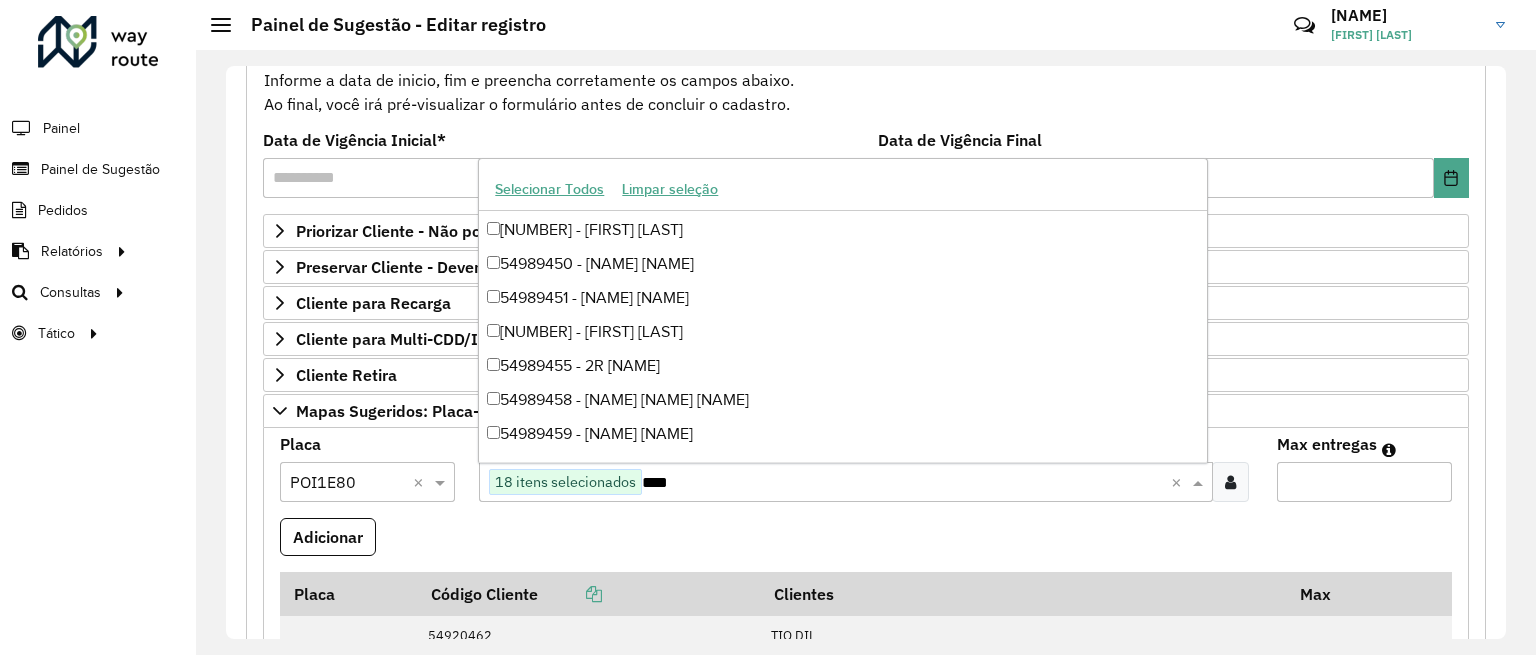 type on "*****" 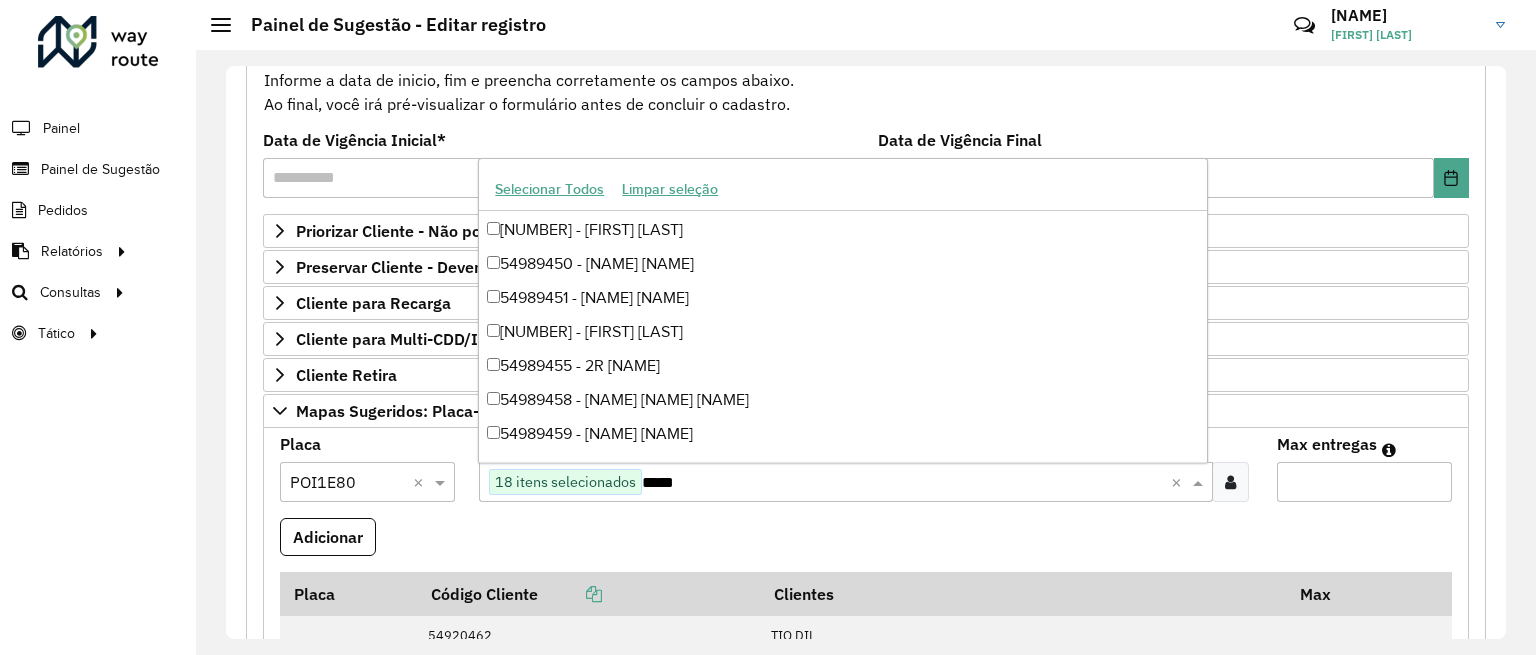 scroll, scrollTop: 0, scrollLeft: 0, axis: both 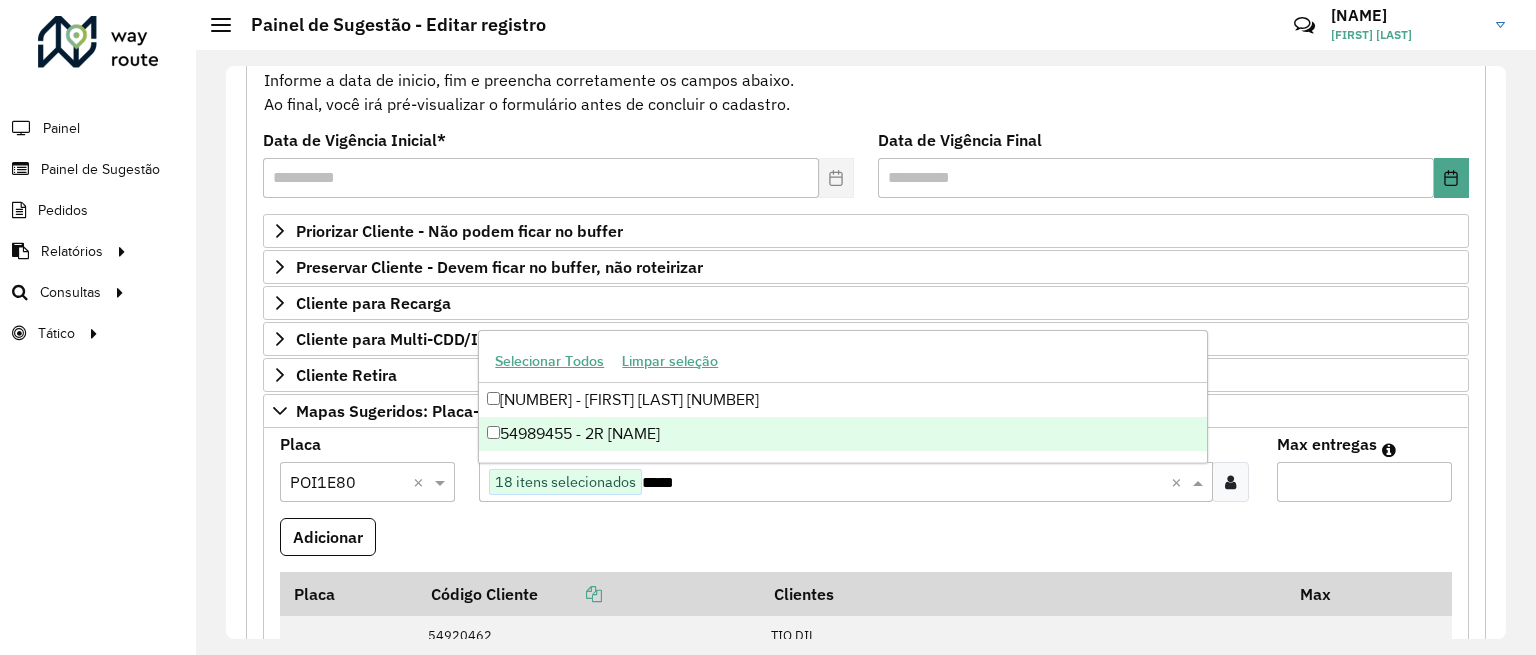 click on "54989455 - 2R [NAME]" at bounding box center (842, 434) 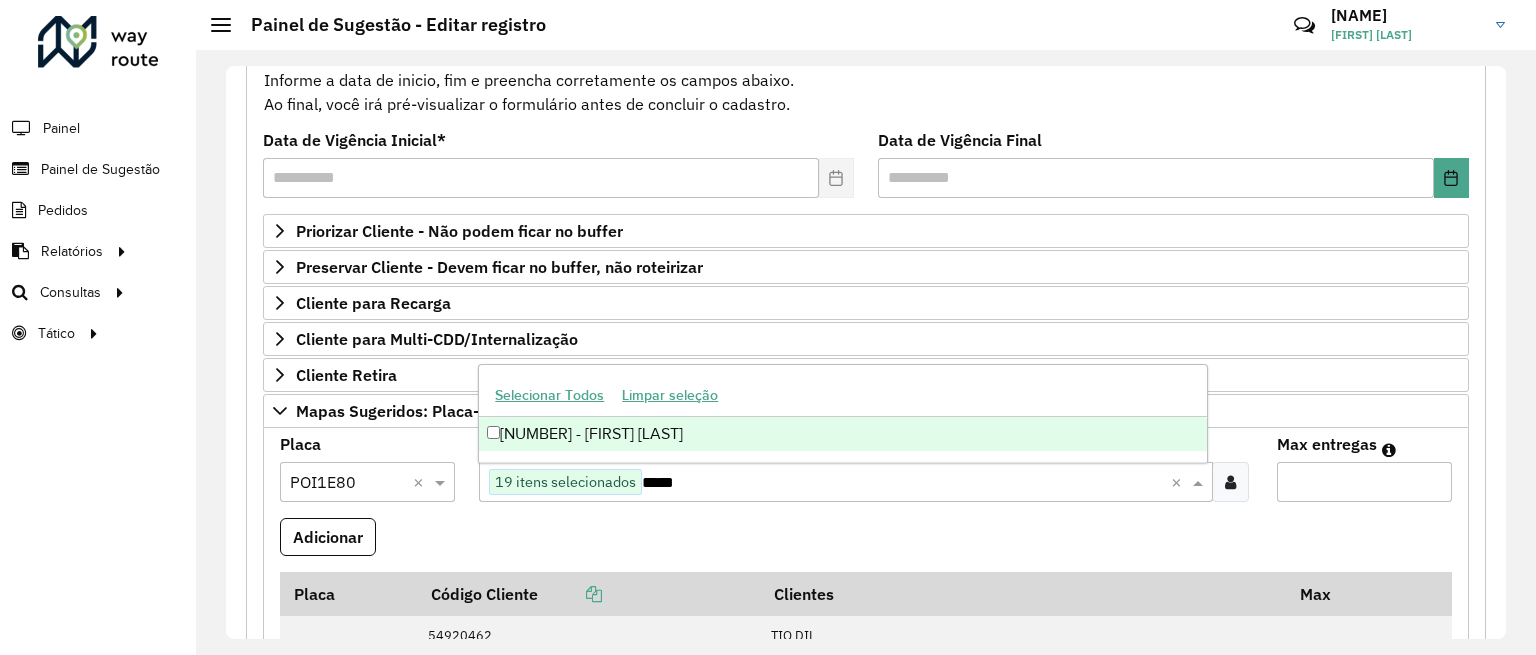 click on "[NUMBER] - [FIRST] [LAST]" at bounding box center (842, 434) 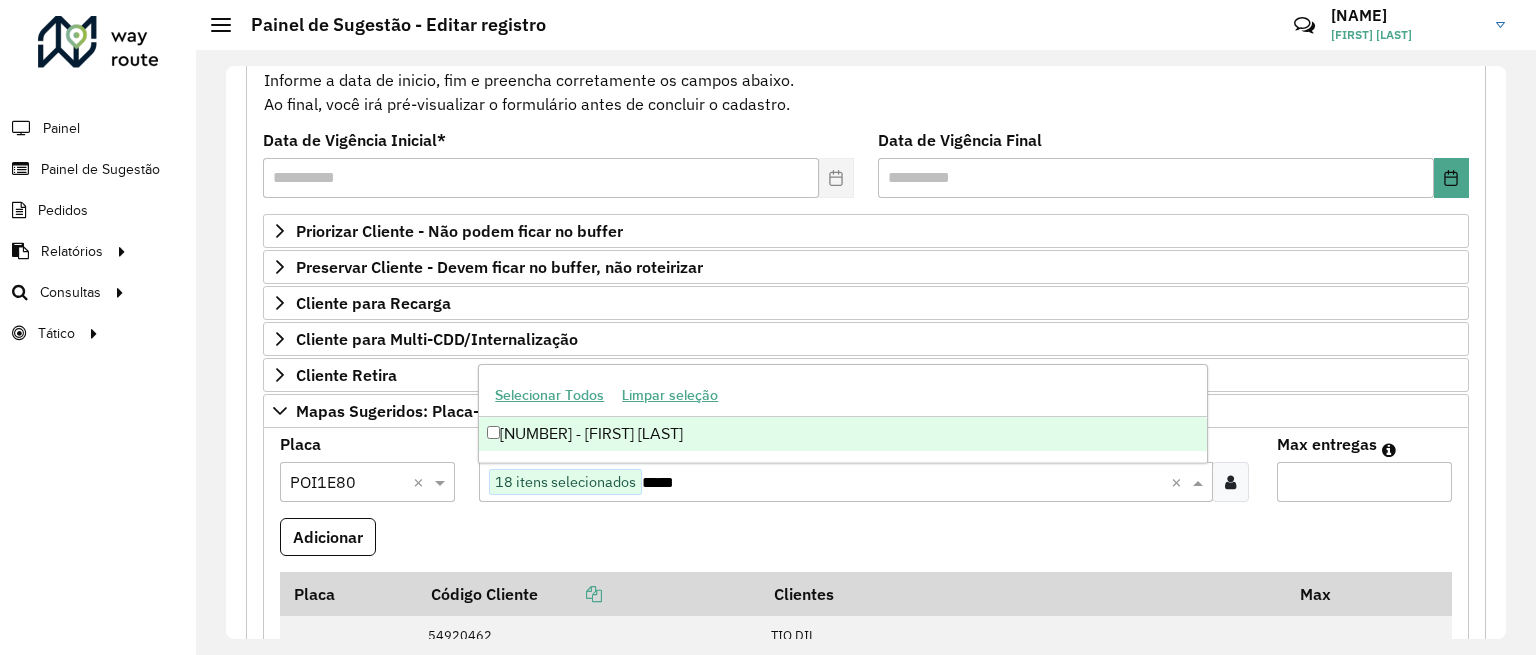 type on "*****" 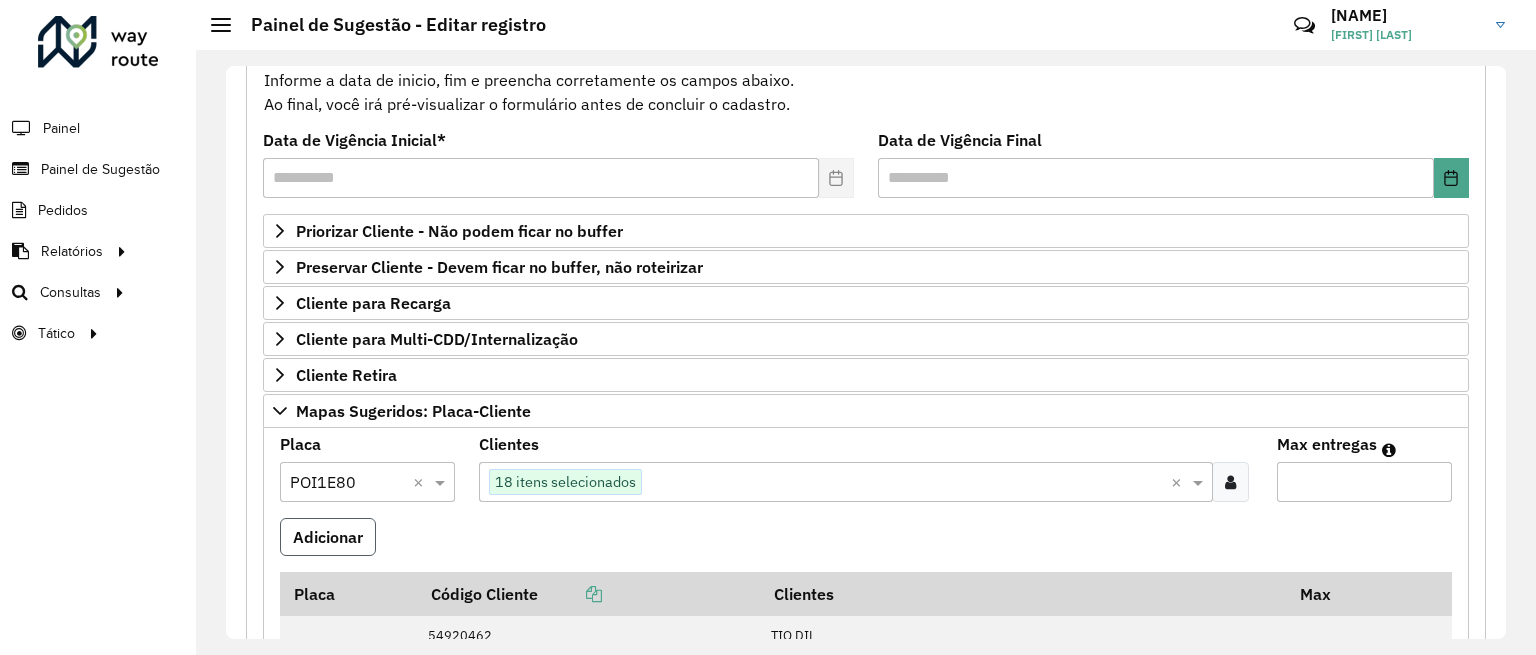 click on "Adicionar" at bounding box center (328, 537) 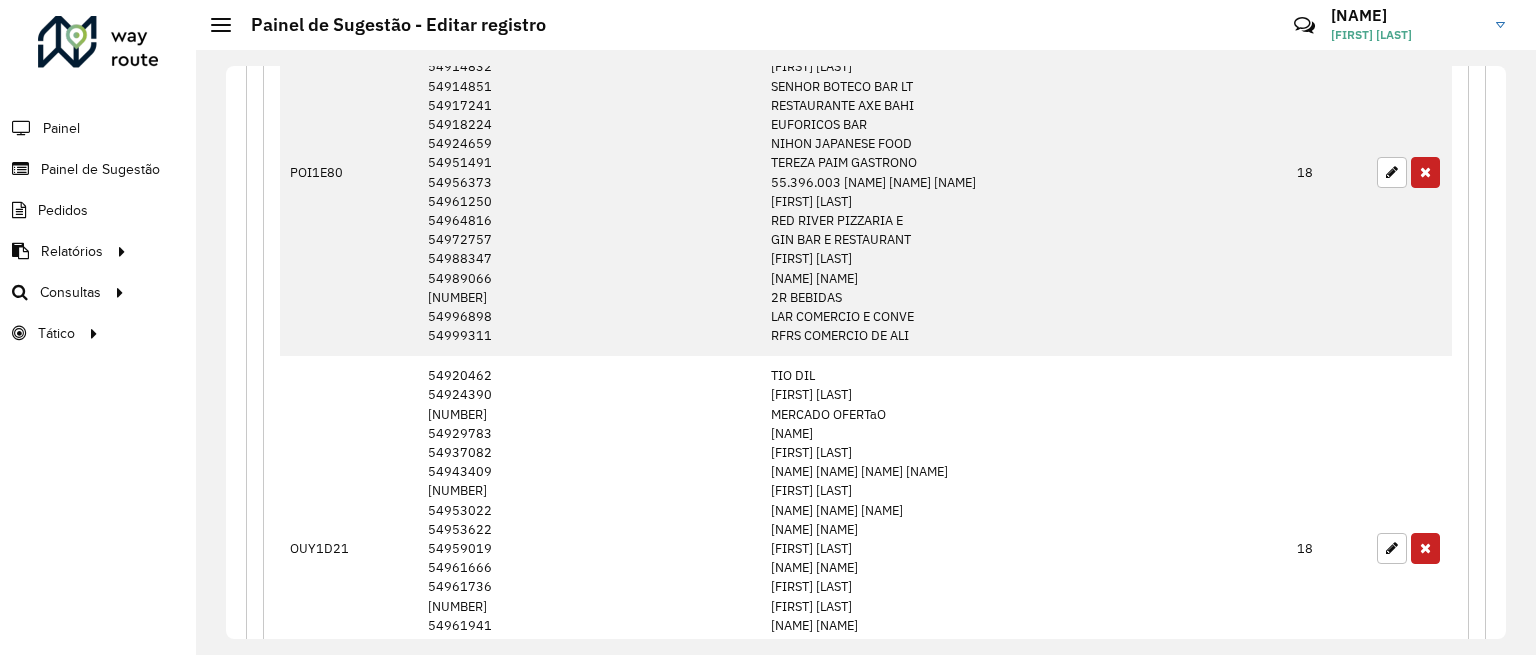 scroll, scrollTop: 822, scrollLeft: 0, axis: vertical 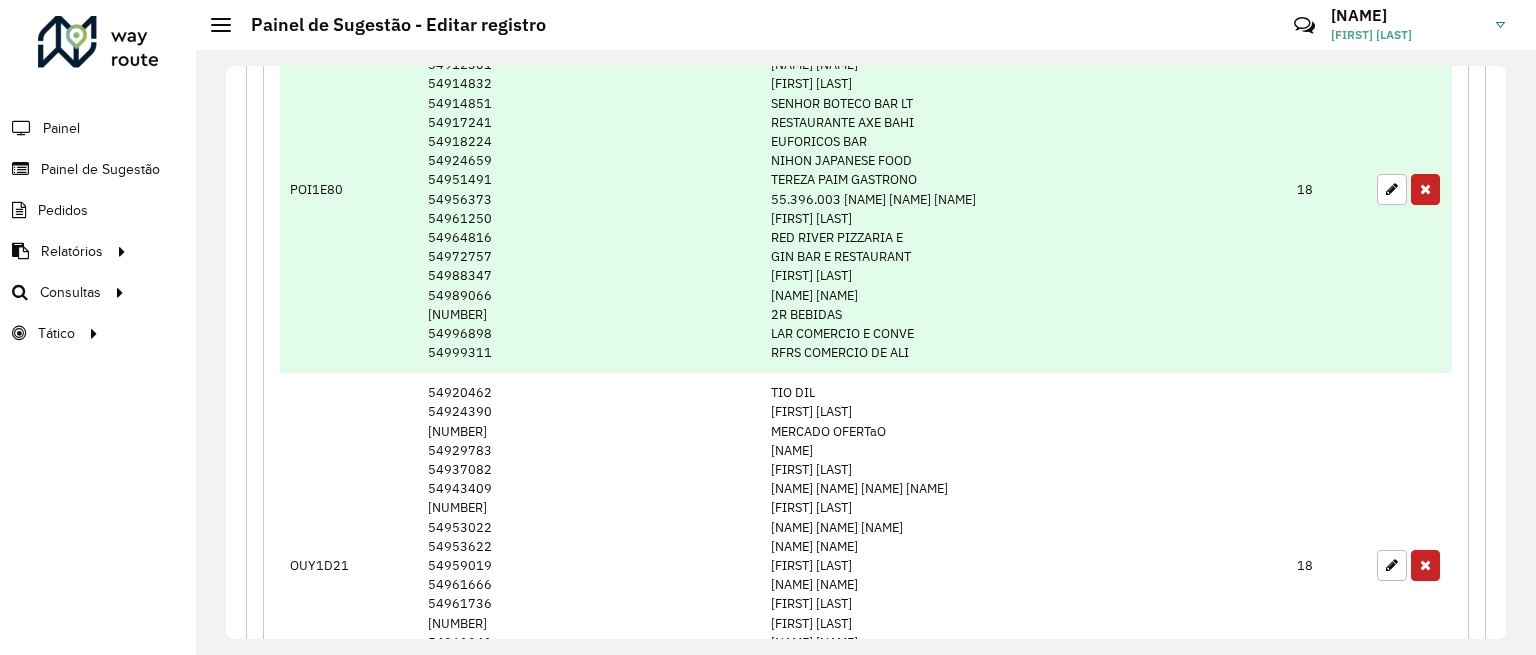 click on "[NUMBER] [NUMBER] [NUMBER] [NUMBER] [NUMBER] [NUMBER] [NUMBER] [NUMBER] [NUMBER] [NUMBER] [NUMBER] [NUMBER] [NUMBER] [NUMBER] [NUMBER] [NUMBER] [NUMBER] [NUMBER]" at bounding box center (589, 189) 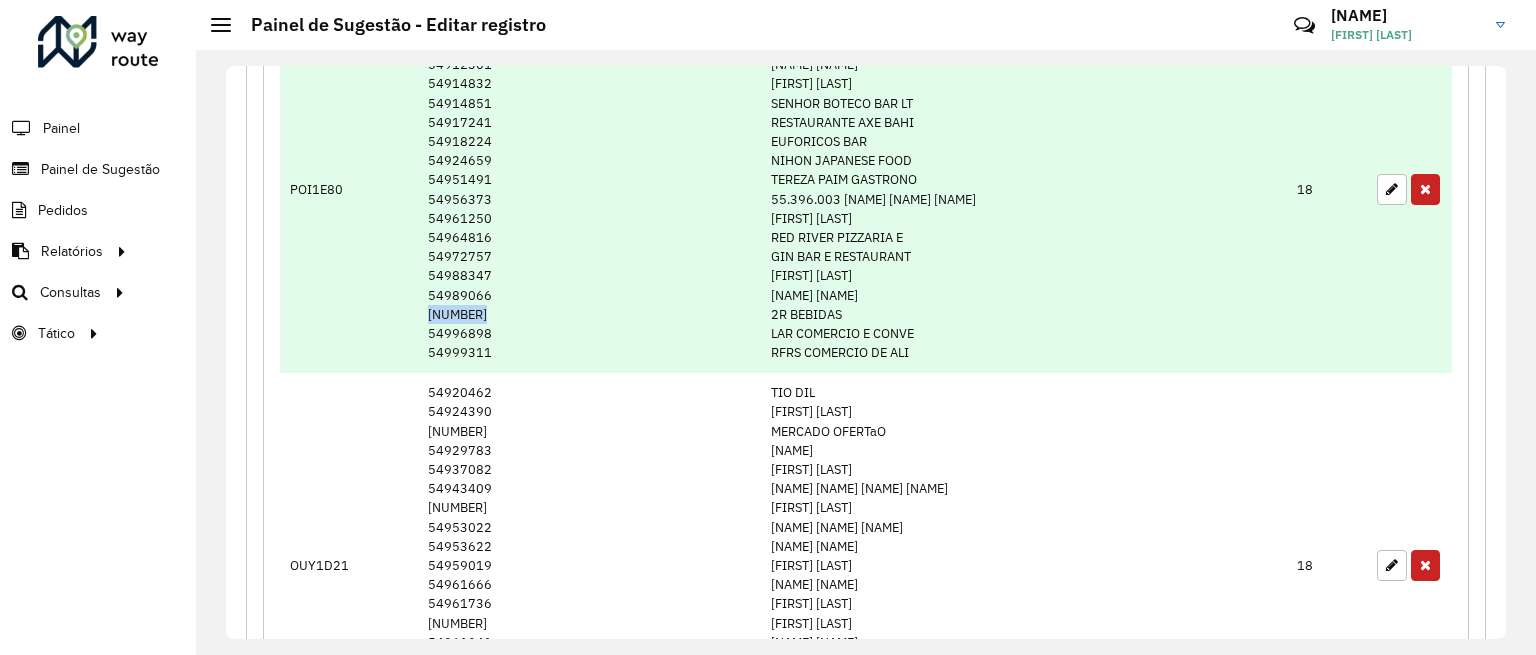 copy on "[NUMBER]" 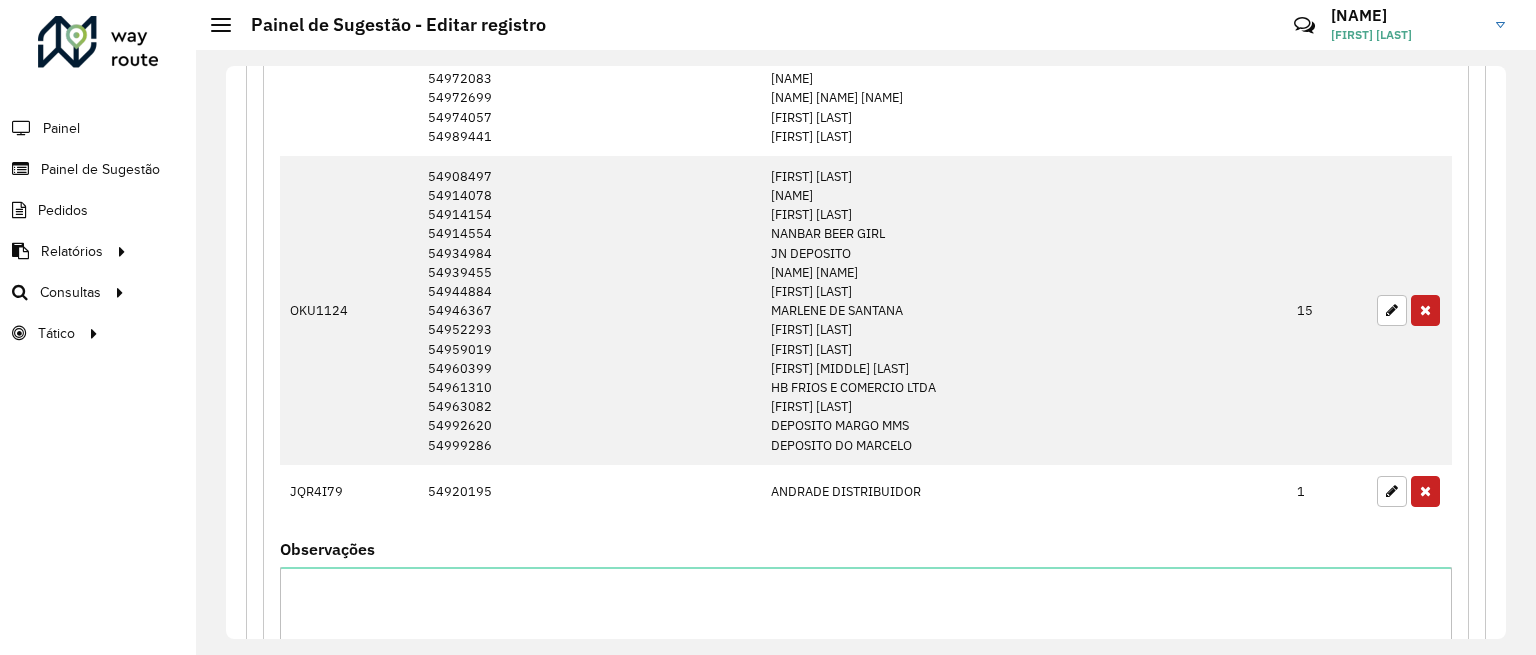 scroll, scrollTop: 2668, scrollLeft: 0, axis: vertical 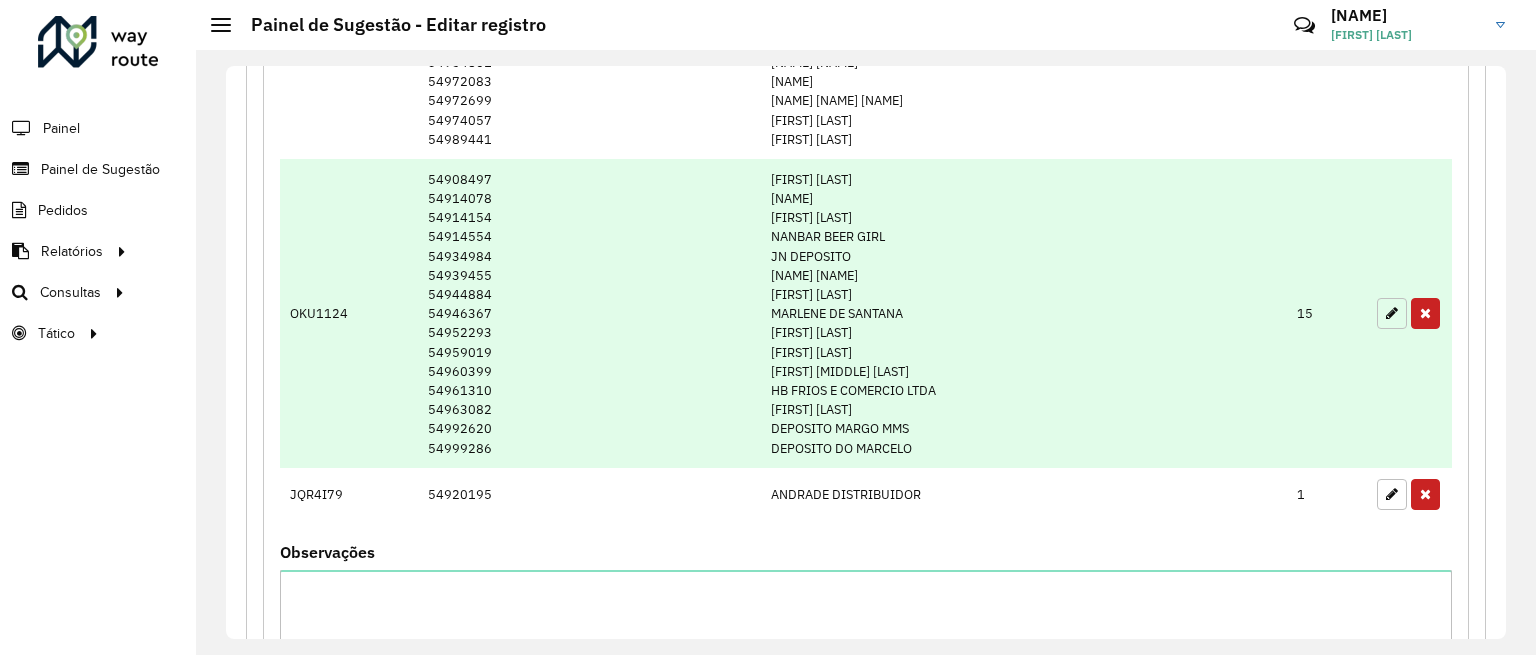click at bounding box center [1392, 313] 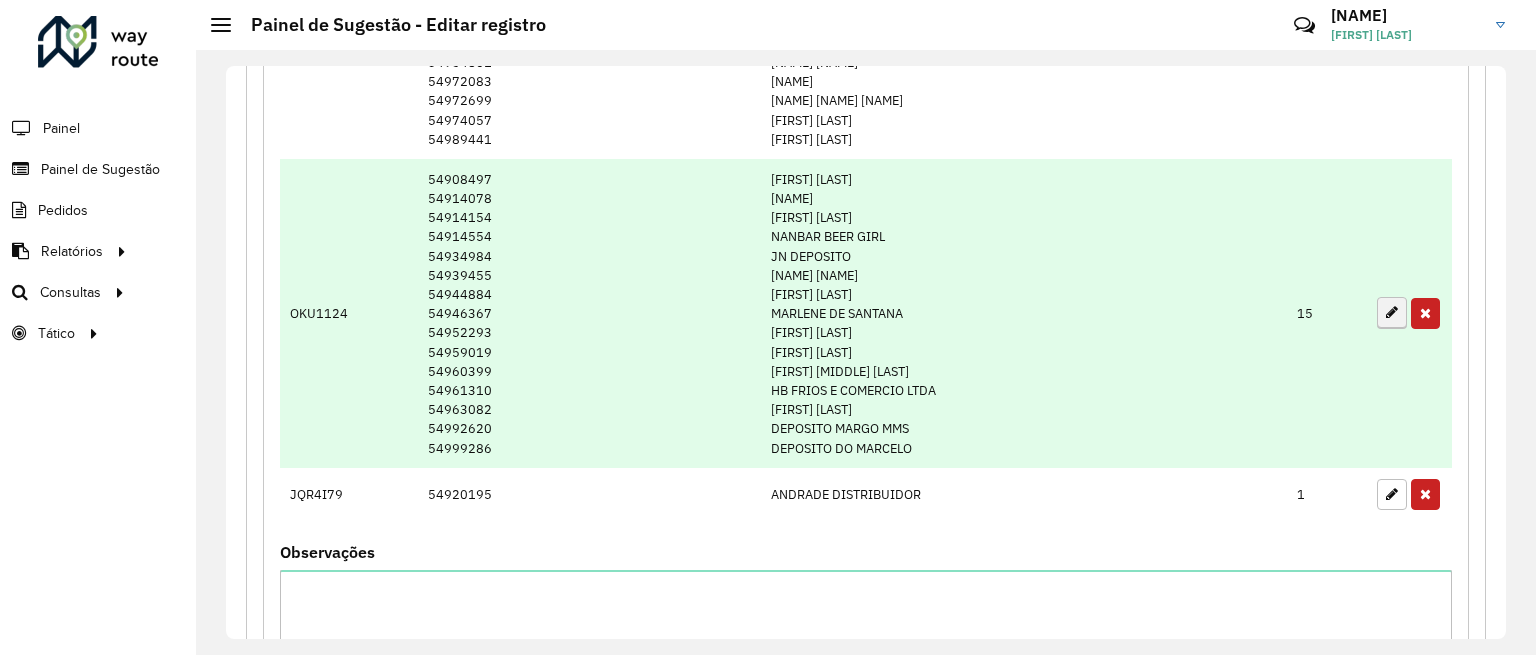 type on "**" 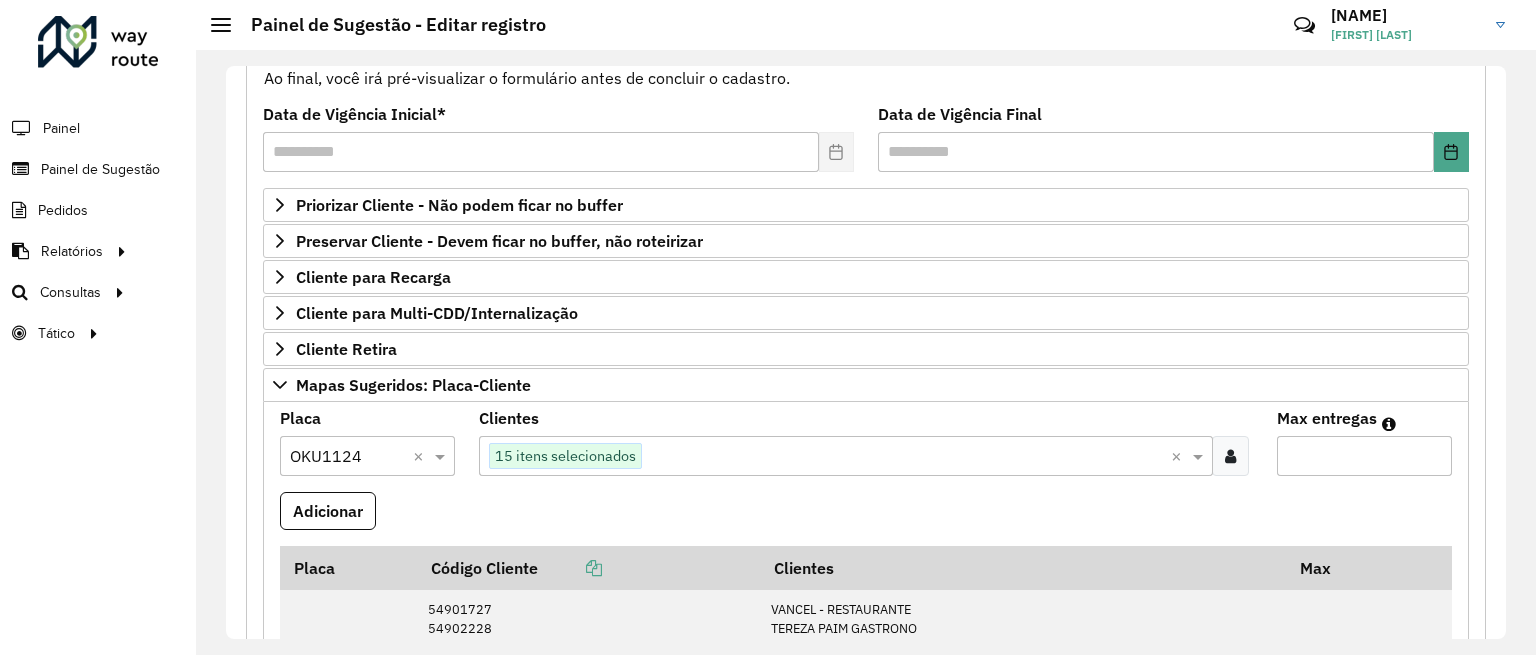 scroll, scrollTop: 187, scrollLeft: 0, axis: vertical 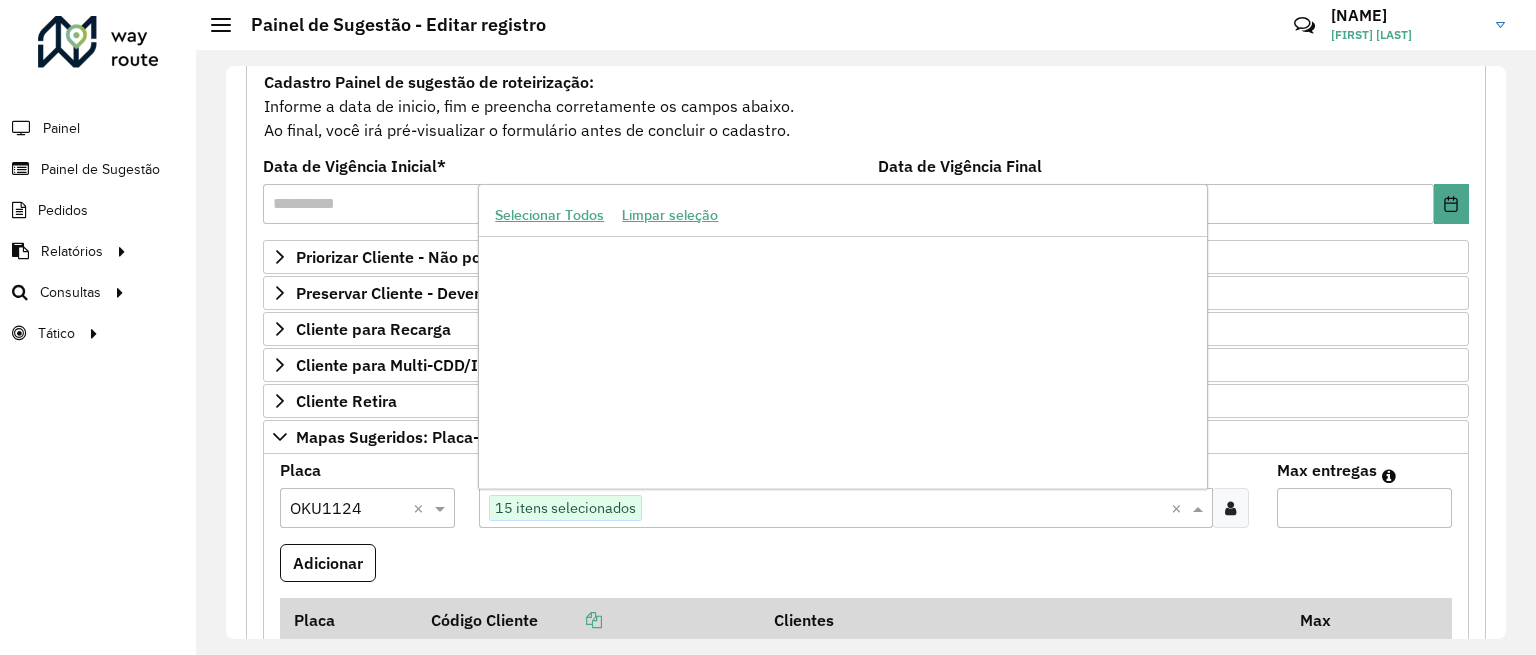 click at bounding box center (906, 509) 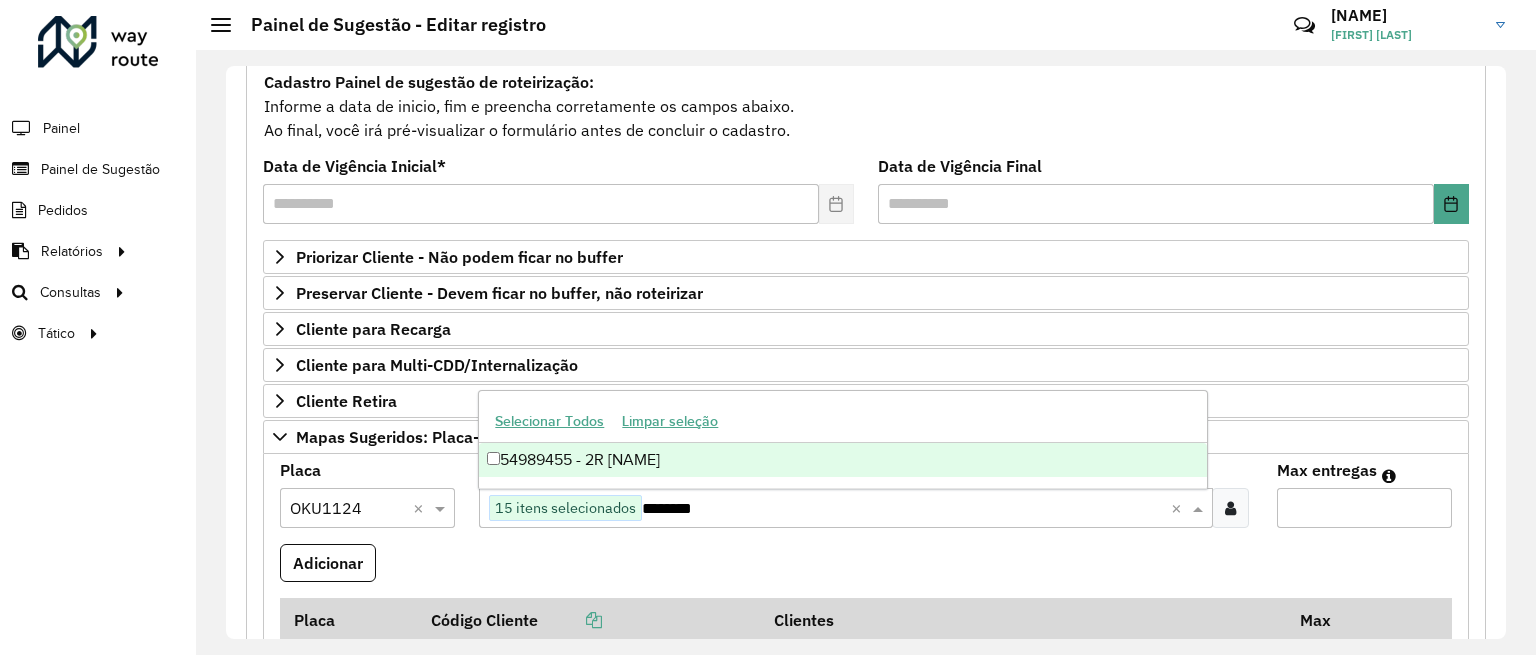 click on "54989455 - 2R [NAME]" at bounding box center [842, 460] 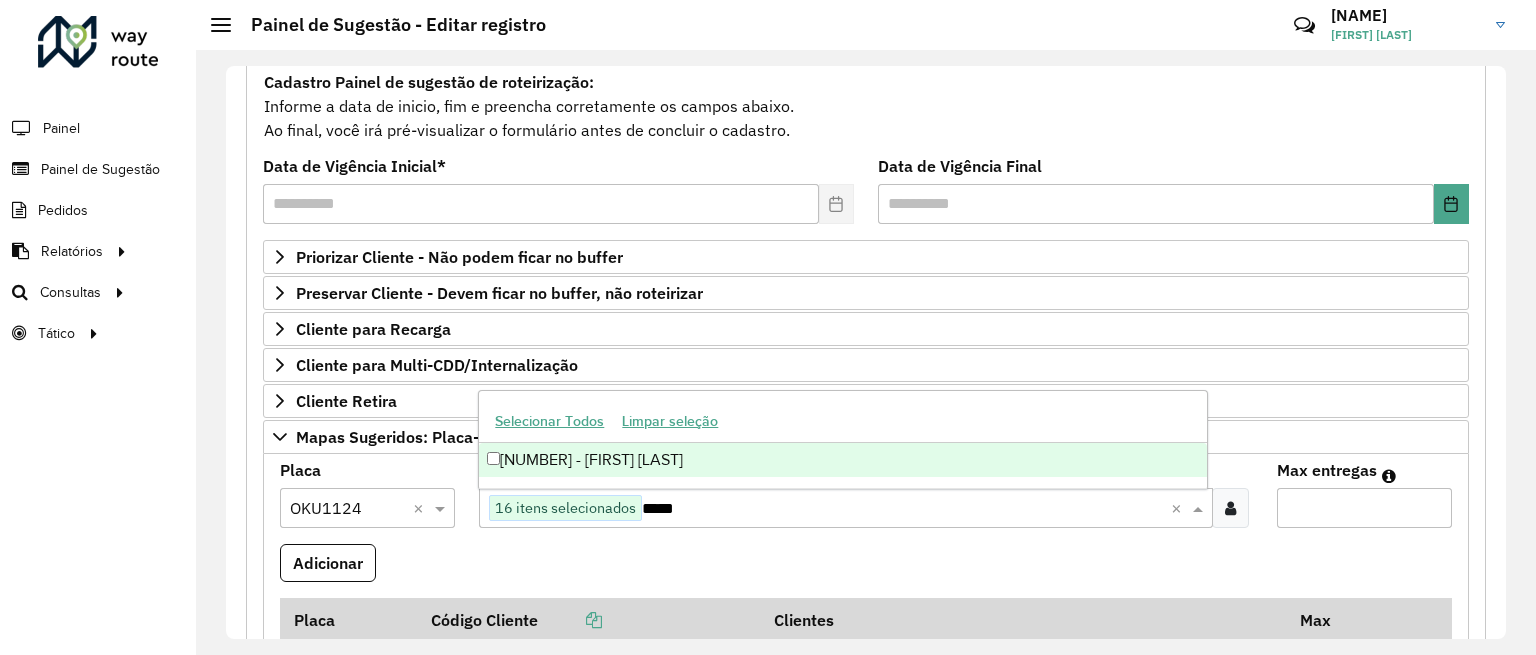 click on "[NUMBER] - [FIRST] [LAST]" at bounding box center [842, 460] 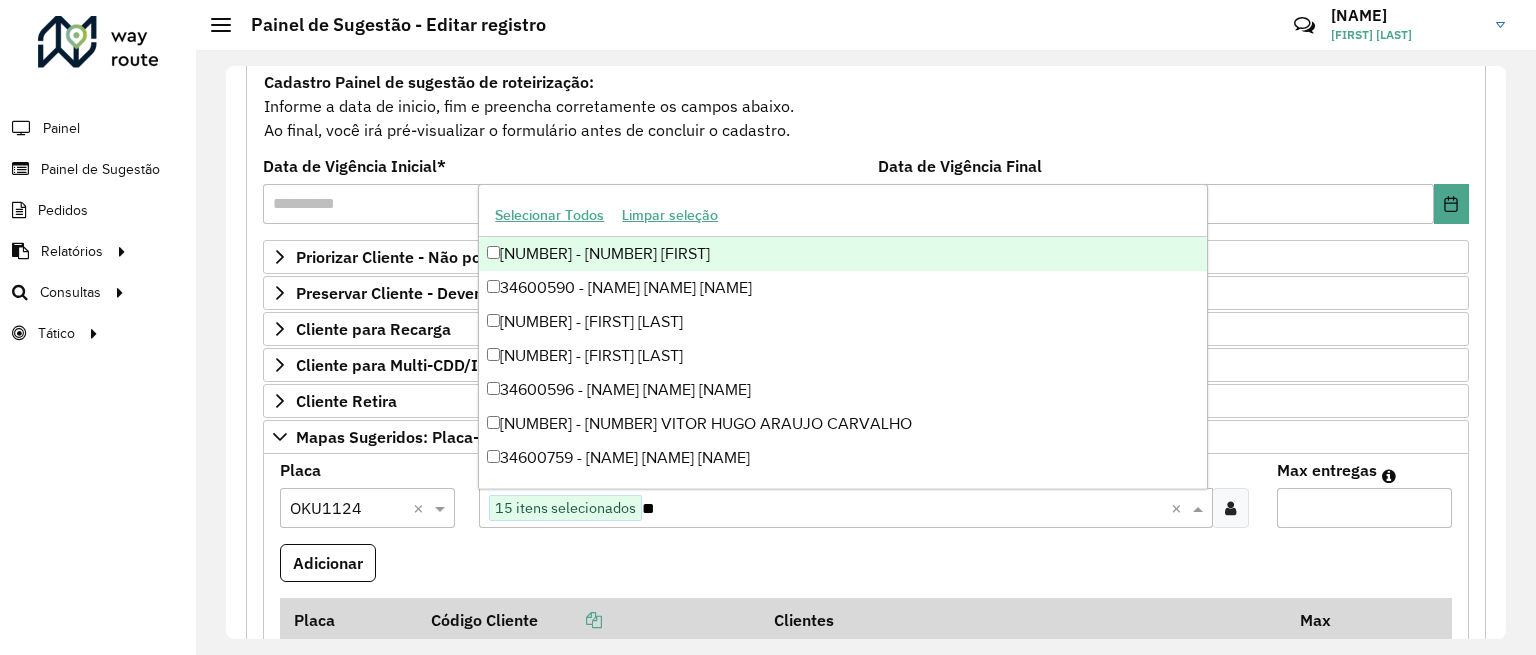 type on "*" 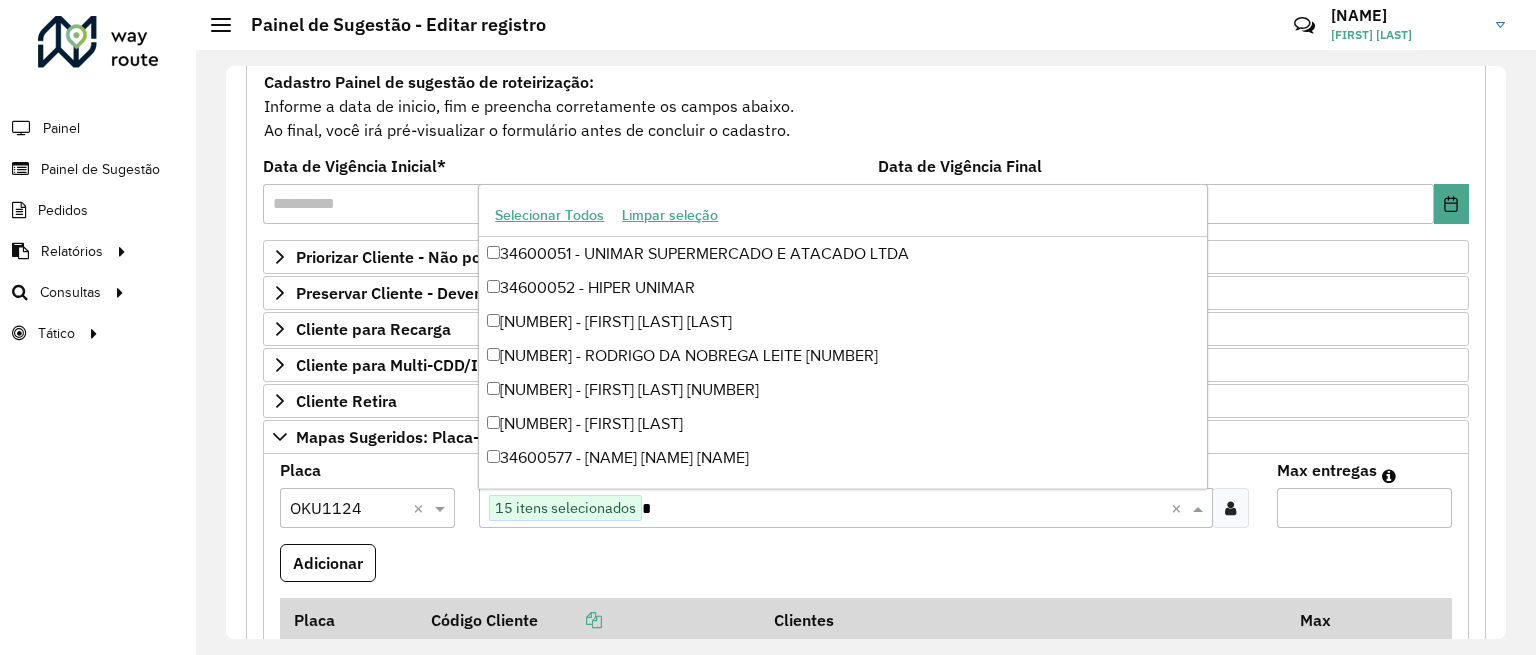 type 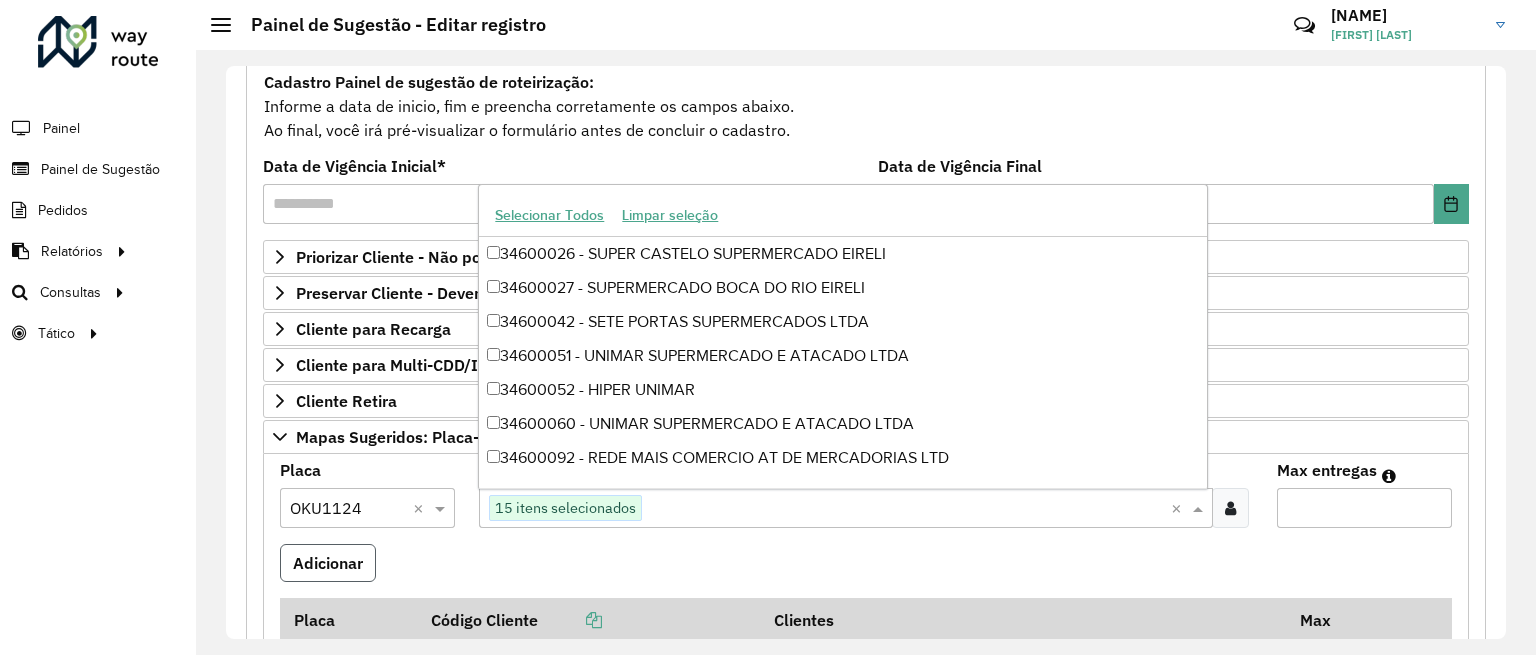 click on "Adicionar" at bounding box center [328, 563] 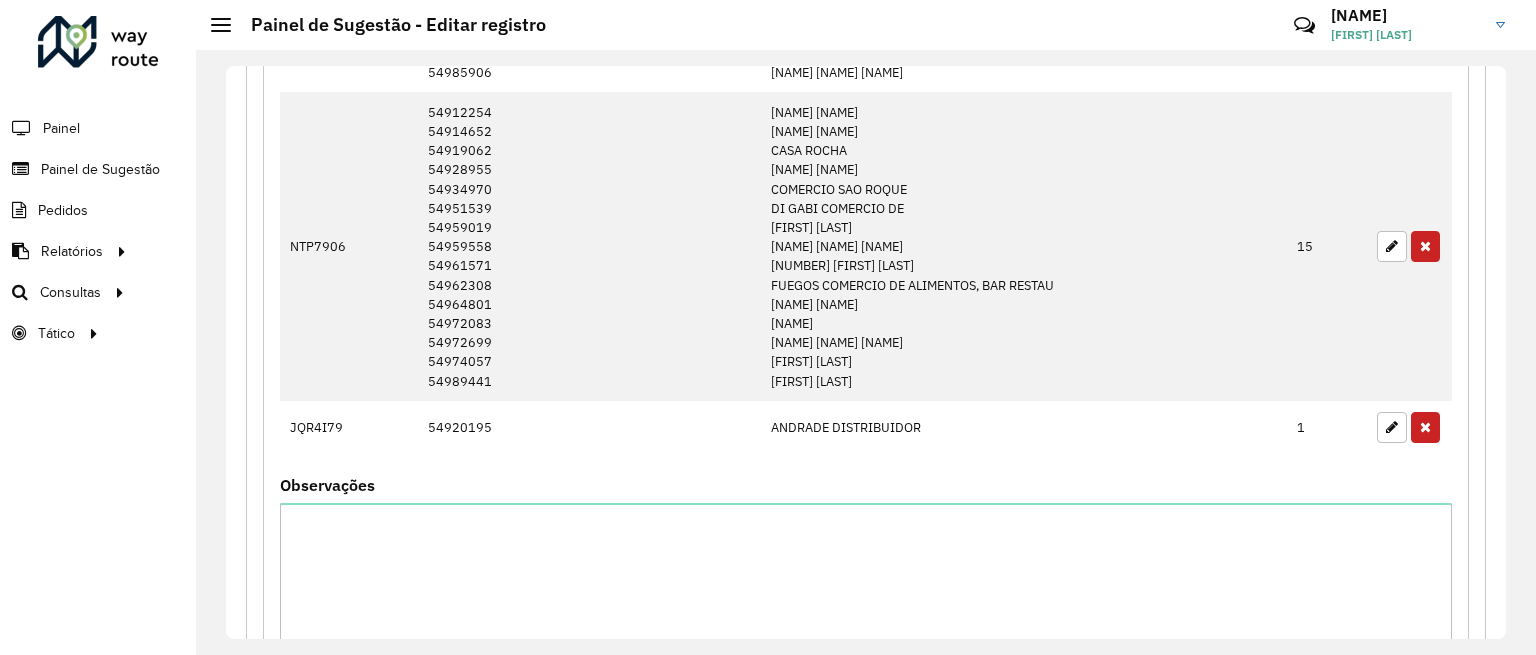 scroll, scrollTop: 2728, scrollLeft: 0, axis: vertical 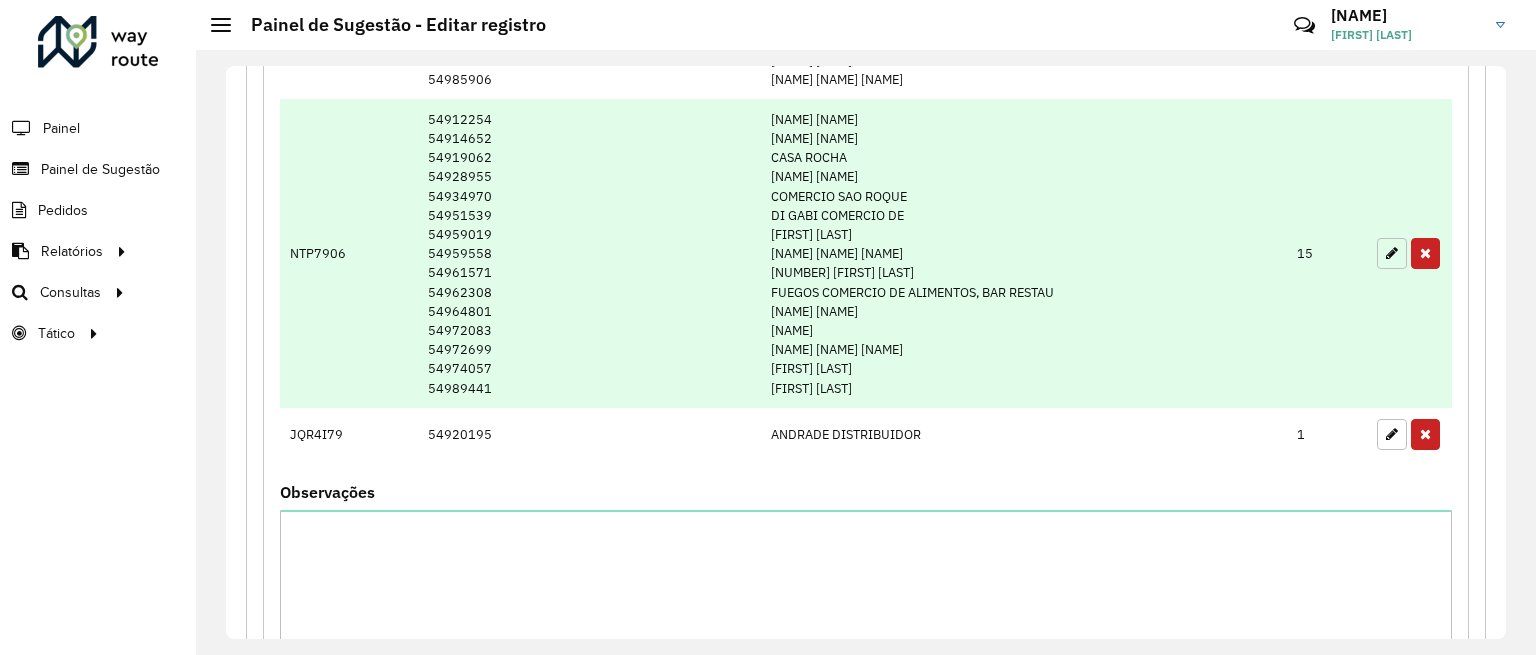 click at bounding box center [1392, 253] 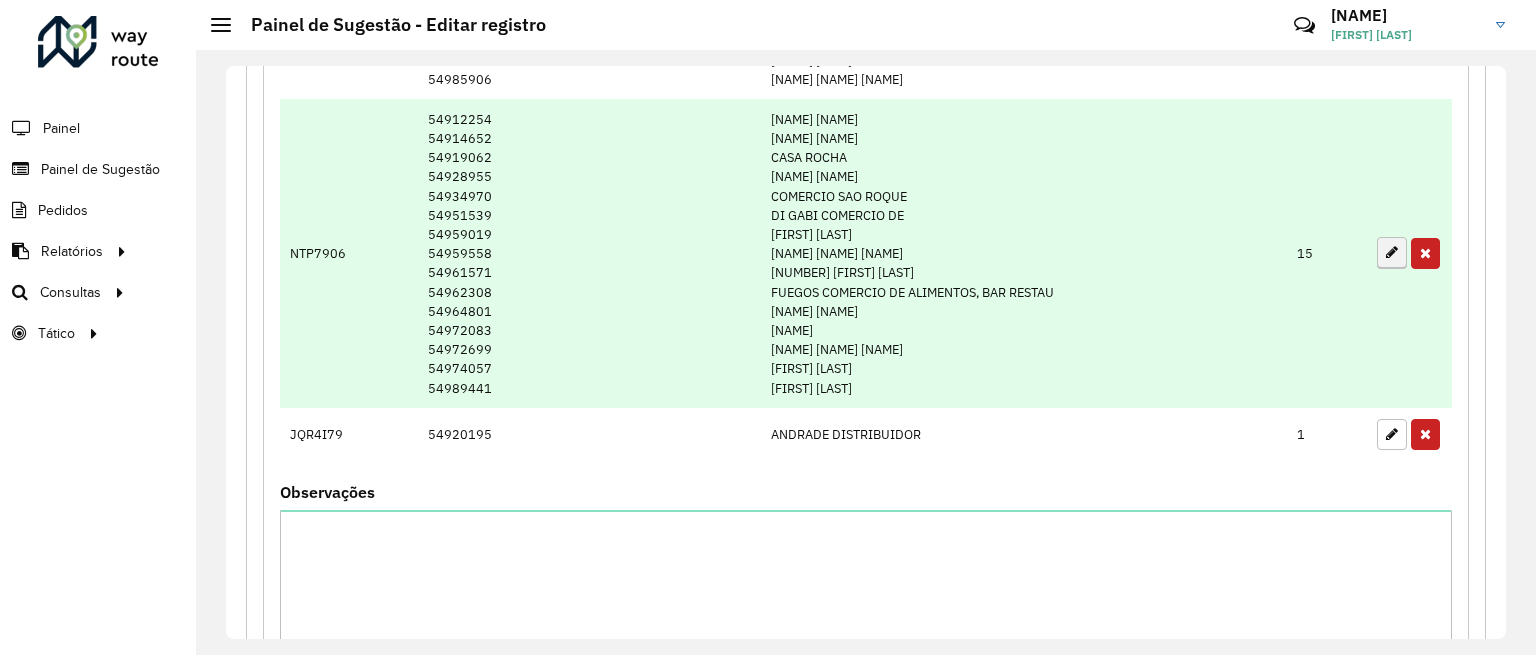 type on "**" 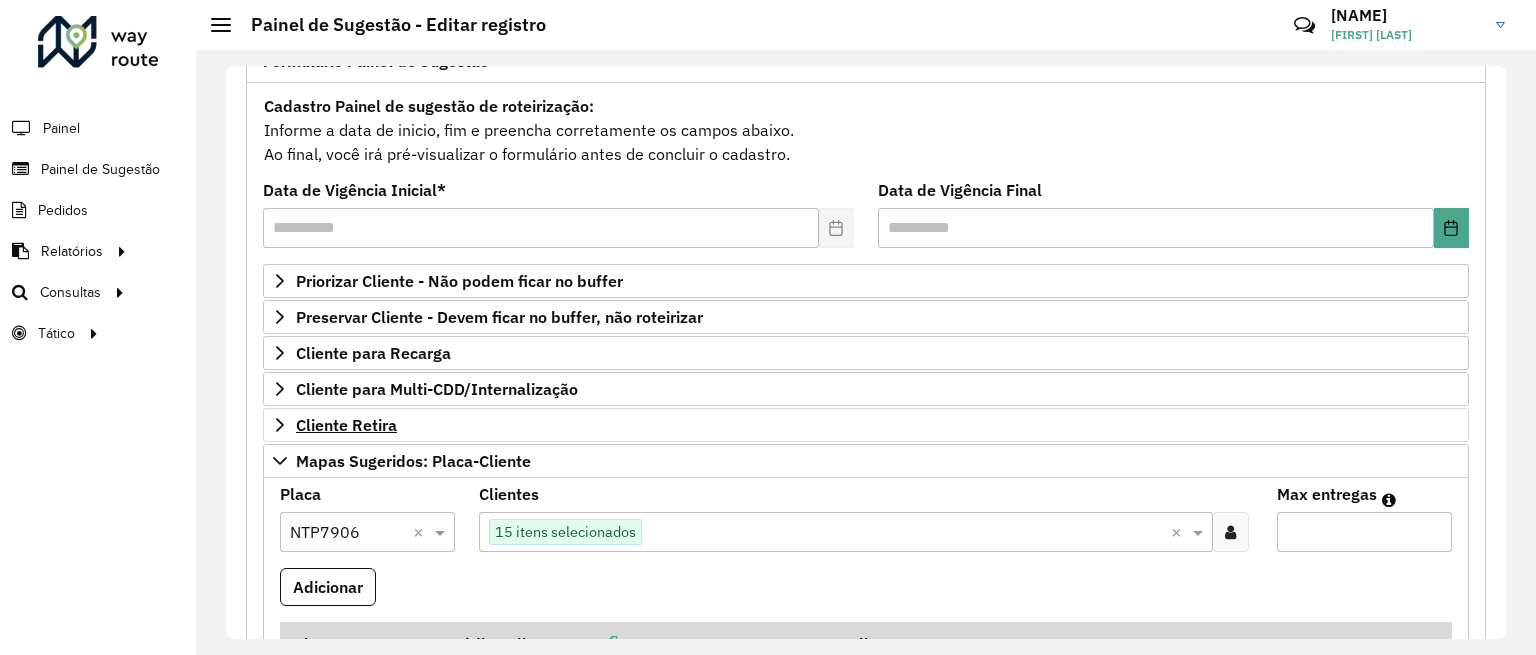 scroll, scrollTop: 145, scrollLeft: 0, axis: vertical 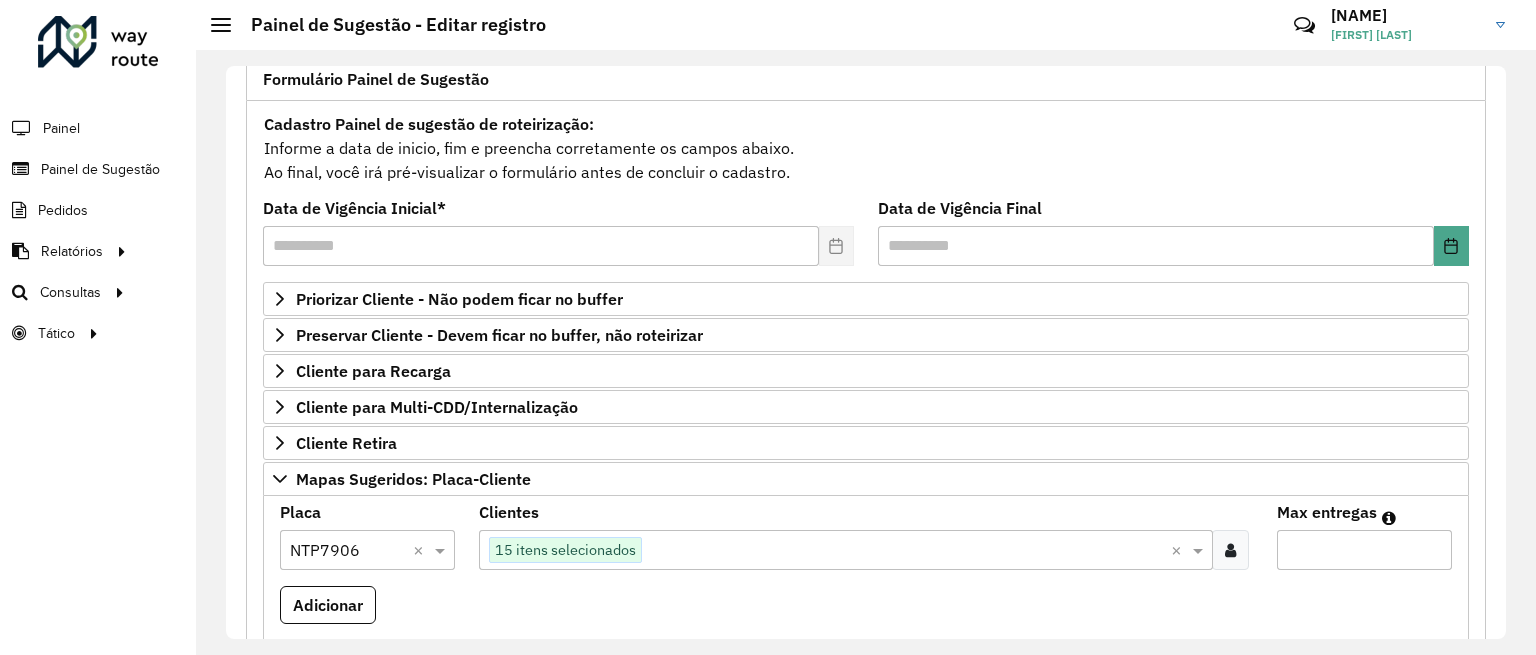 click at bounding box center [906, 551] 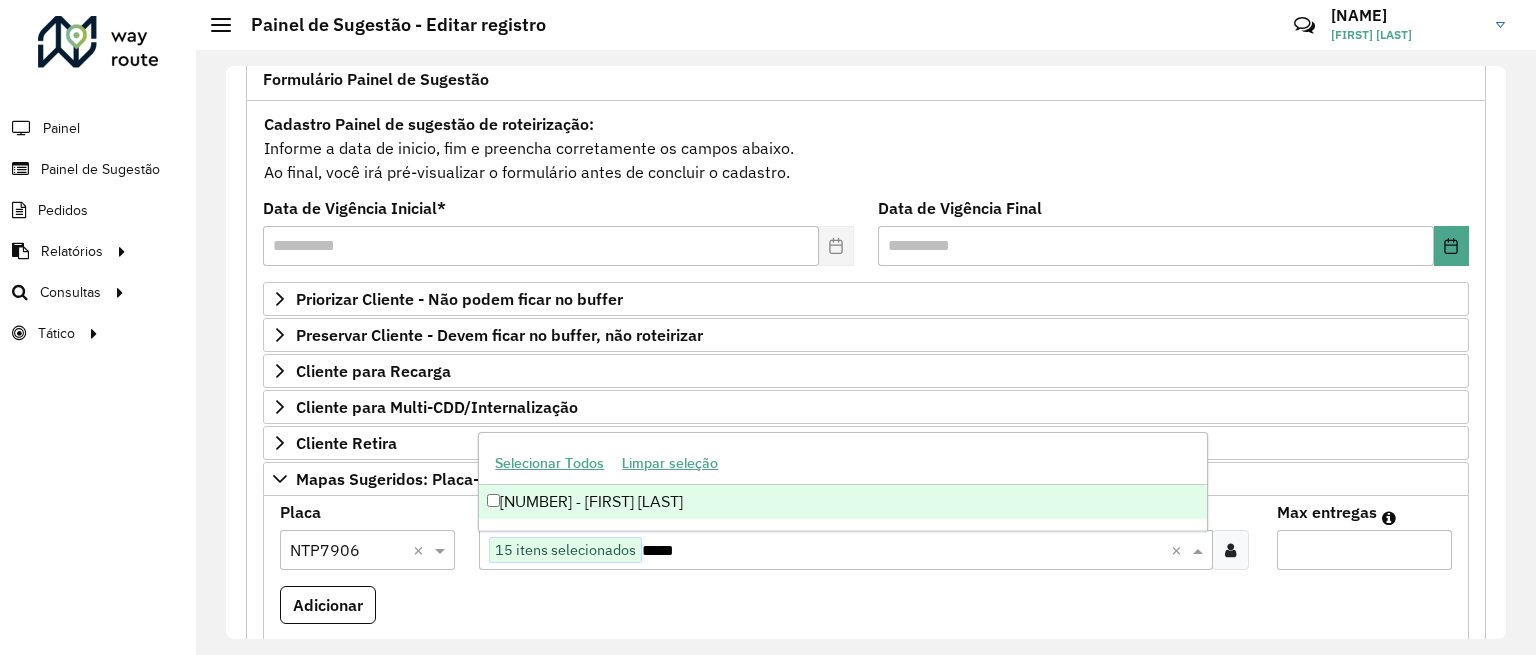 scroll, scrollTop: 0, scrollLeft: 0, axis: both 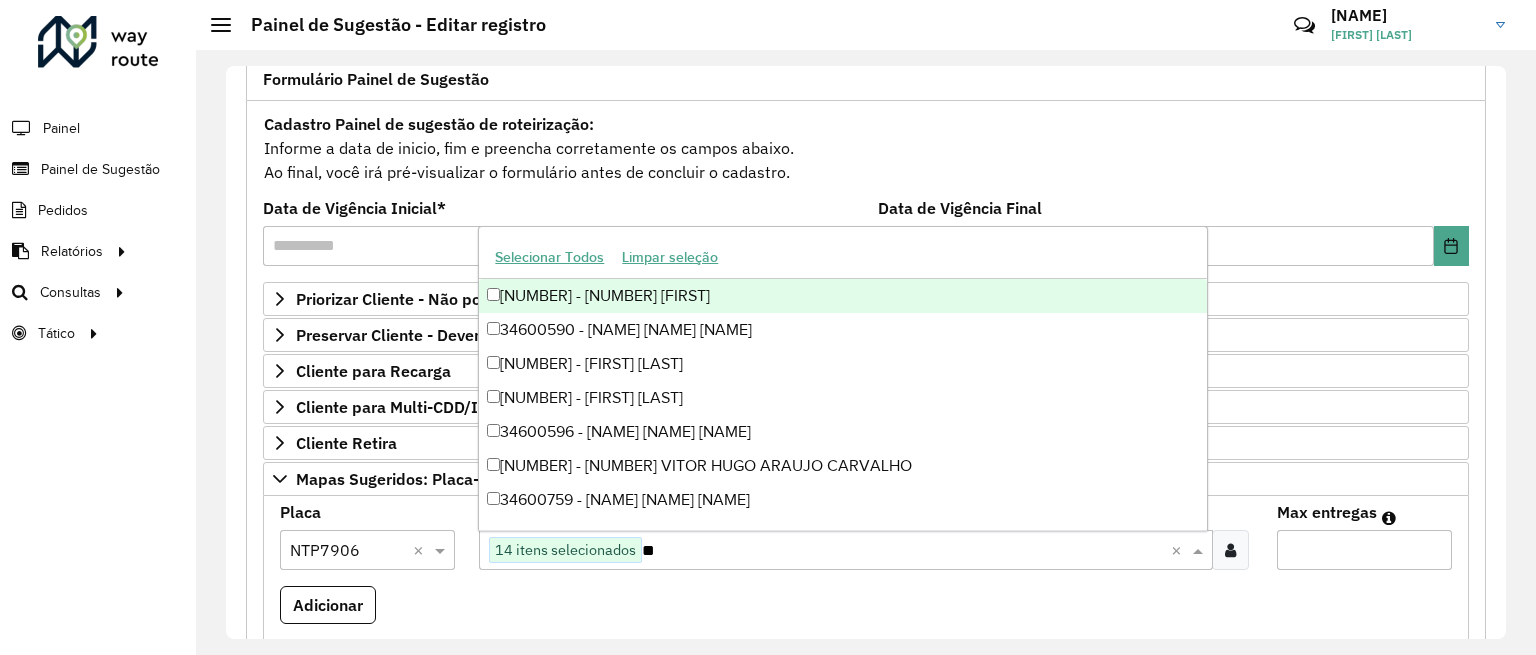 type on "*" 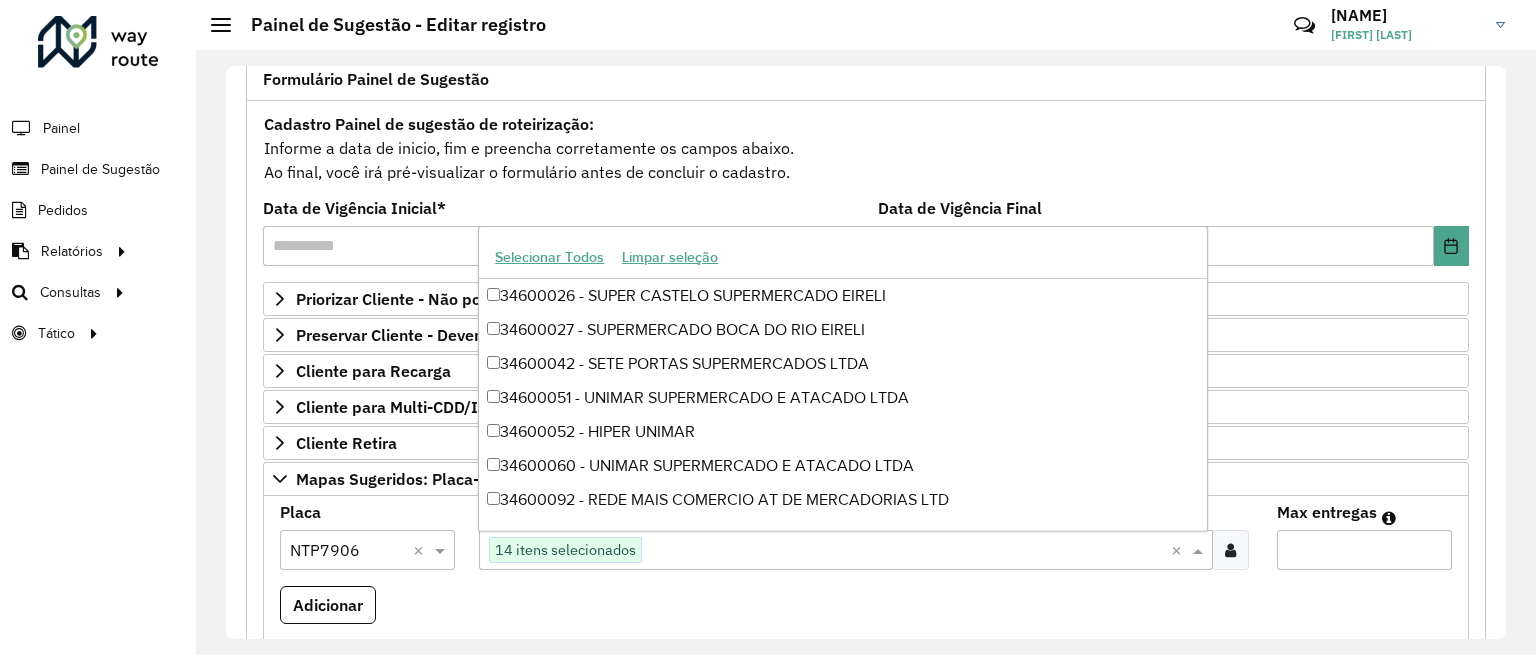 type on "*" 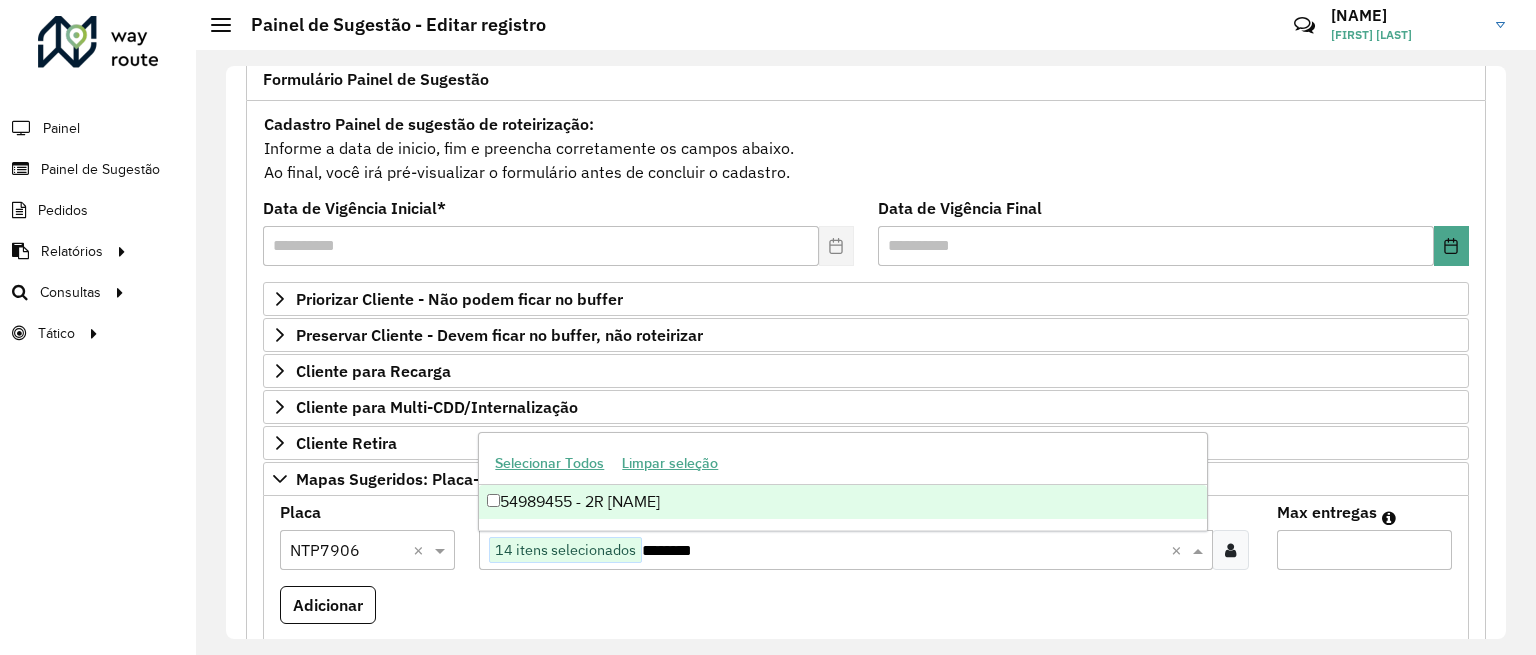click on "54989455 - 2R [NAME]" at bounding box center [842, 502] 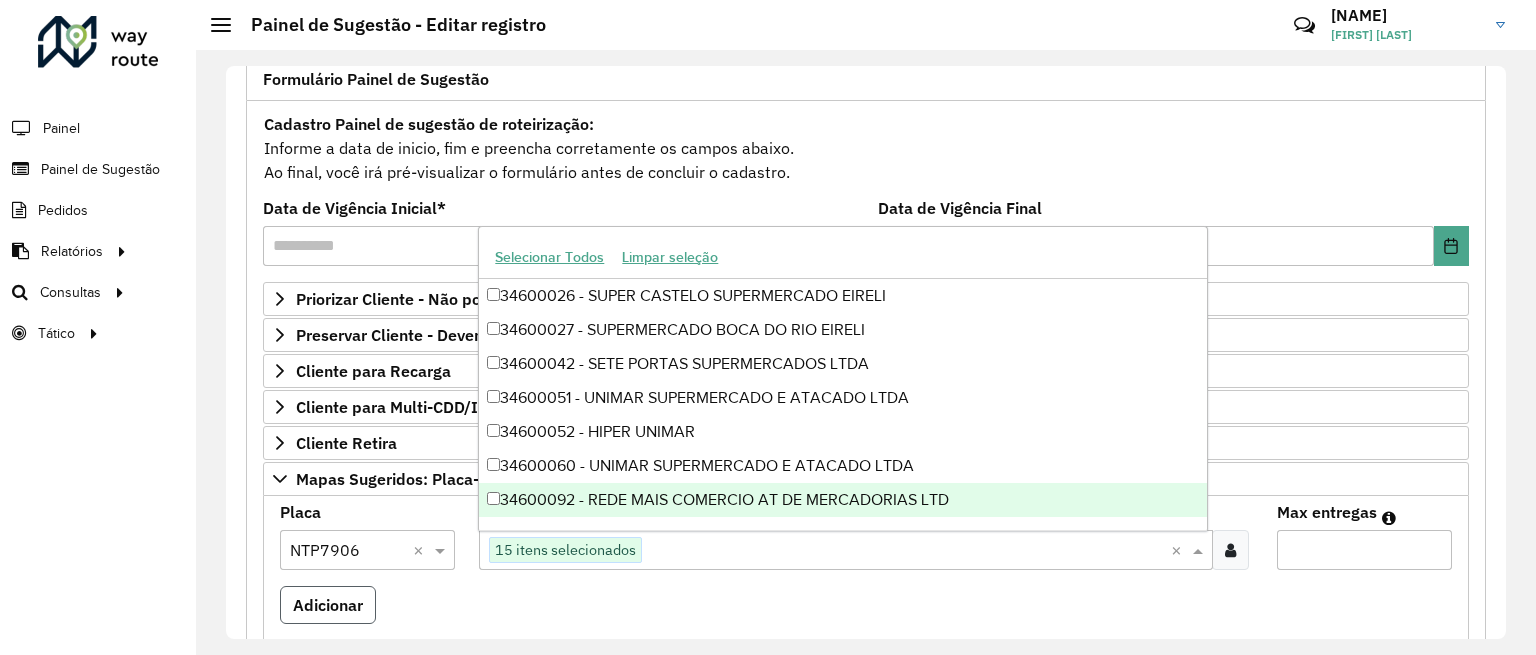 click on "Adicionar" at bounding box center [328, 605] 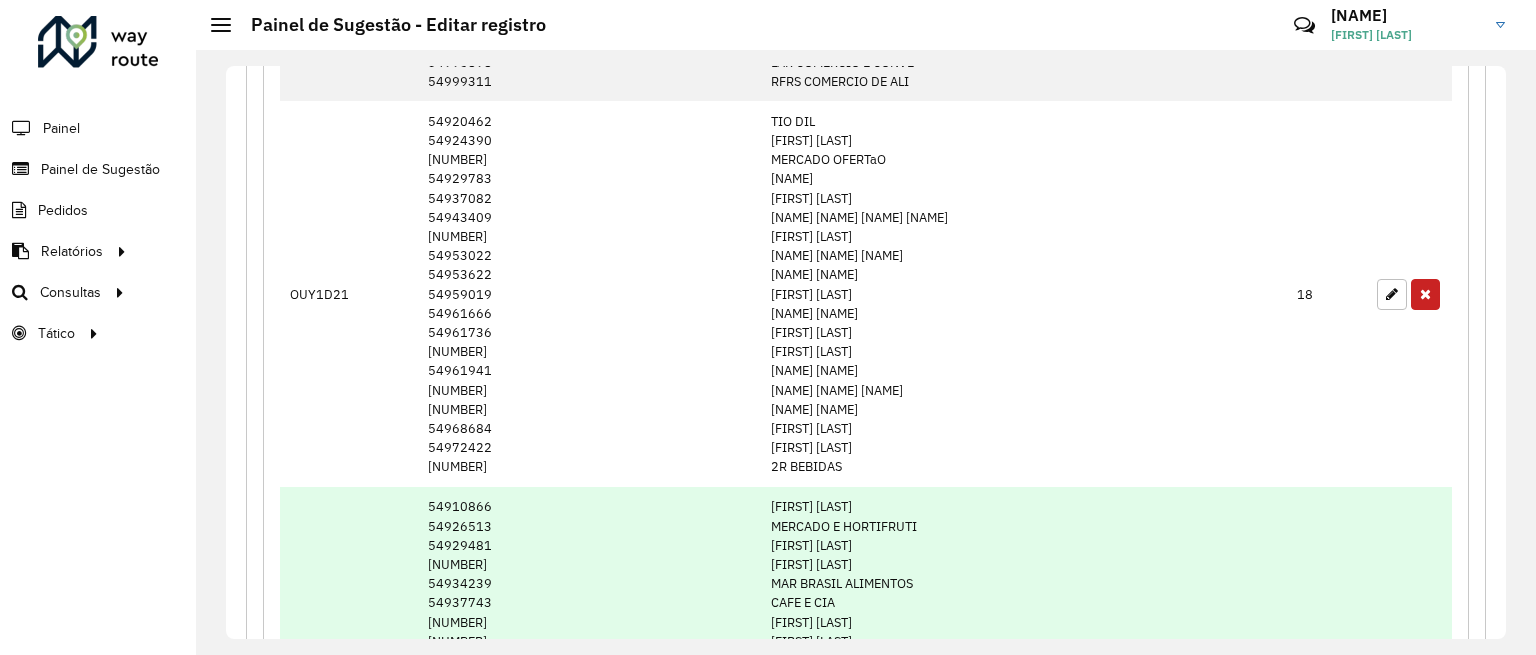 scroll, scrollTop: 1705, scrollLeft: 0, axis: vertical 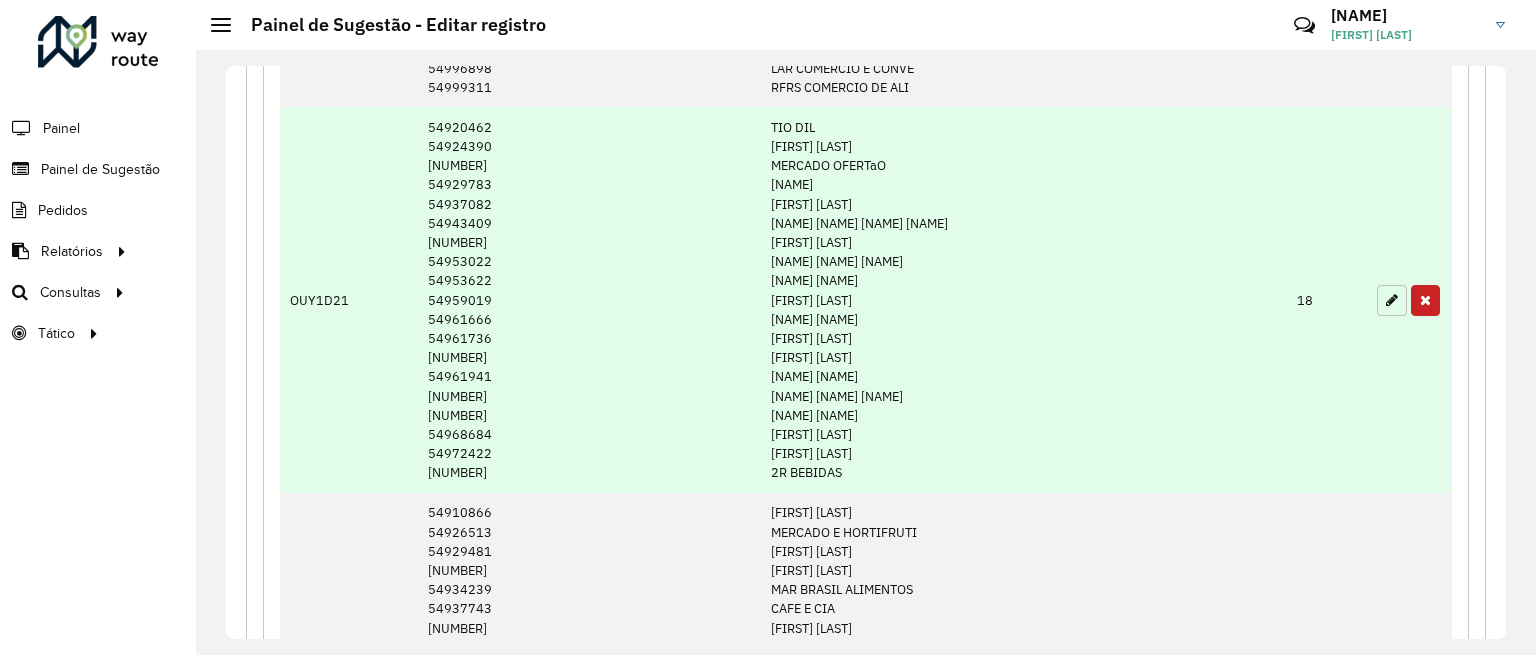 click at bounding box center [1392, 300] 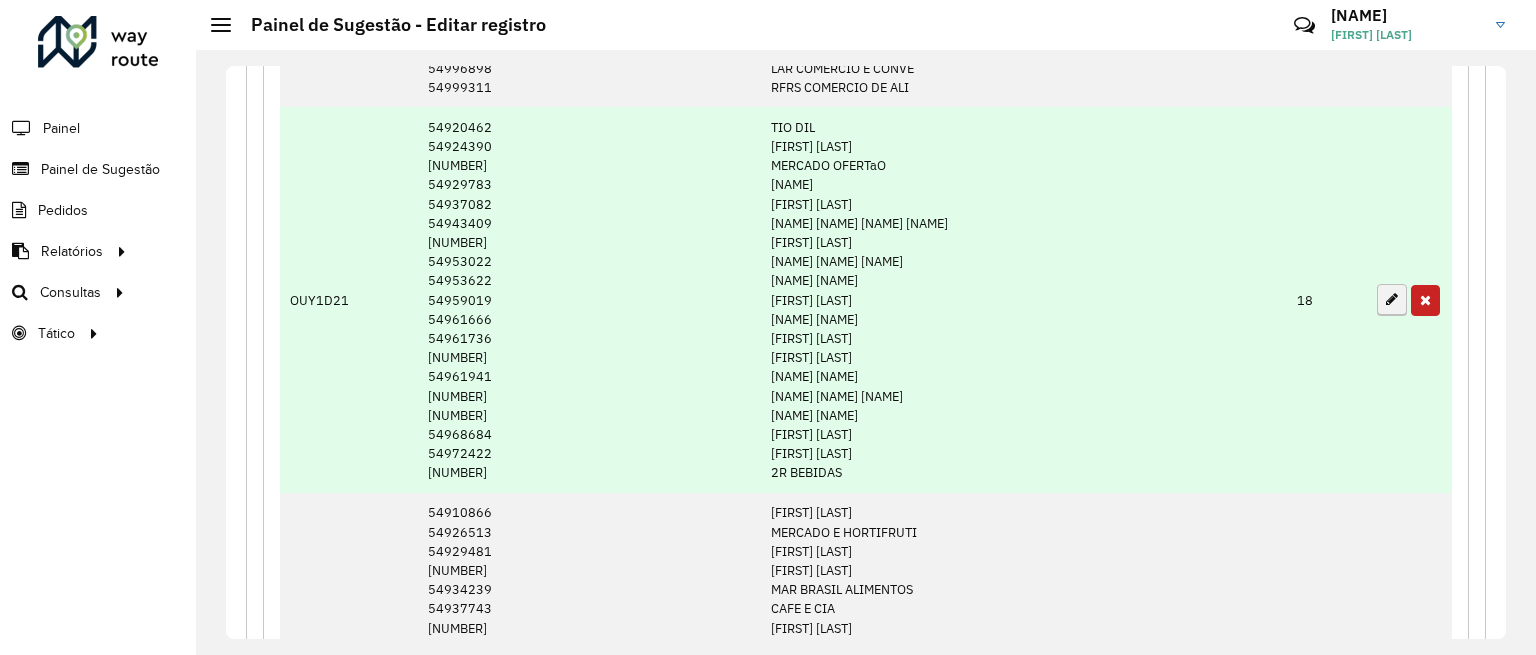 type on "**" 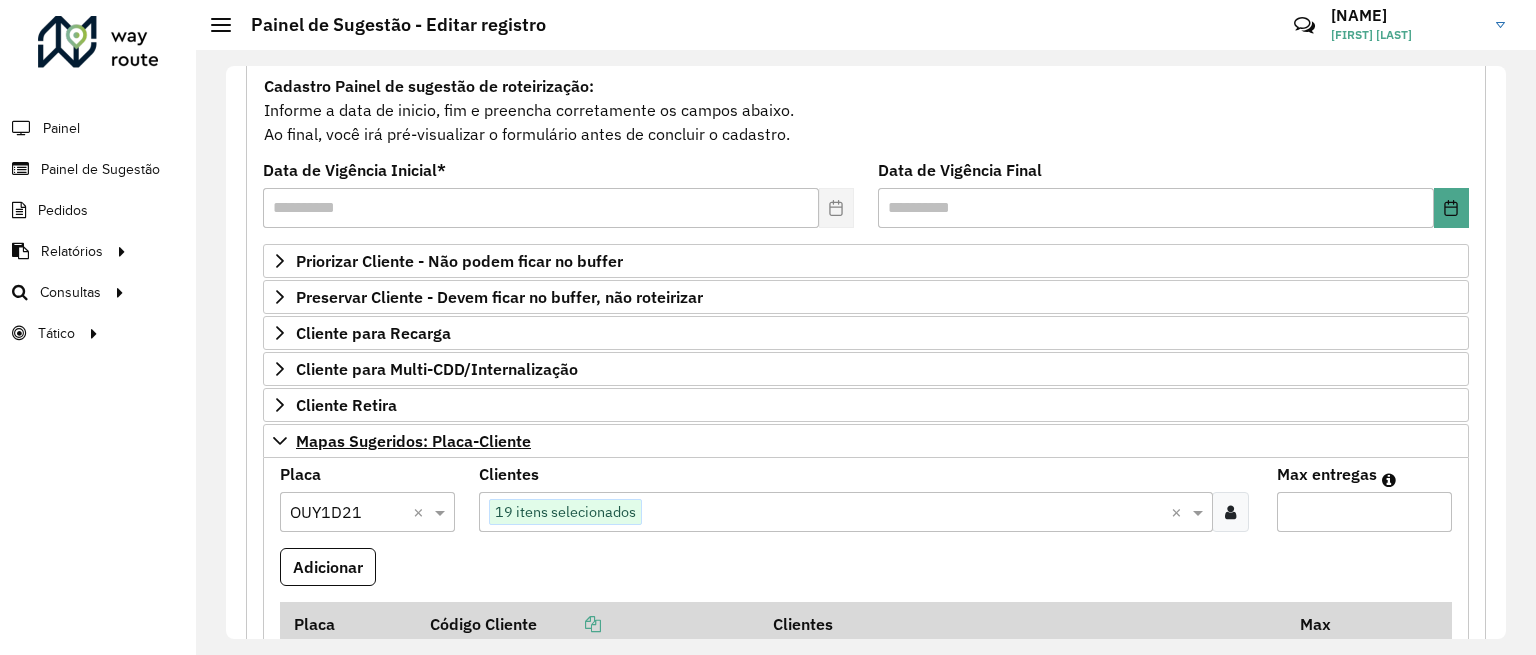 scroll, scrollTop: 130, scrollLeft: 0, axis: vertical 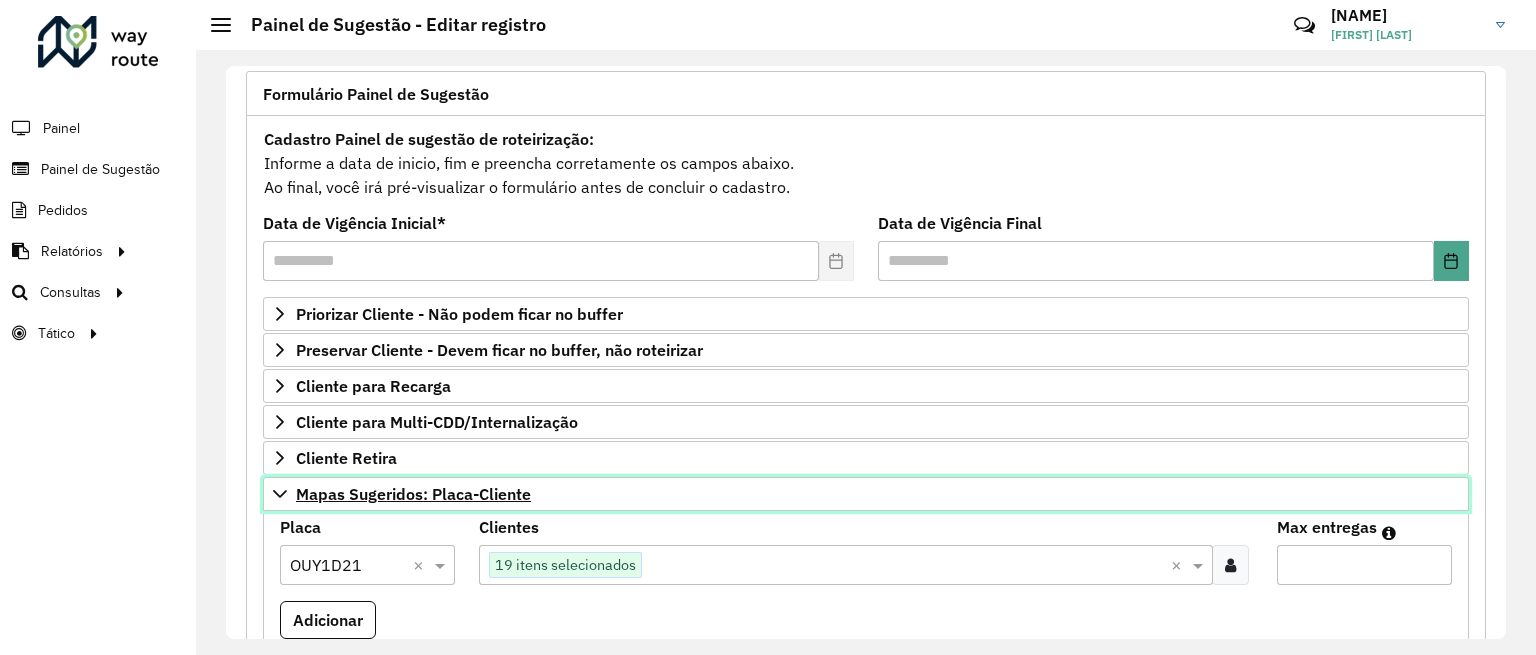 click on "Mapas Sugeridos: Placa-Cliente" at bounding box center (866, 494) 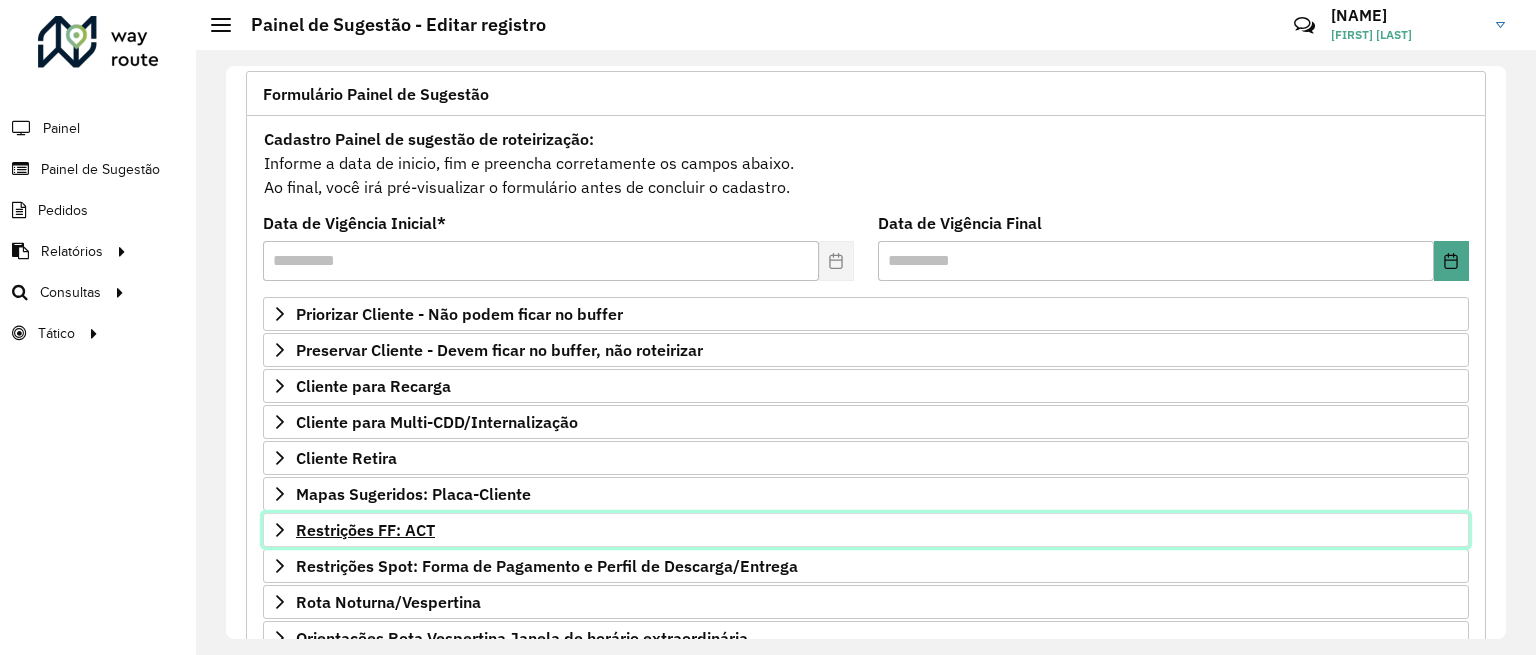 click on "Restrições FF: ACT" at bounding box center (866, 530) 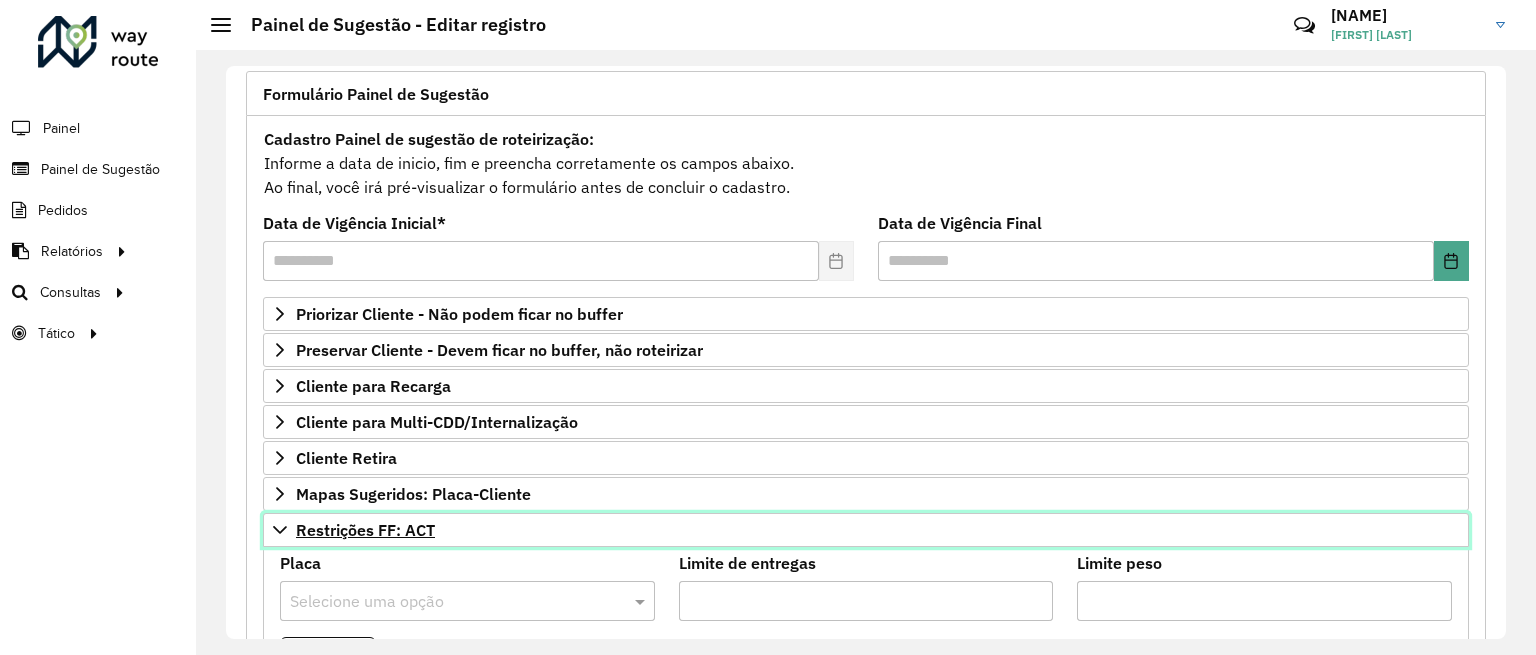 click on "Restrições FF: ACT" at bounding box center [866, 530] 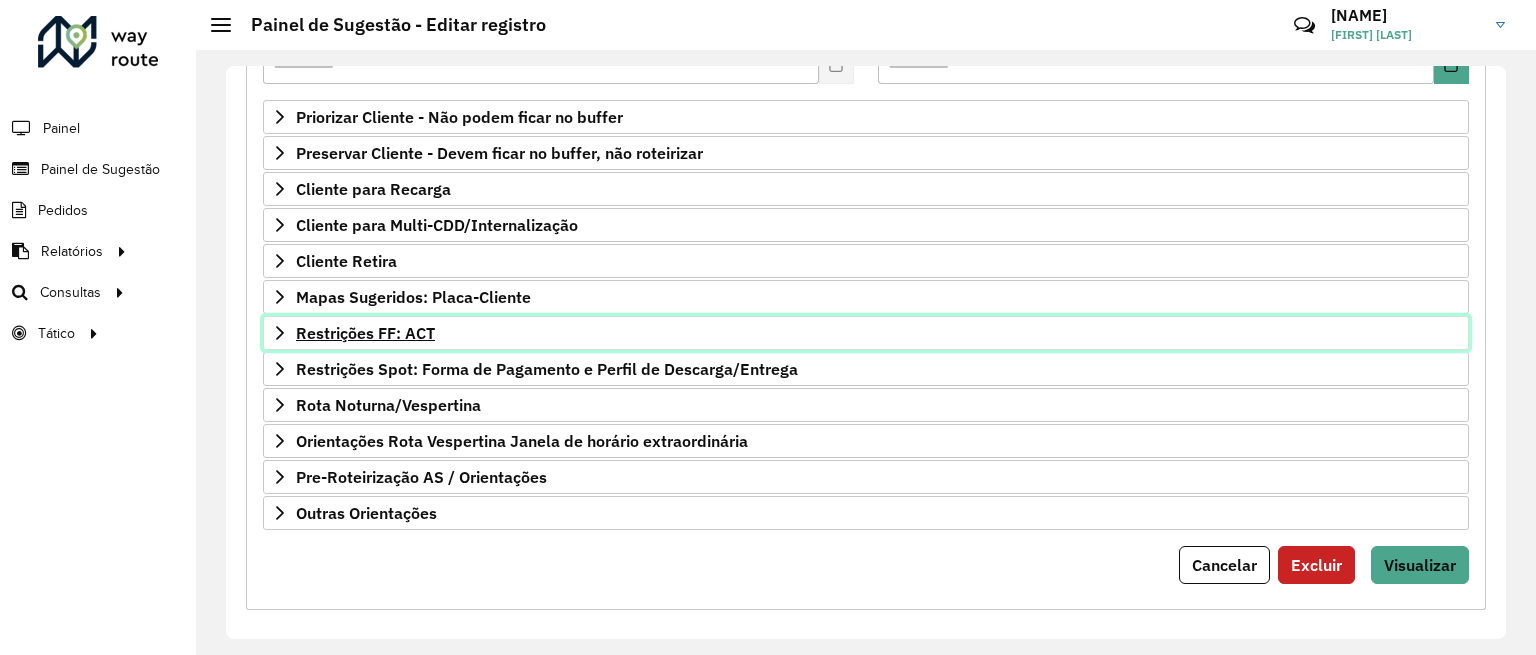 scroll, scrollTop: 341, scrollLeft: 0, axis: vertical 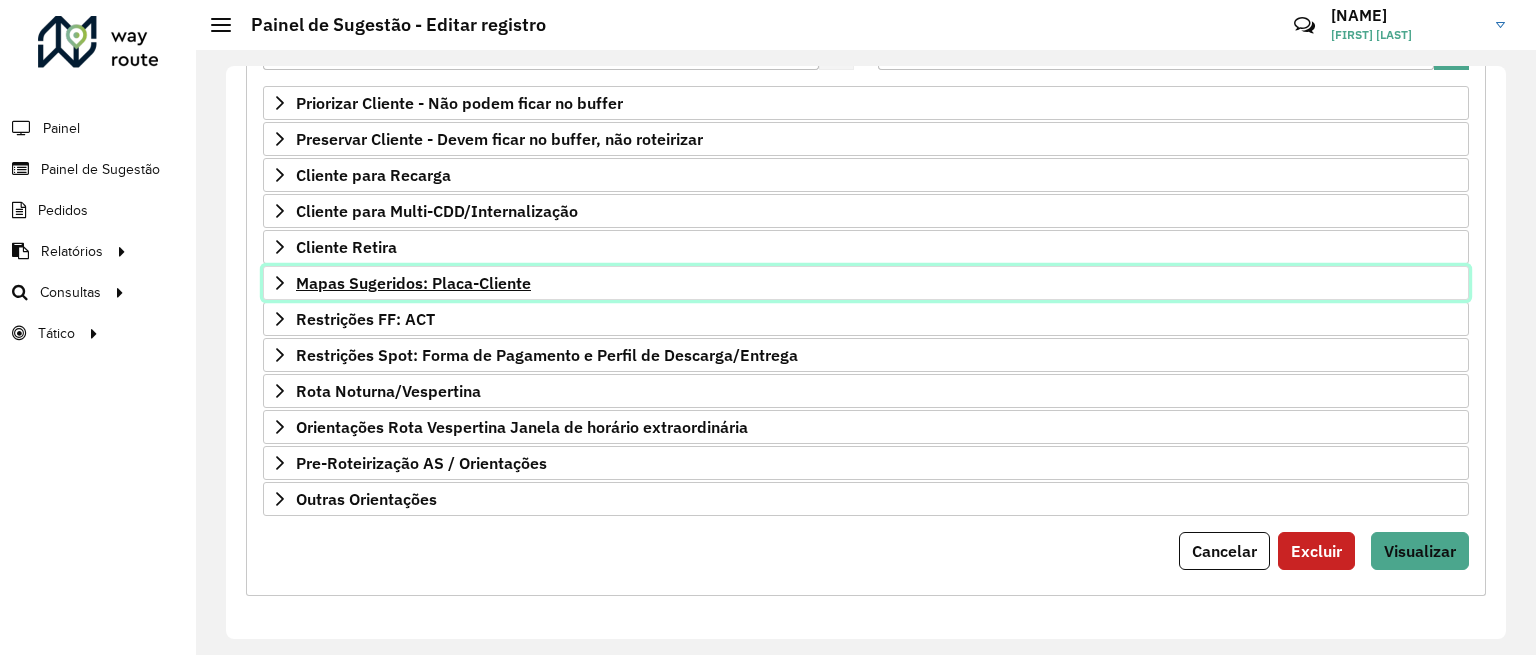 click on "Mapas Sugeridos: Placa-Cliente" at bounding box center (413, 283) 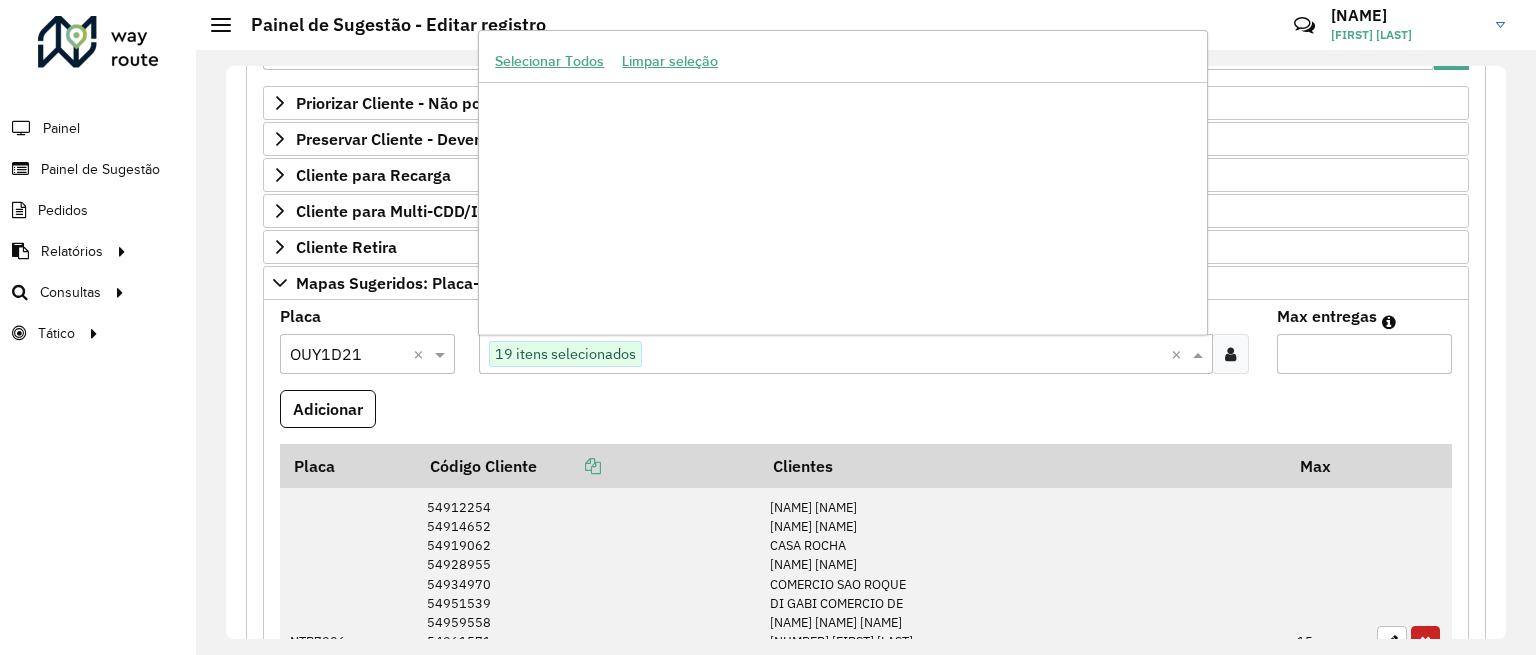click at bounding box center [906, 355] 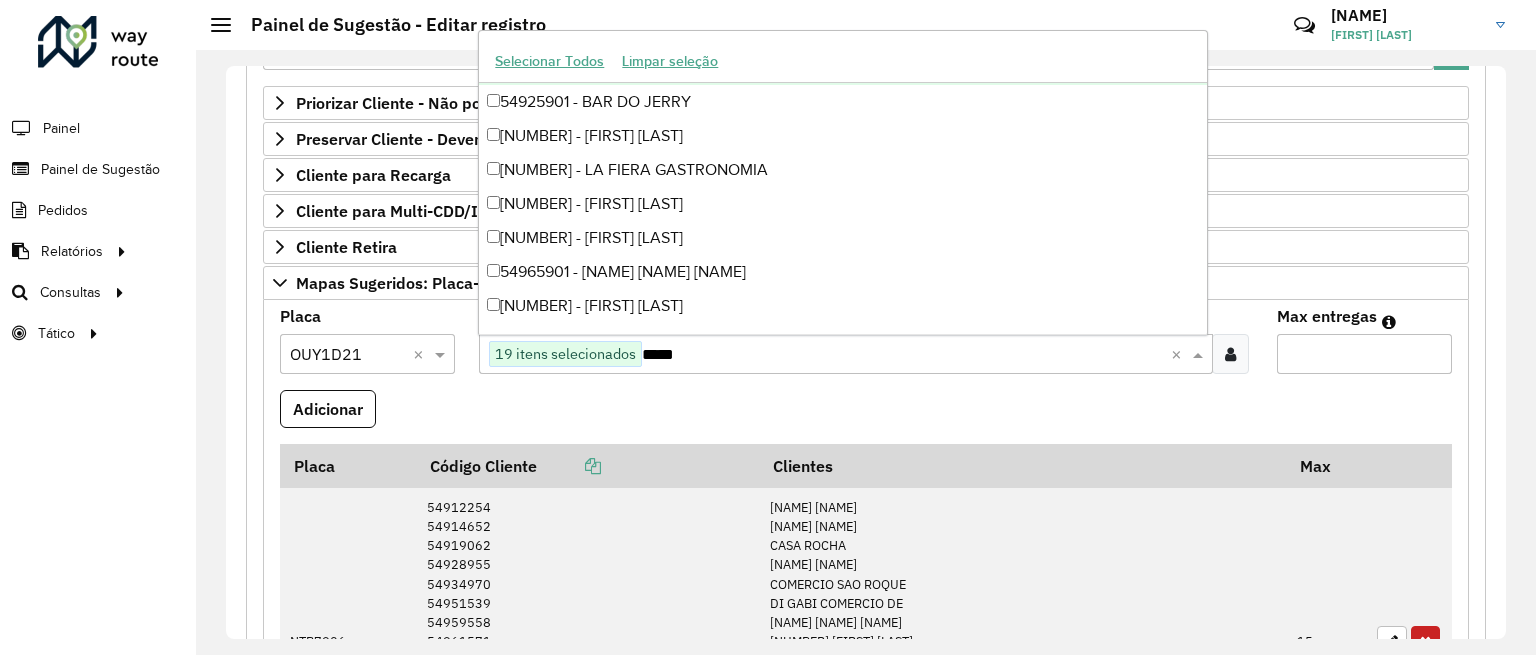 scroll, scrollTop: 0, scrollLeft: 0, axis: both 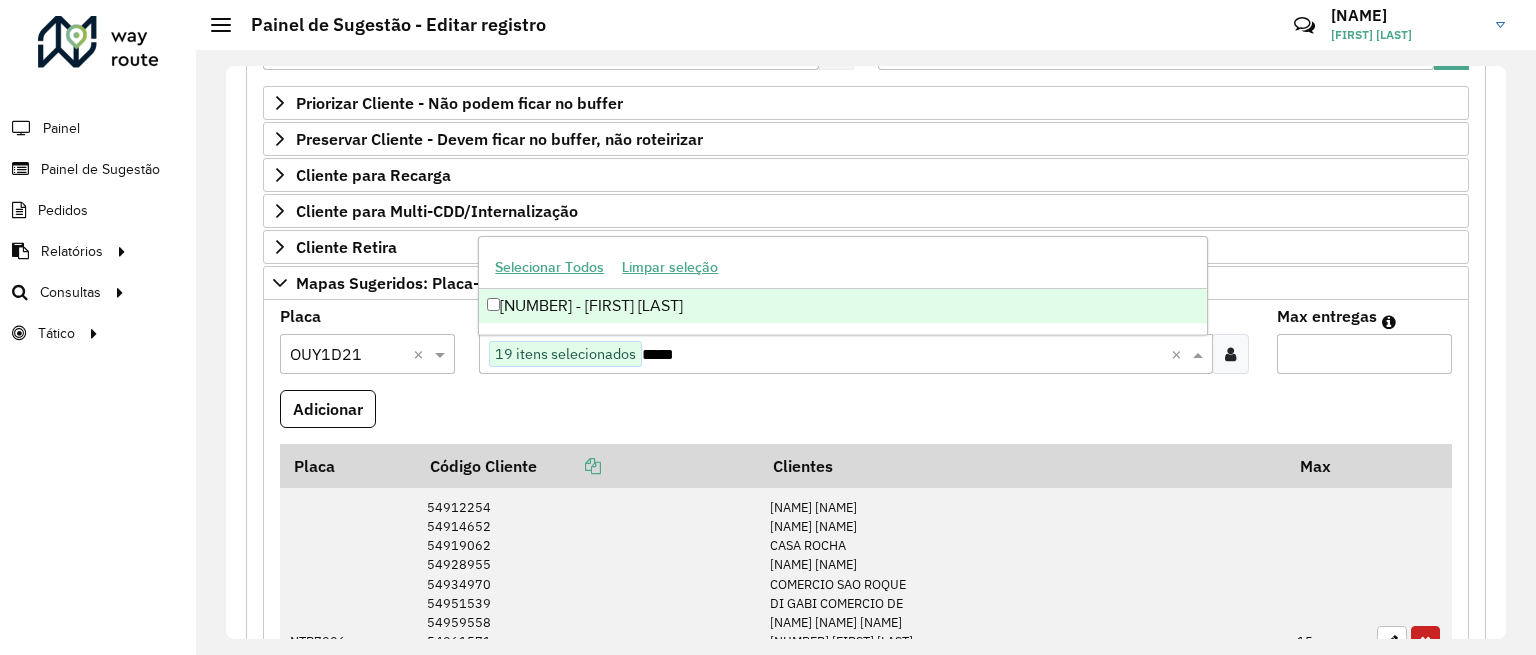 click on "[NUMBER] - [FIRST] [LAST]" at bounding box center (842, 306) 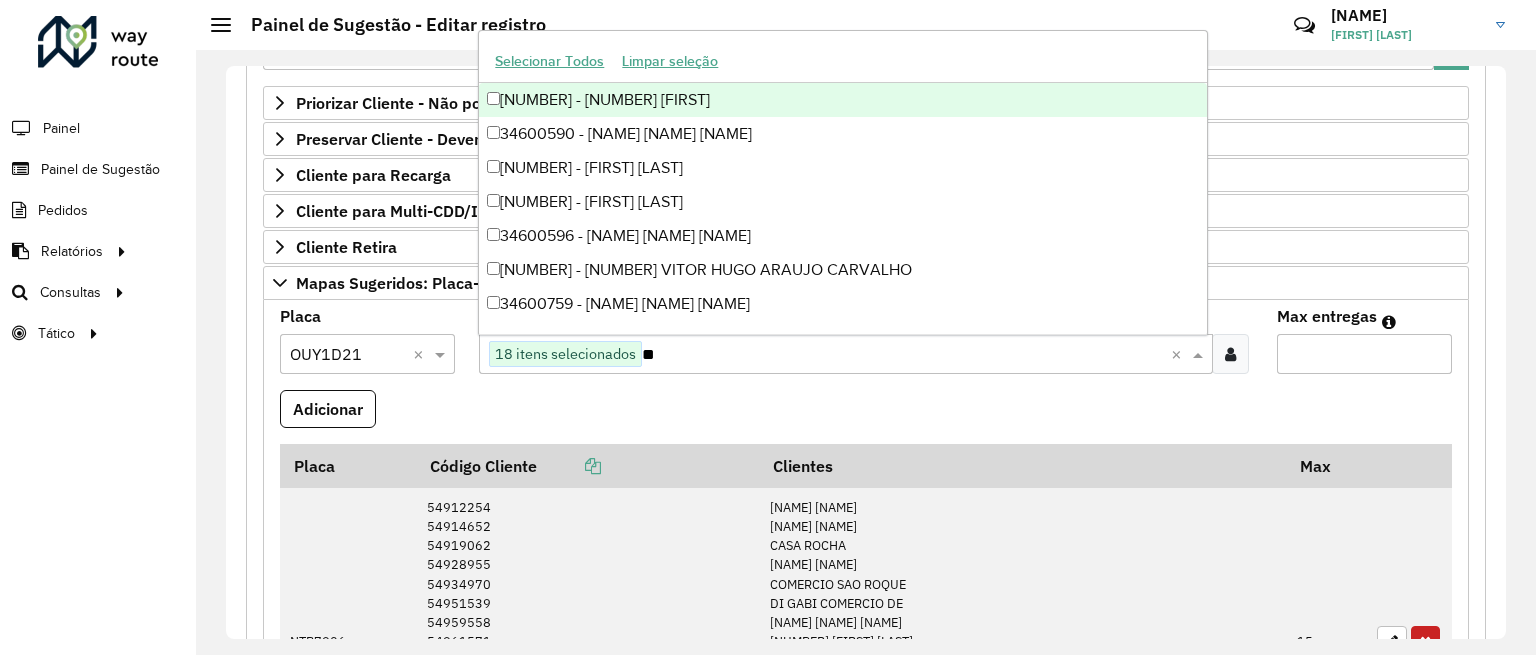 type on "*" 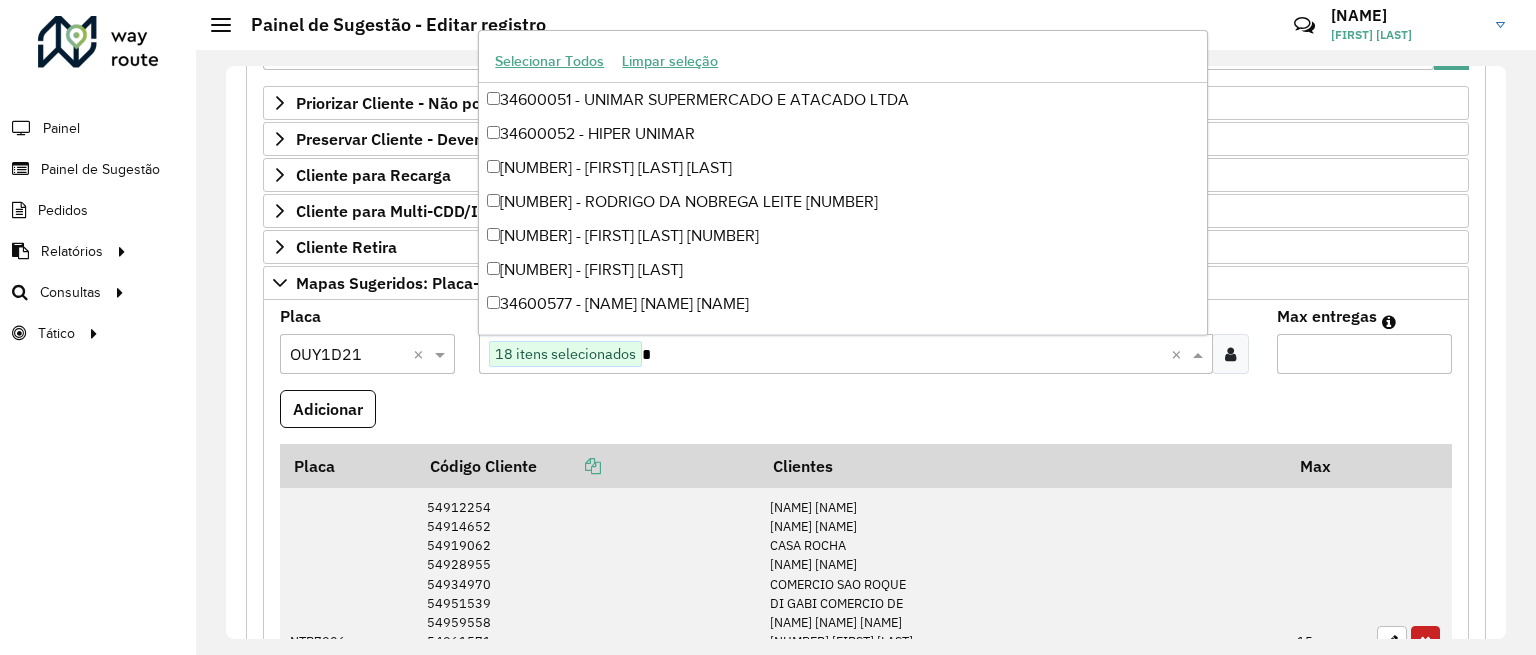 type 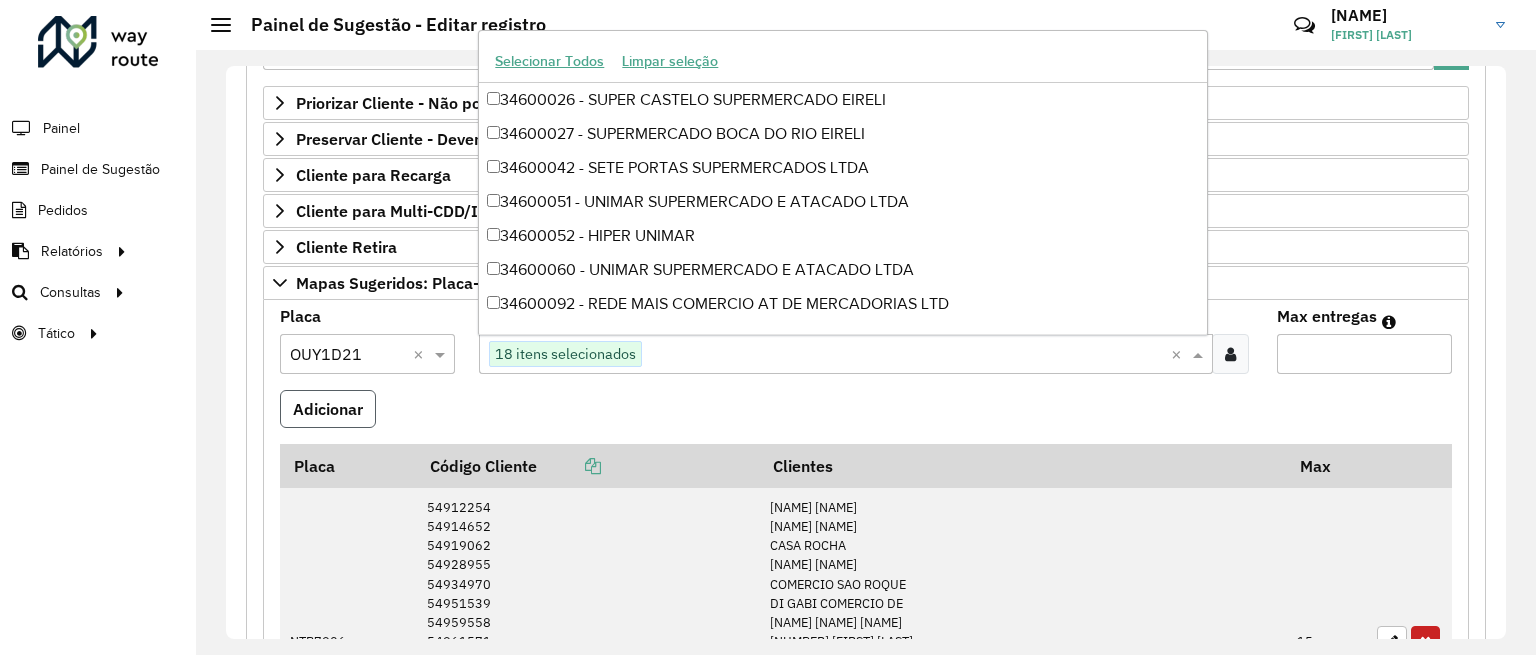 click on "Adicionar" at bounding box center [328, 409] 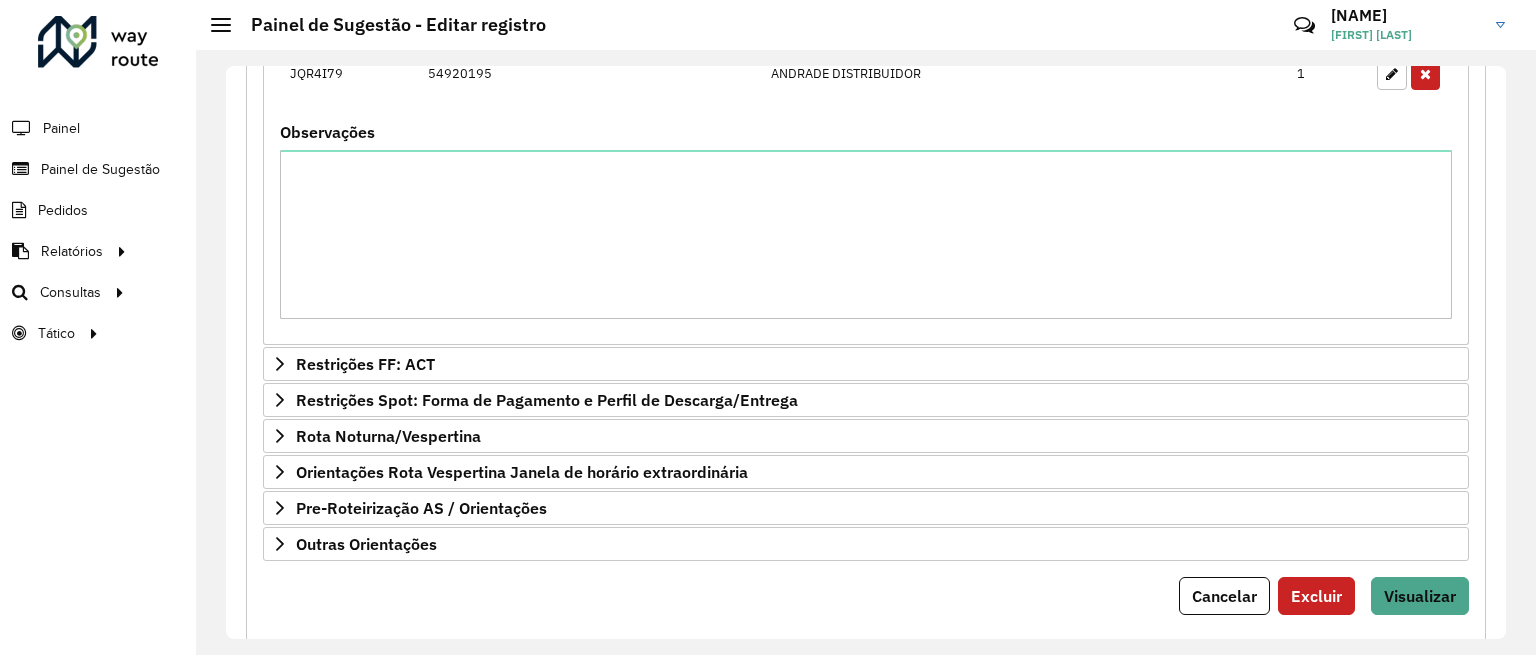 scroll, scrollTop: 3071, scrollLeft: 0, axis: vertical 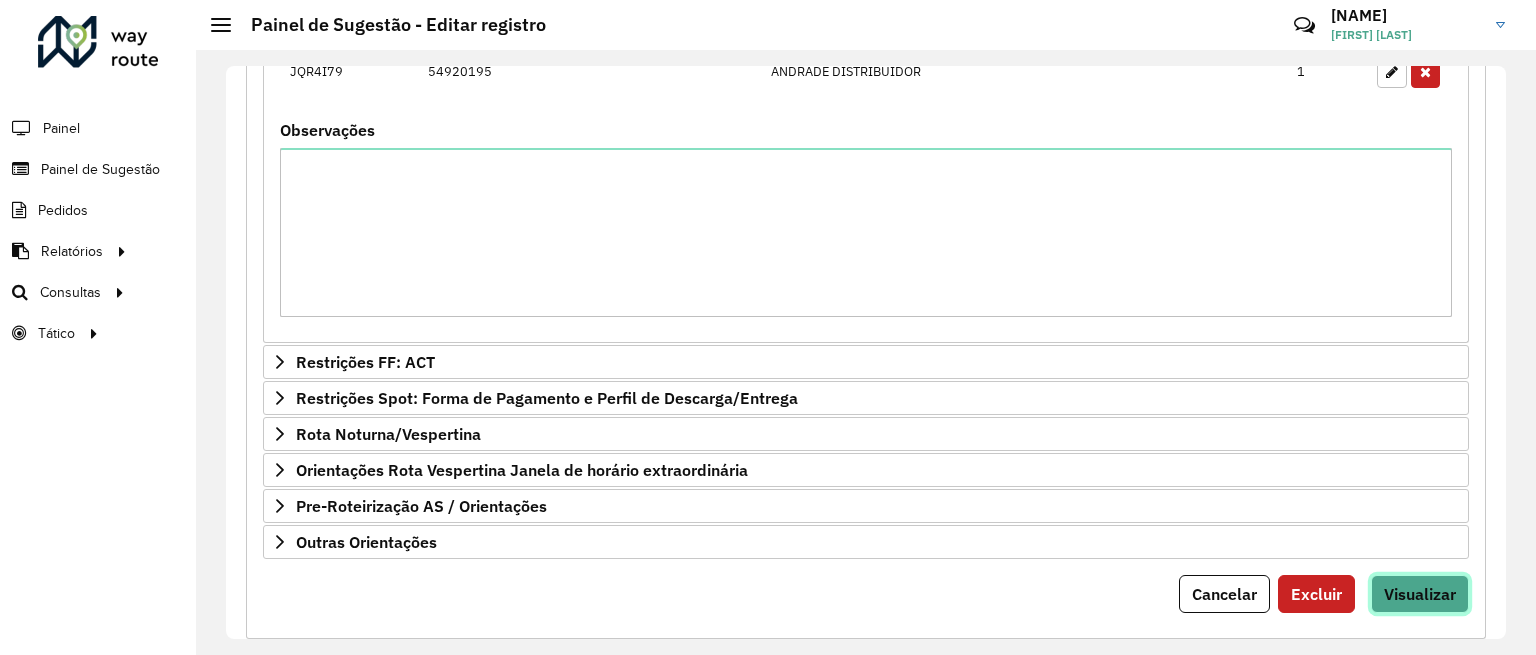 click on "Visualizar" at bounding box center [1420, 594] 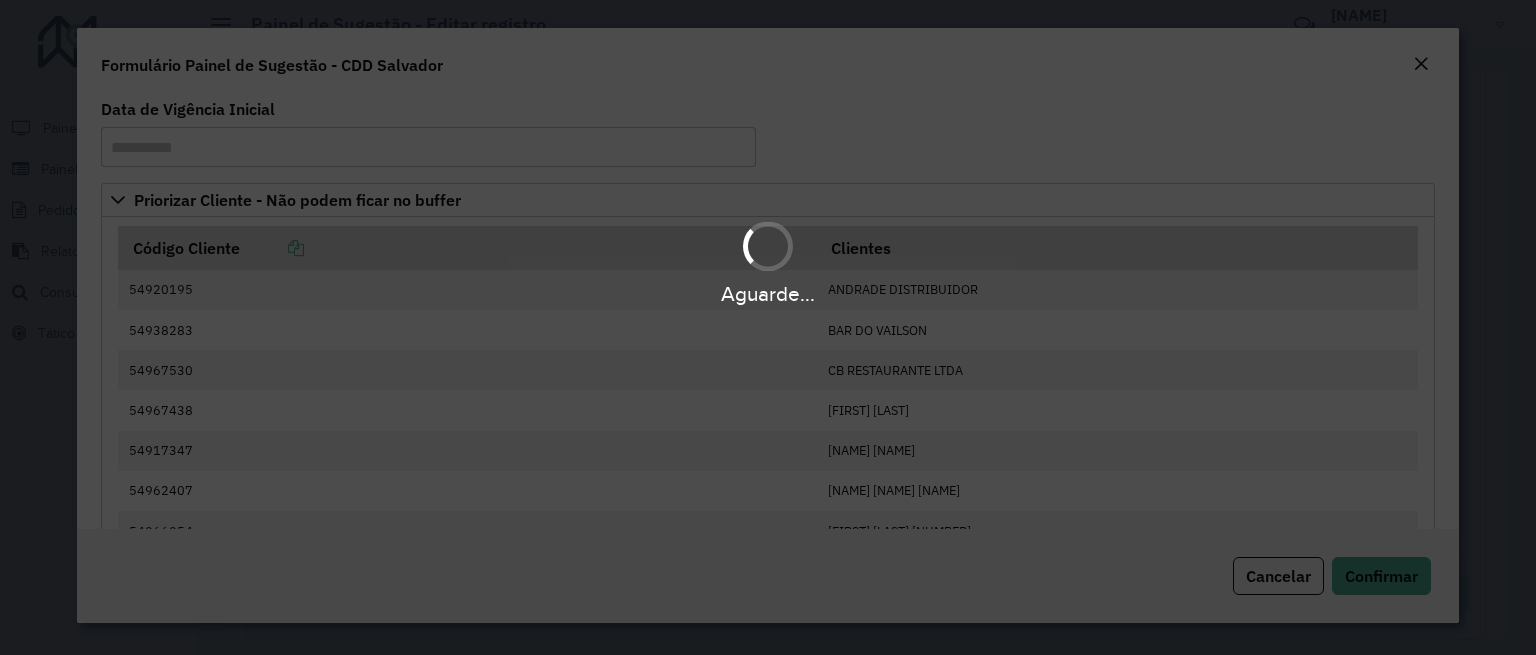 click on "Aguarde..." at bounding box center (768, 327) 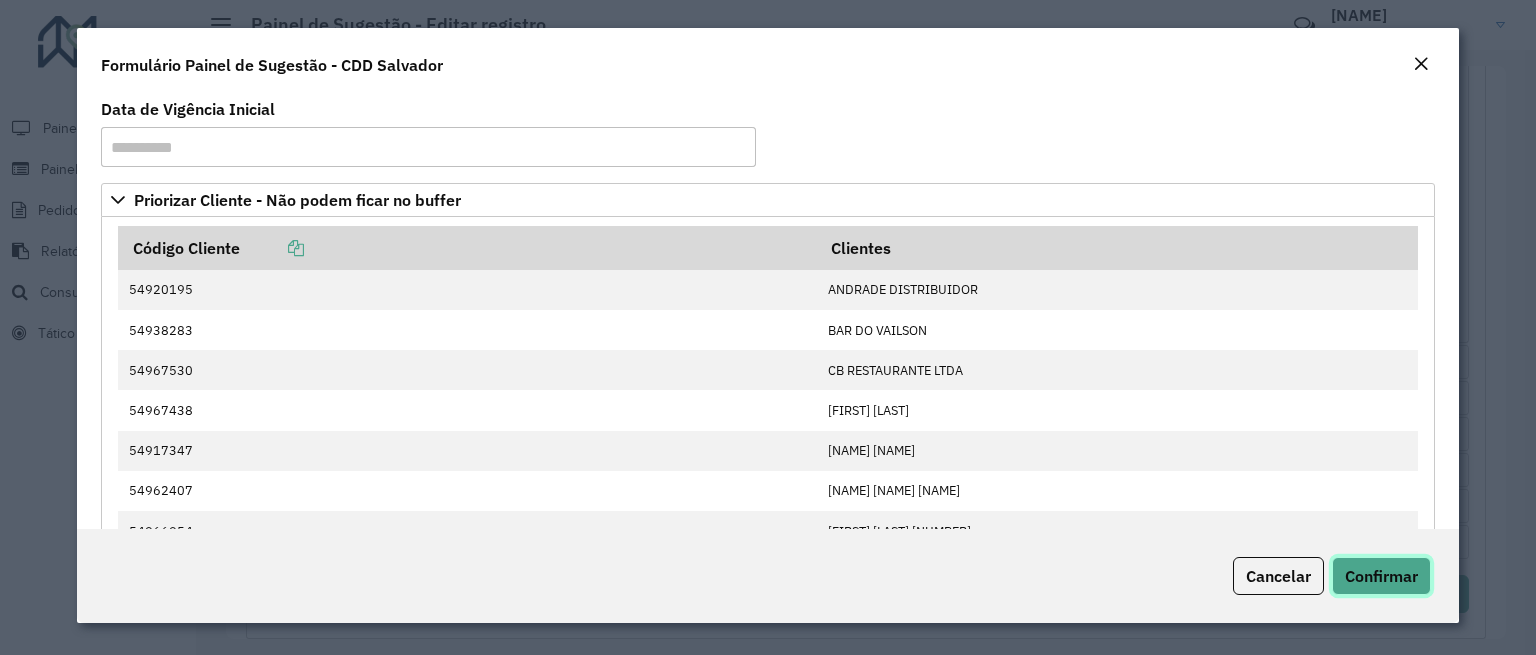 click on "Confirmar" 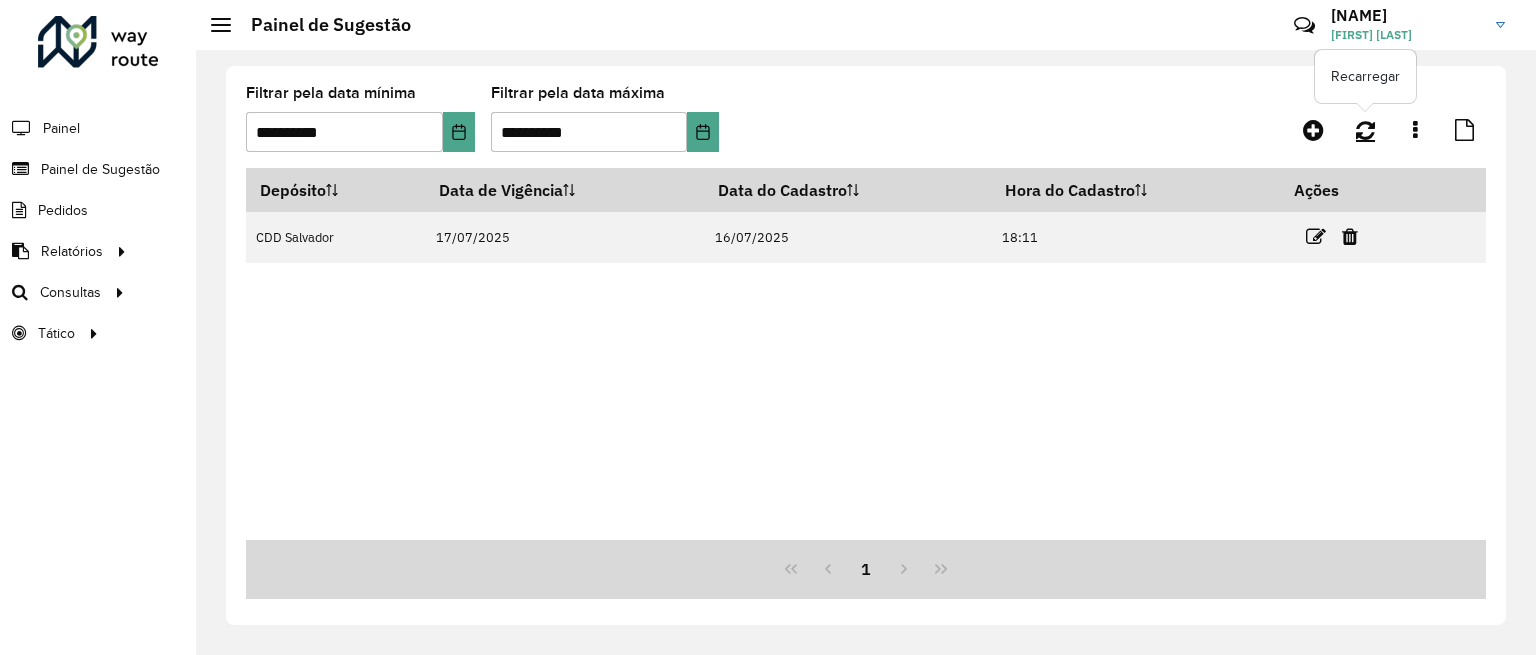 click 